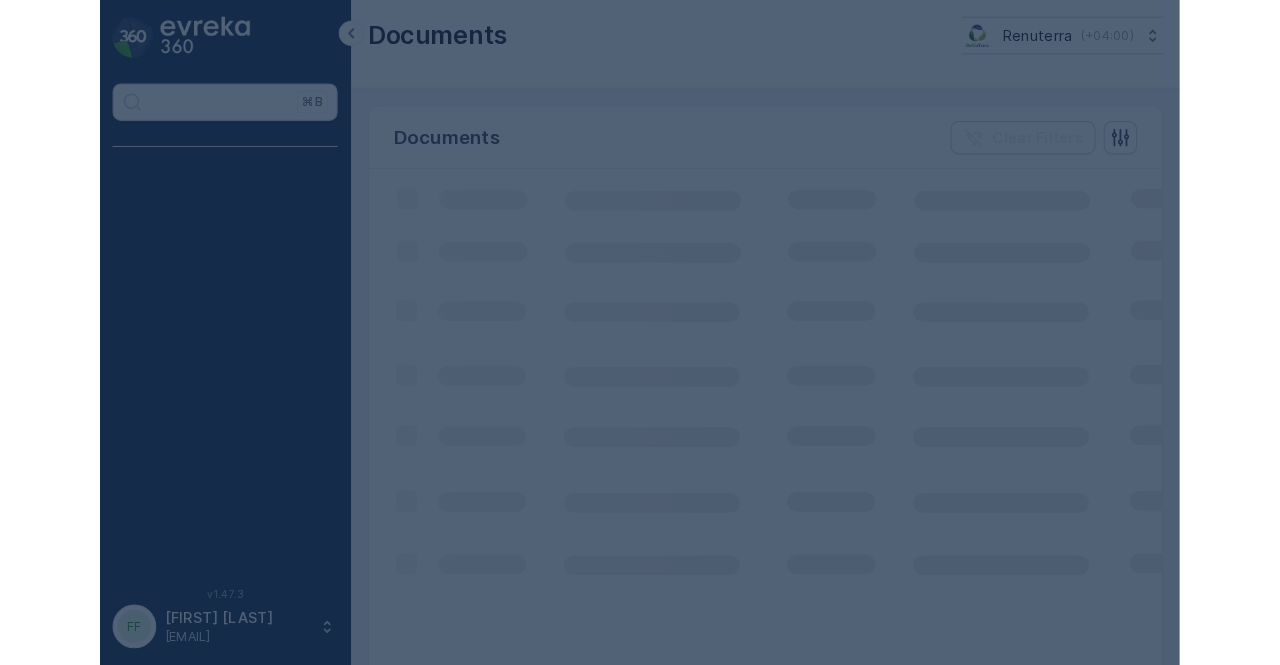 scroll, scrollTop: 0, scrollLeft: 0, axis: both 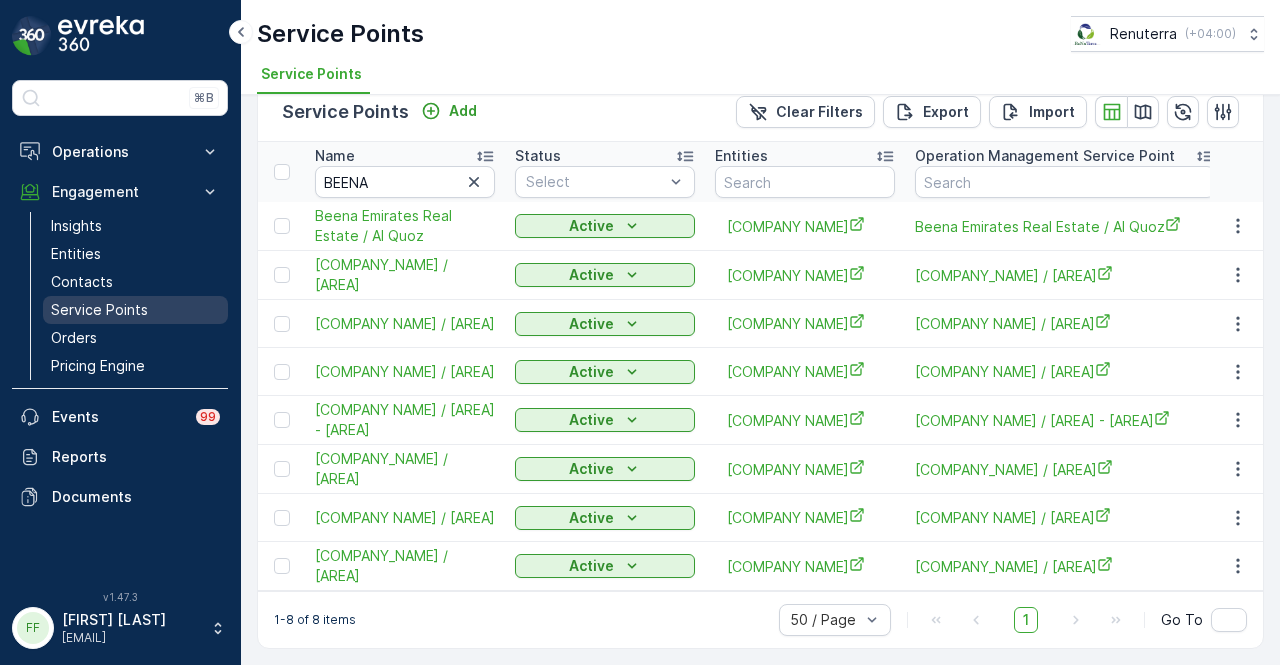 click on "Service Points" at bounding box center [135, 310] 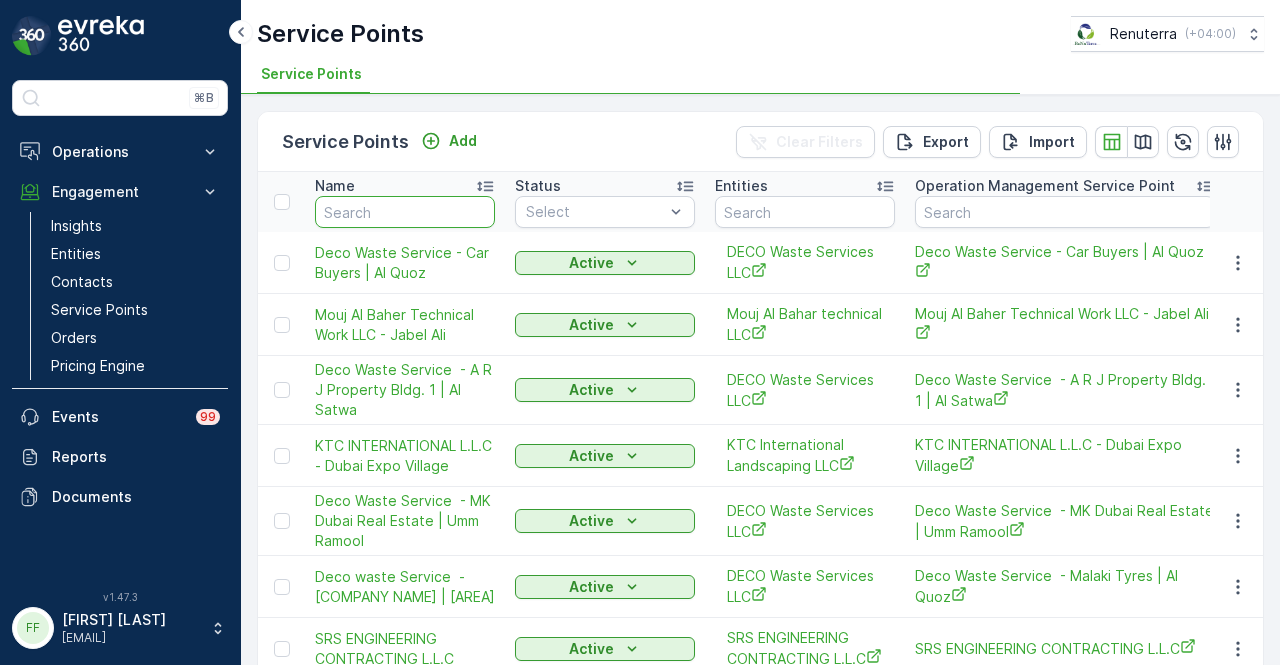 click at bounding box center [405, 212] 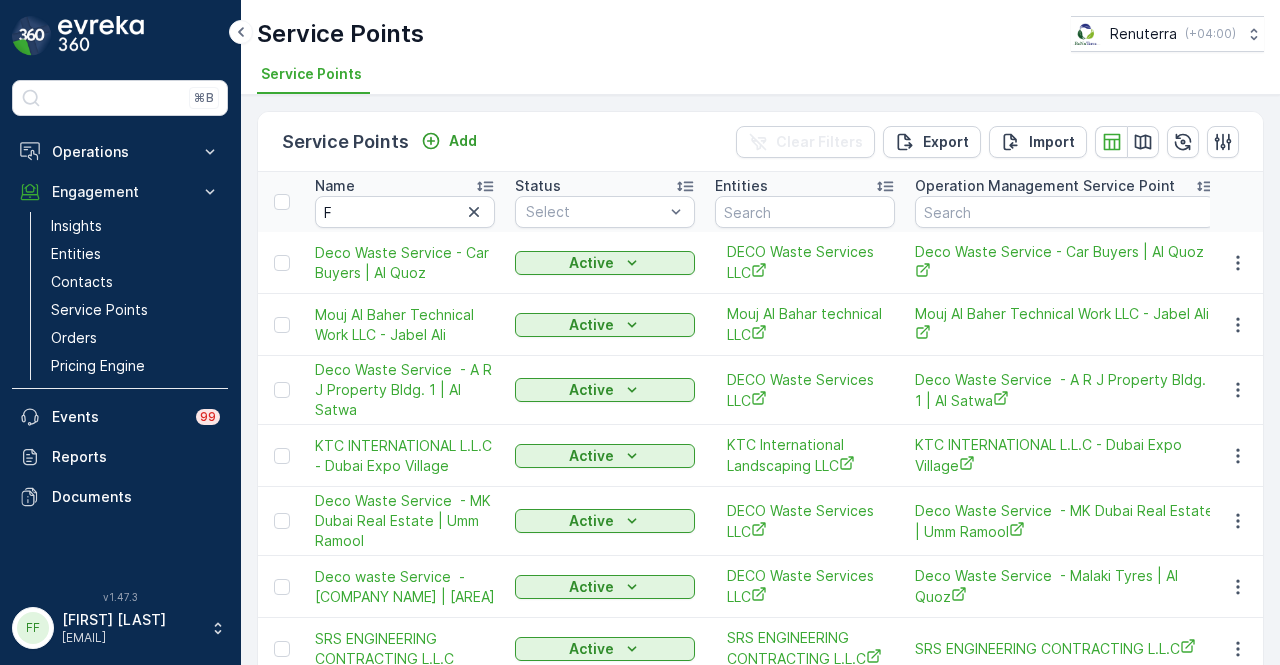 type 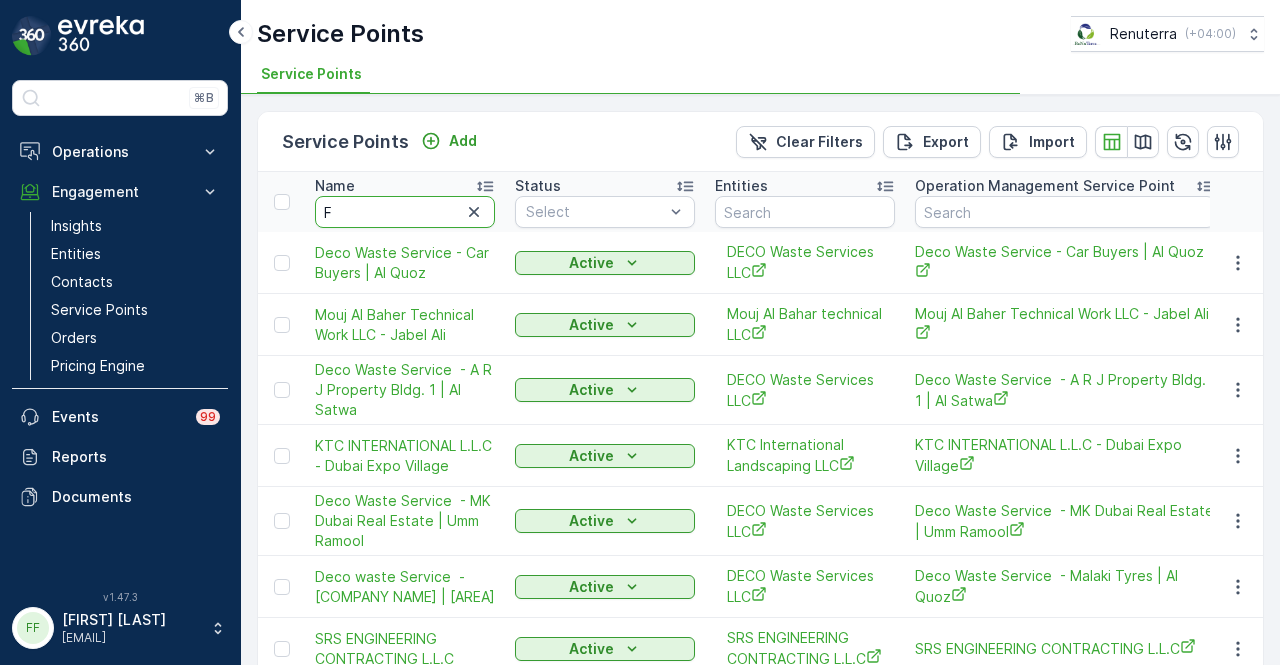 click on "F" at bounding box center [405, 212] 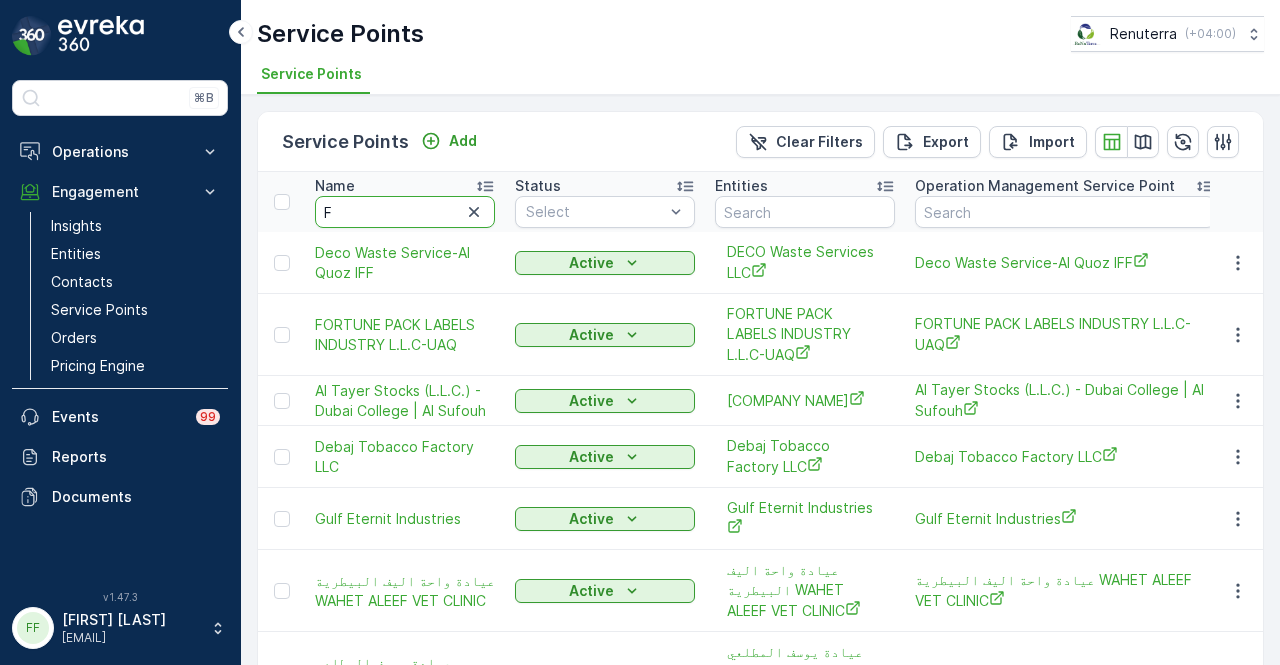 click on "F" at bounding box center (405, 212) 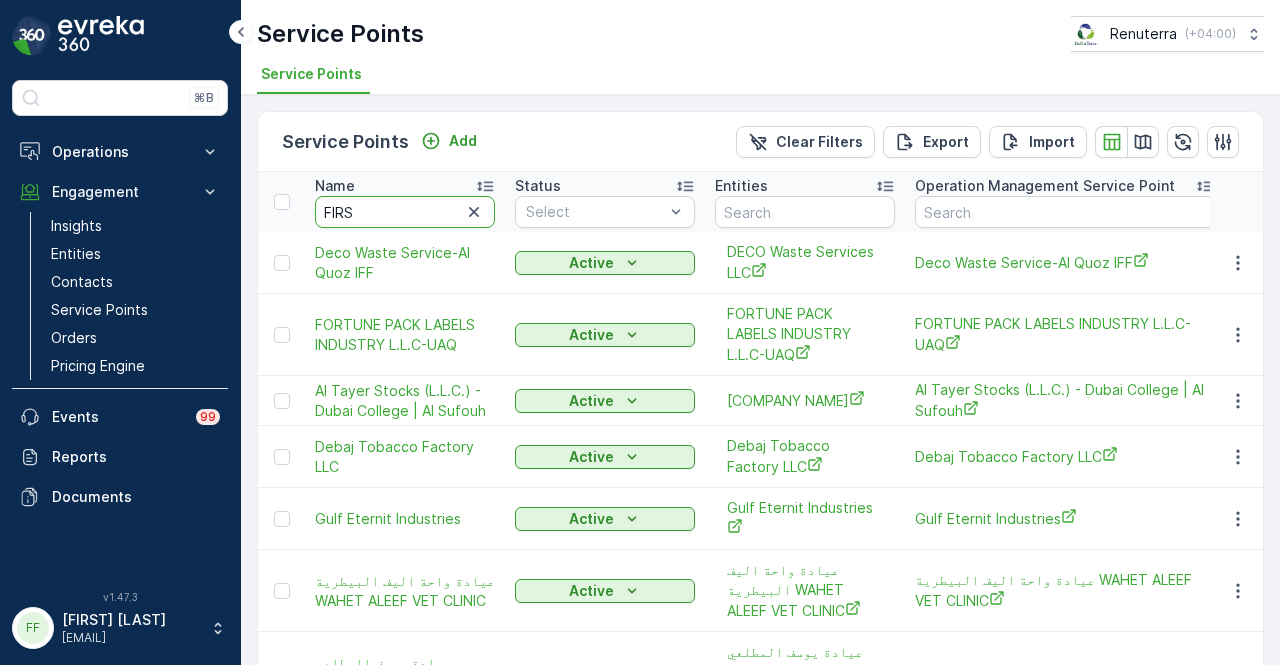 type on "FIRST" 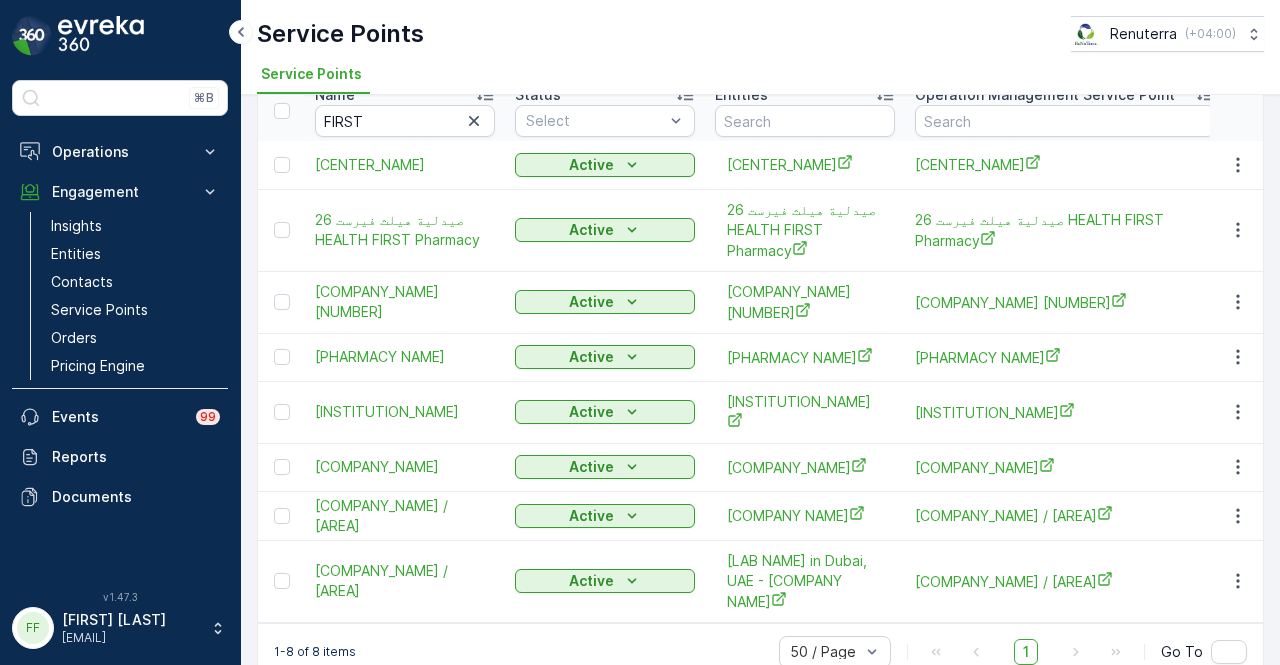 scroll, scrollTop: 0, scrollLeft: 0, axis: both 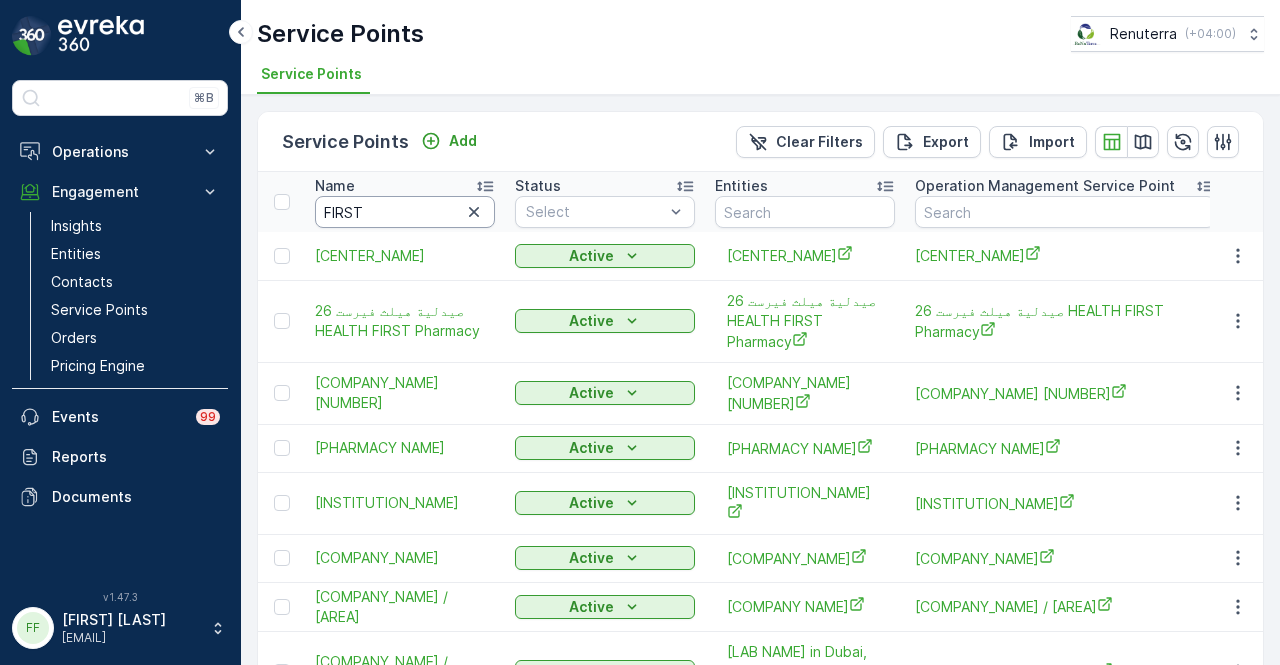 click on "FIRST" at bounding box center [405, 212] 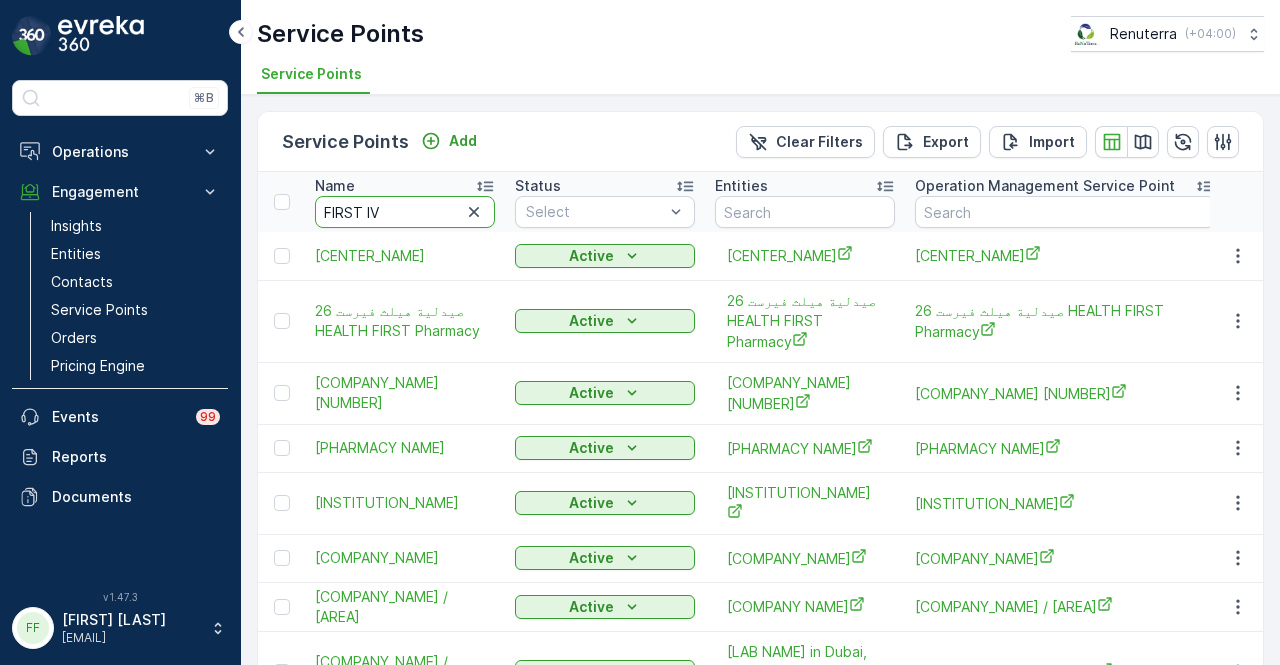 type on "[COMPANY NAME]" 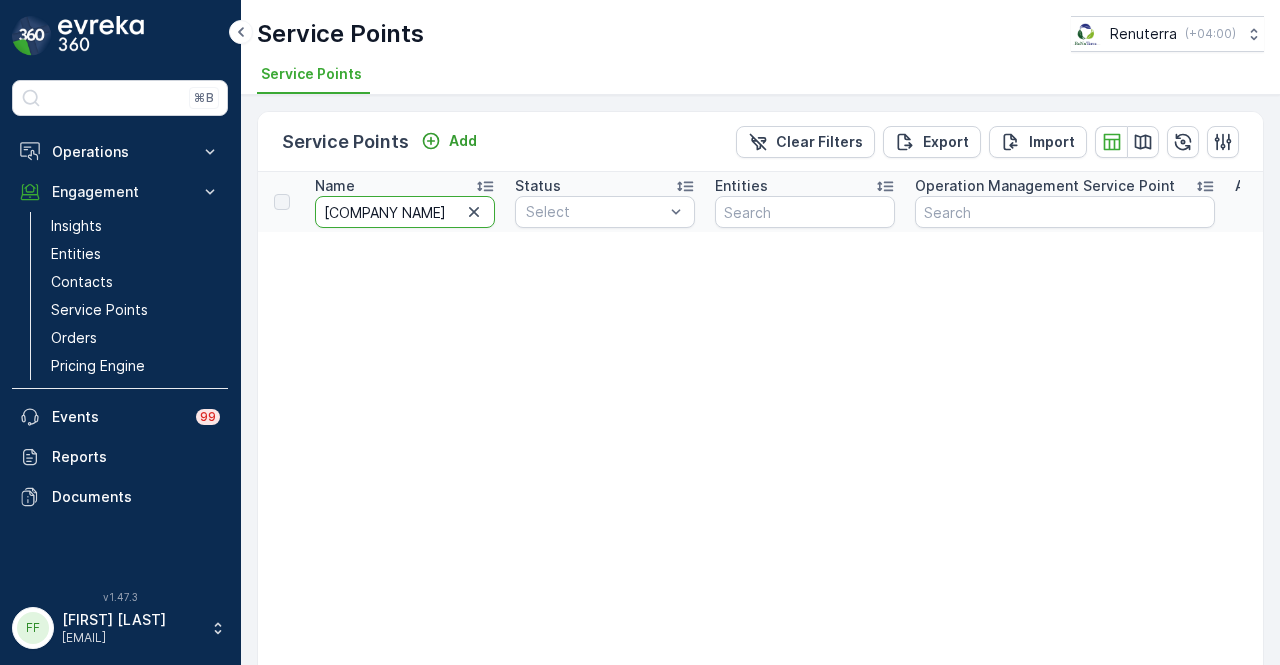 click on "[COMPANY NAME]" at bounding box center [405, 212] 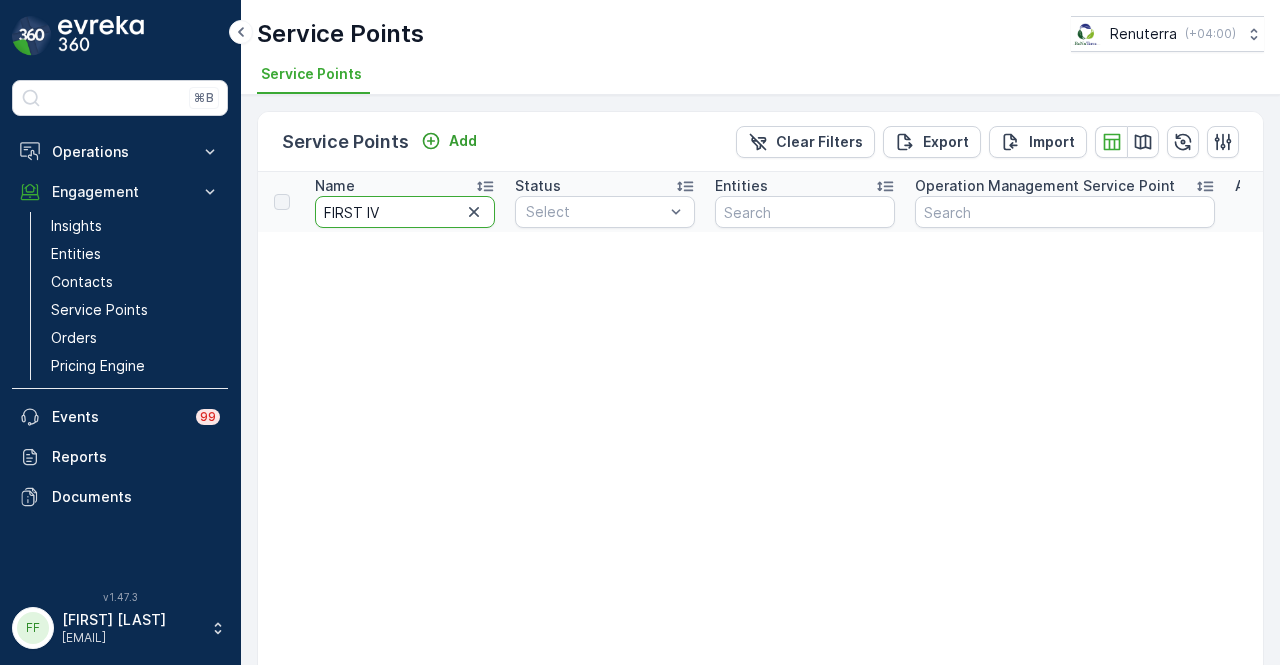 type on "FIRST IV" 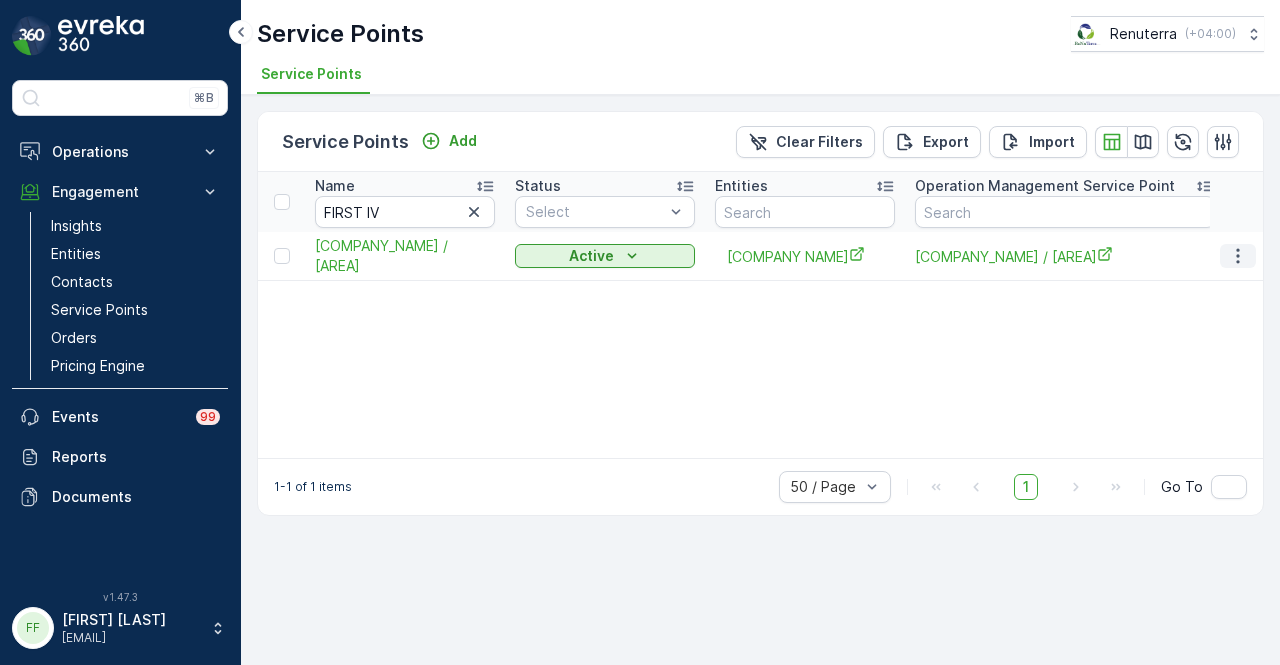 click 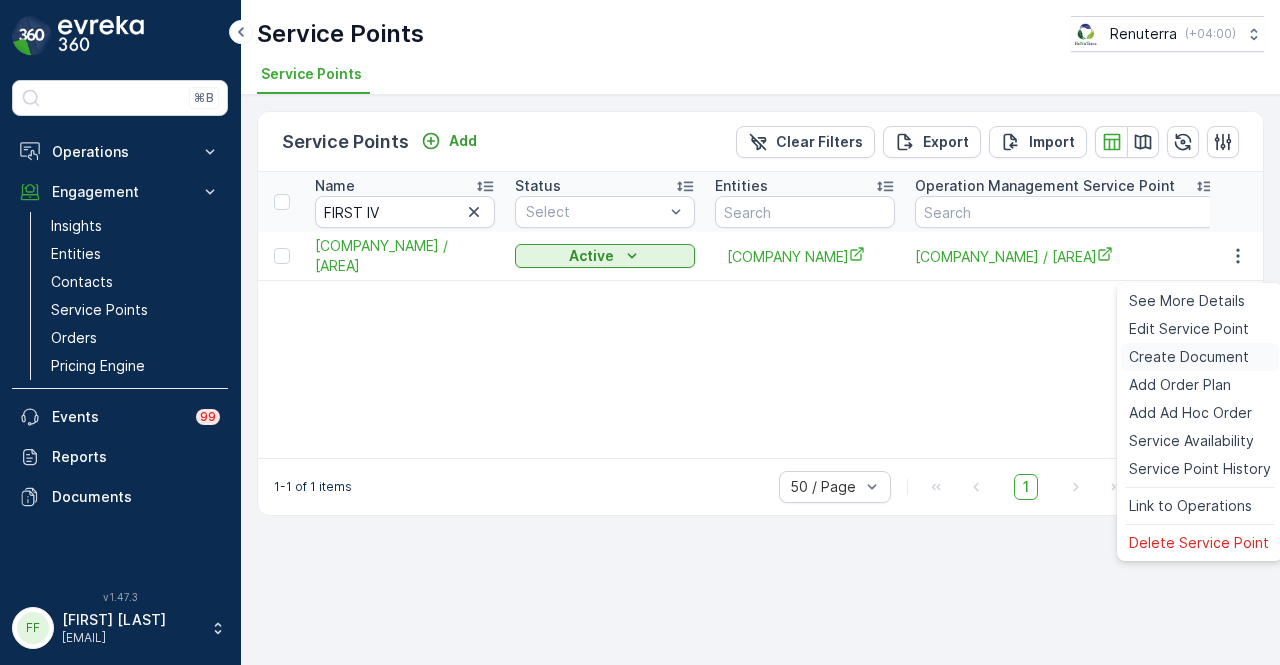 click on "Create Document" at bounding box center (1200, 357) 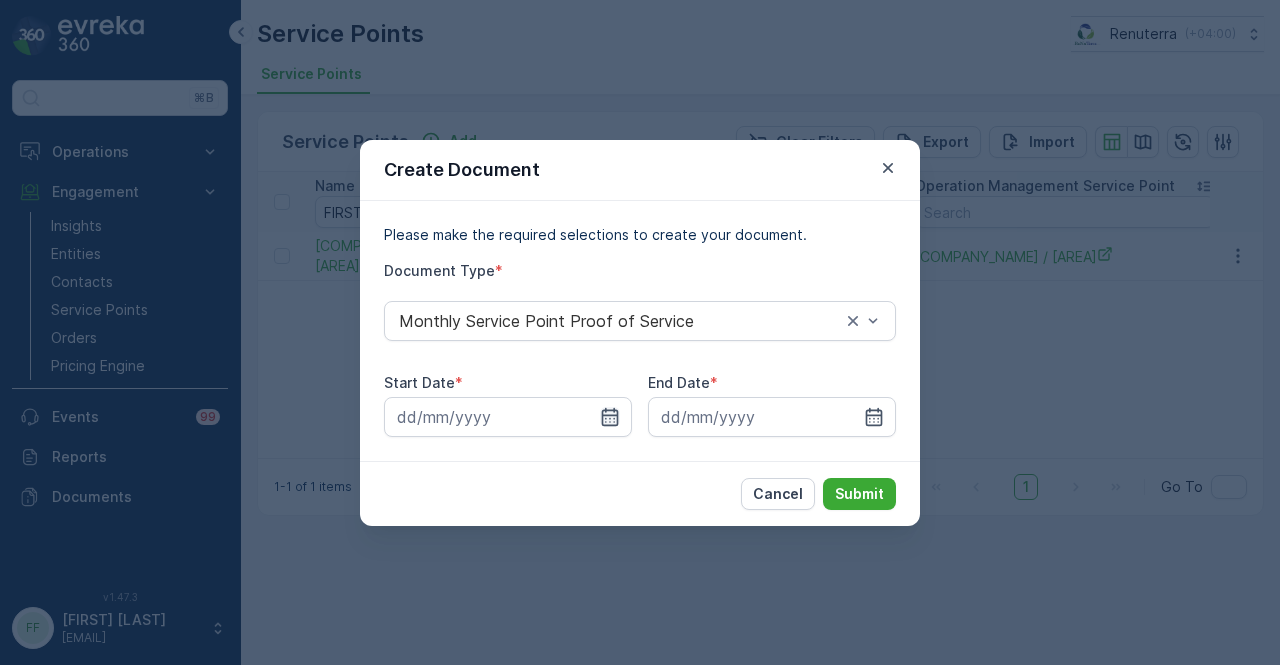 click 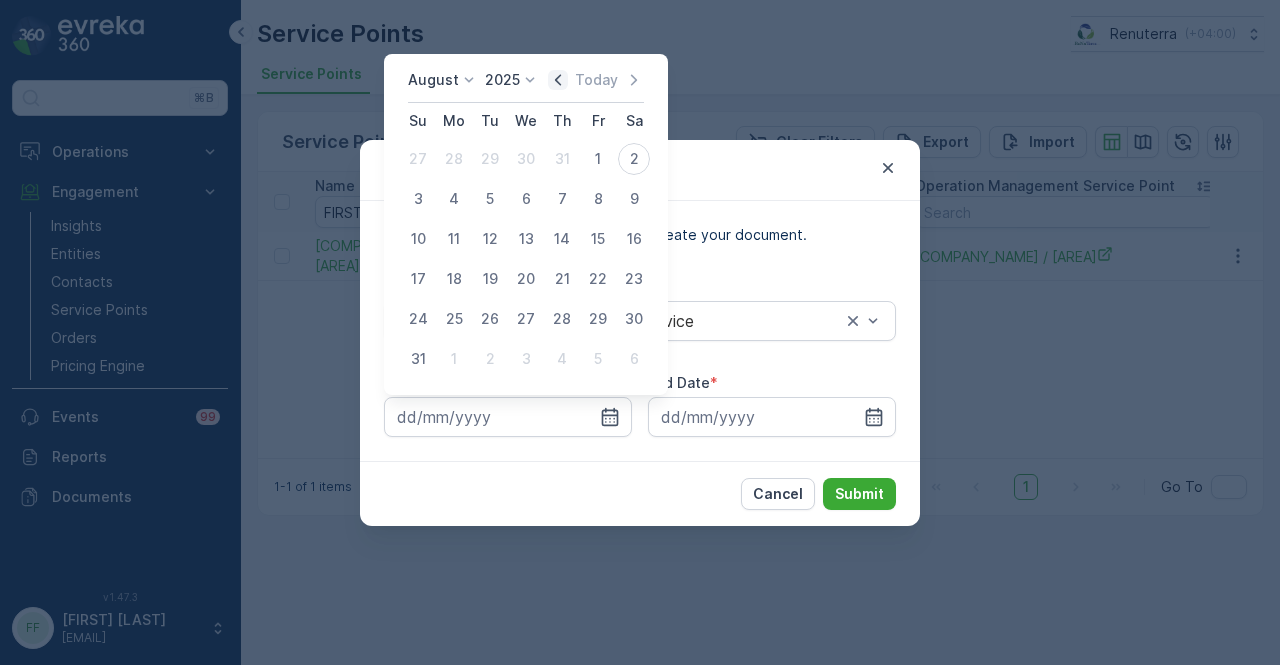 click 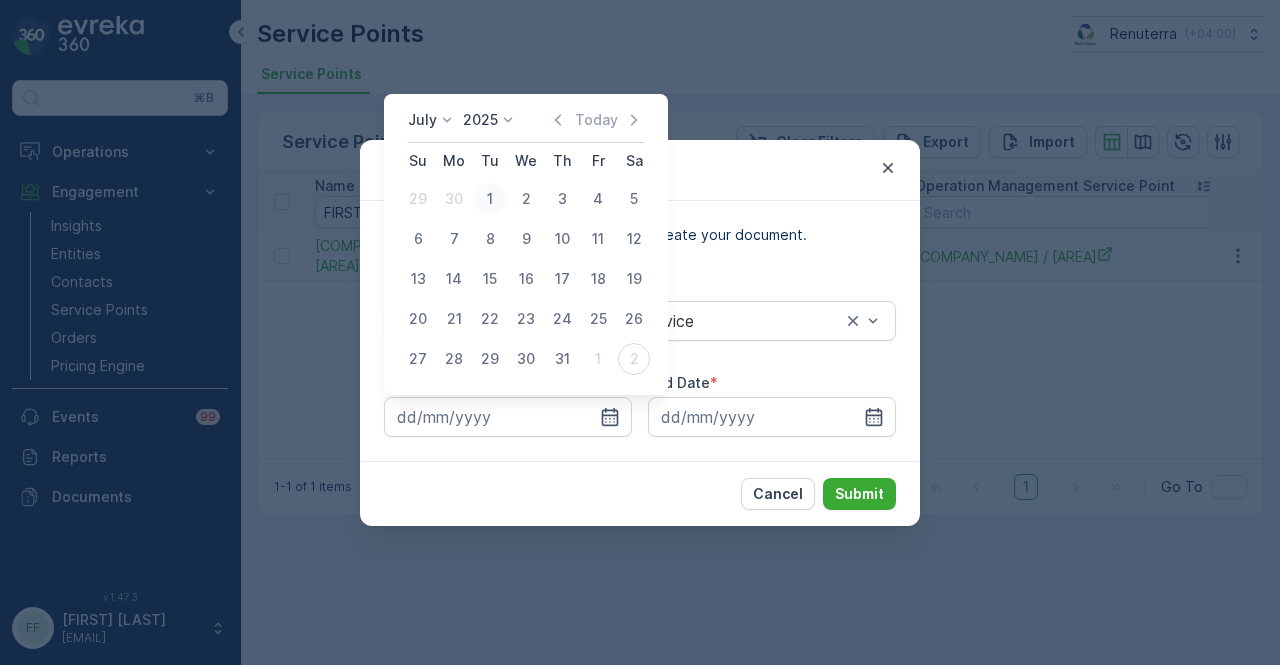 click on "1" at bounding box center [490, 199] 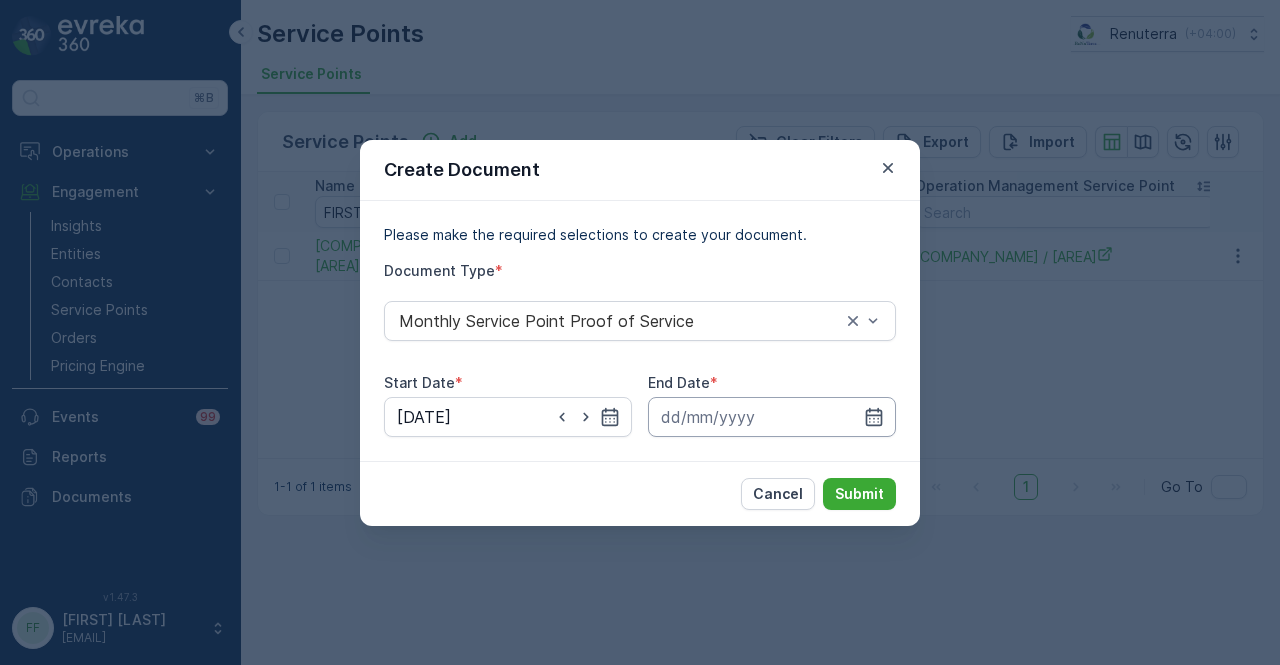click at bounding box center [772, 417] 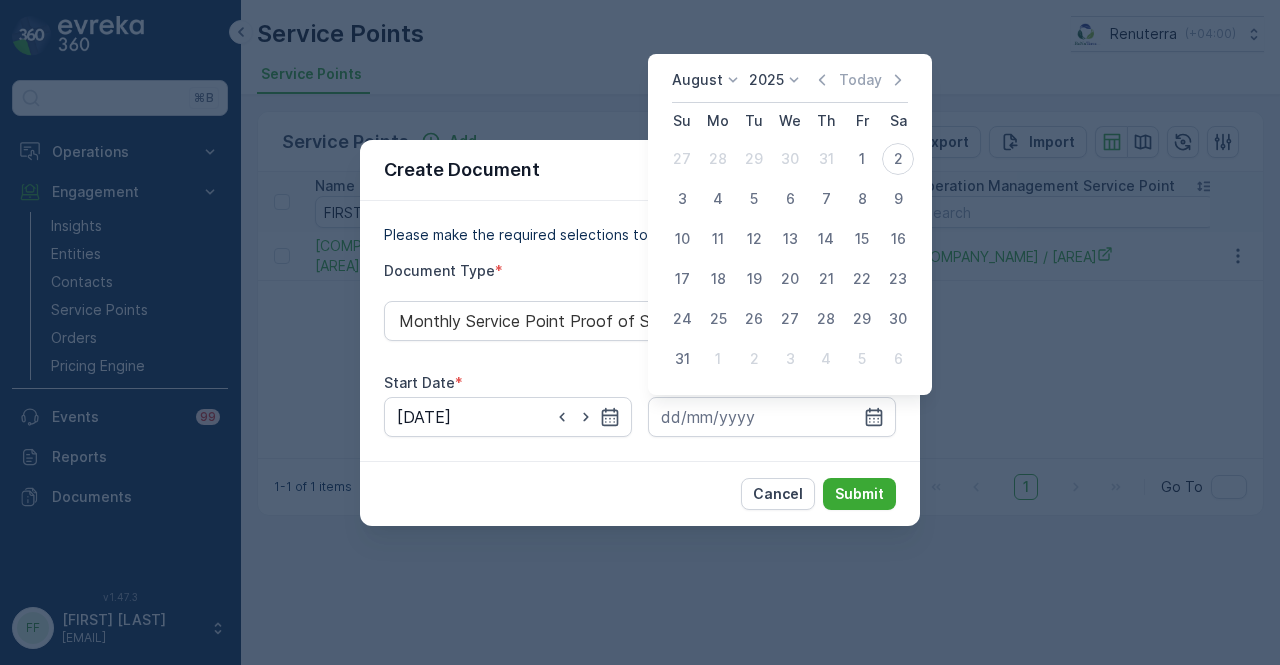 click on "Today" at bounding box center [860, 80] 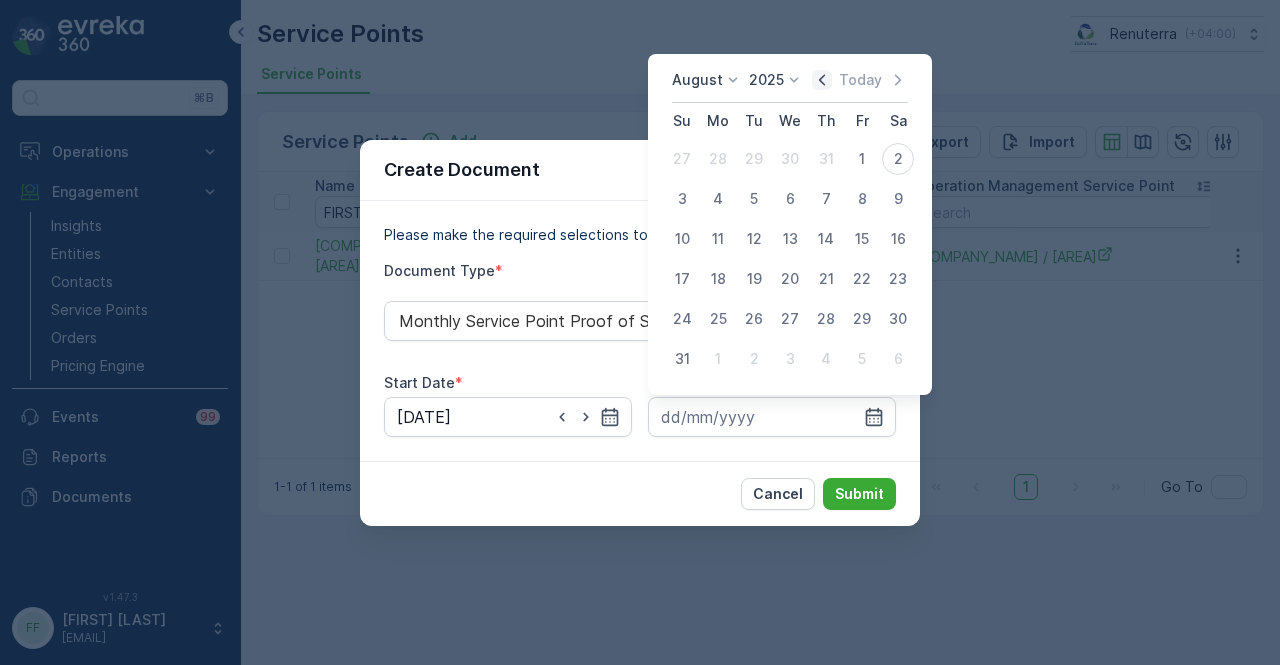 click 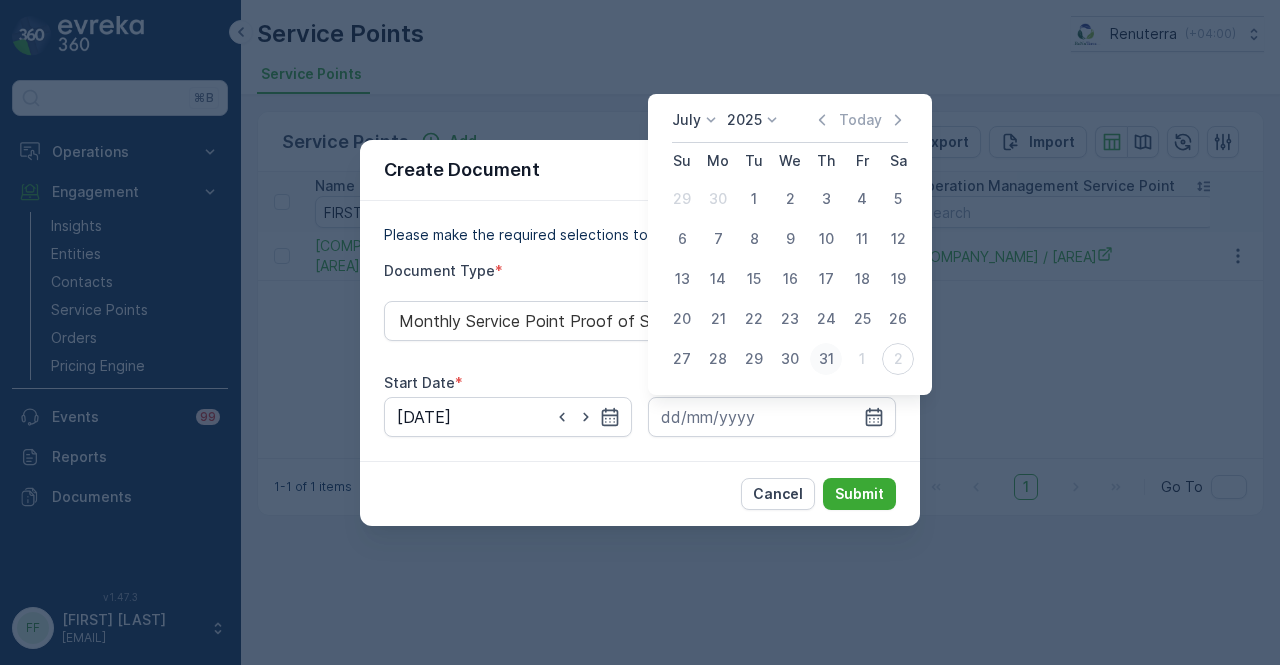 click on "31" at bounding box center [826, 359] 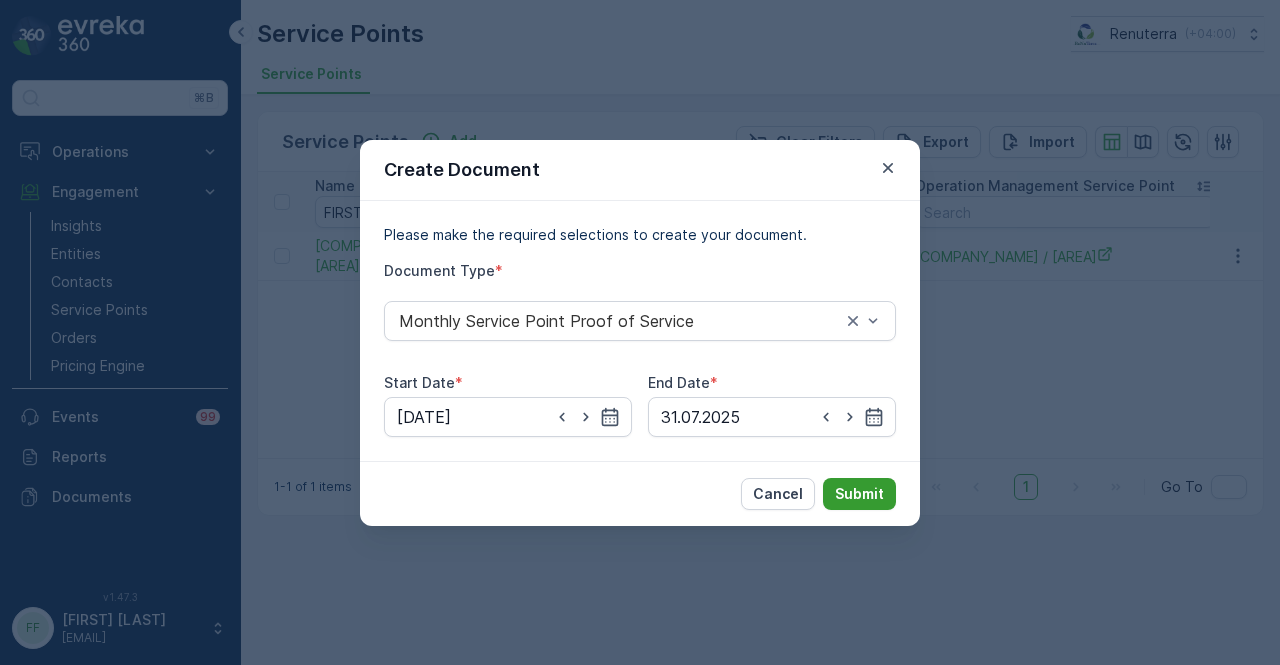 click on "Submit" at bounding box center (859, 494) 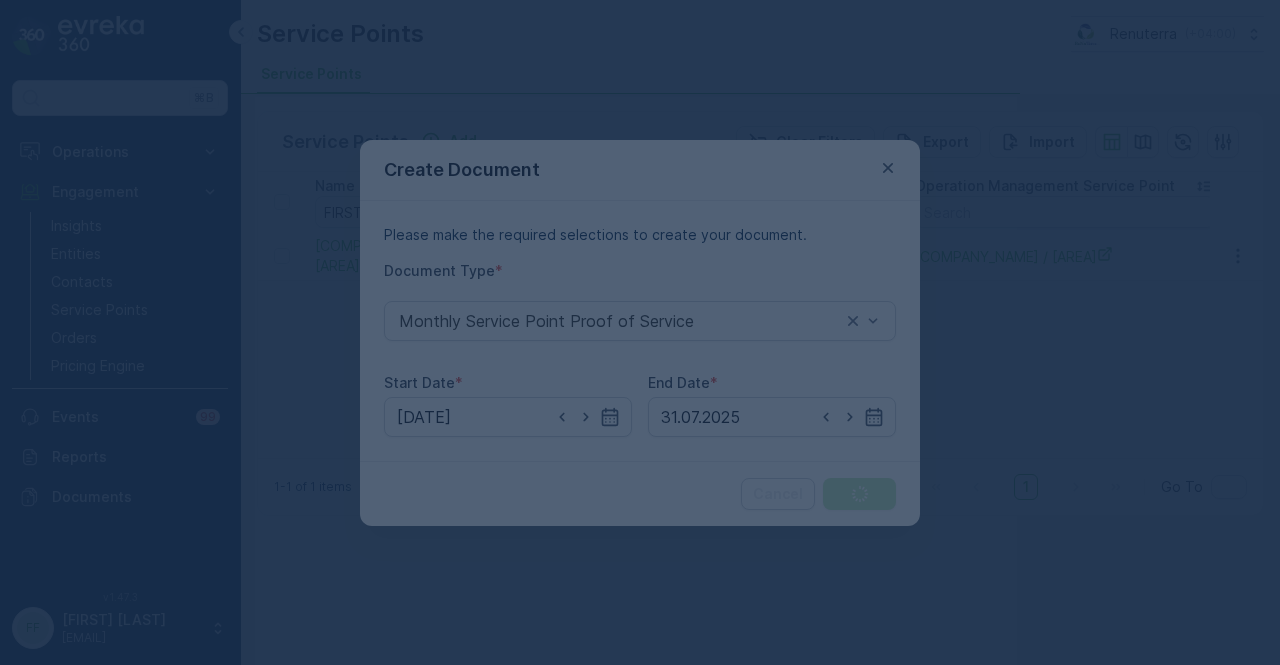 click at bounding box center [640, 332] 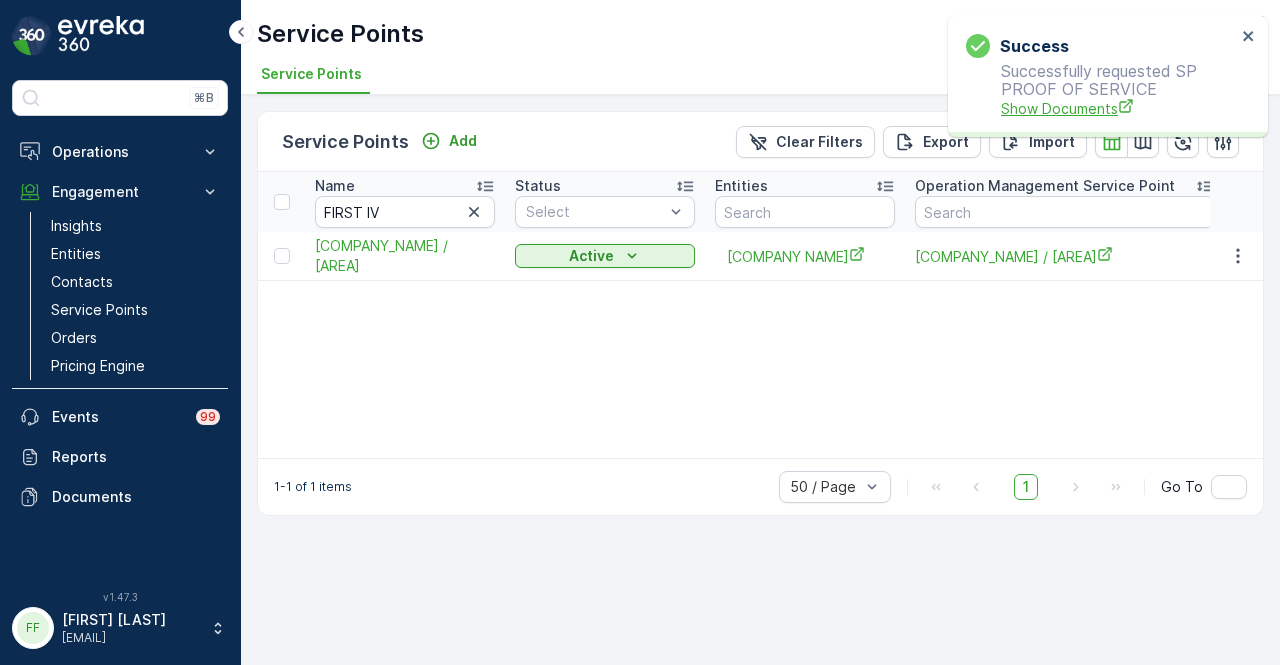 click on "Show Documents" at bounding box center (1118, 108) 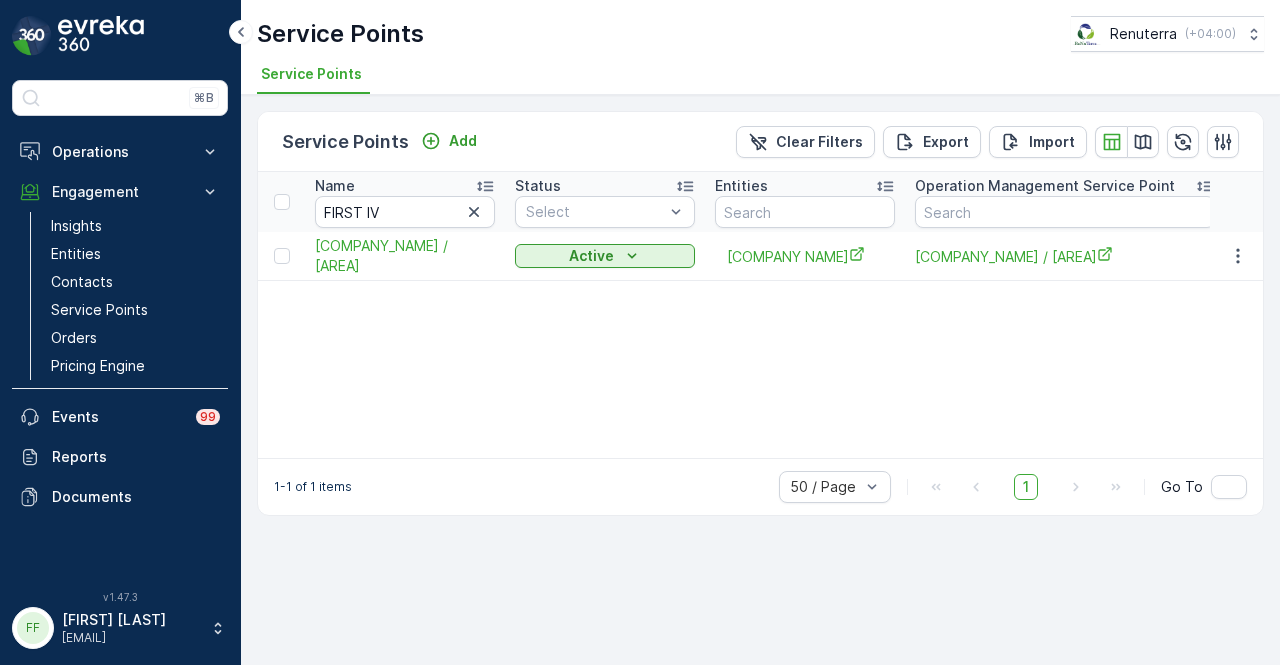 click on "Name FIRST IV Status Select Entities Operation Management Service Point Address Order Settings Select Dynamics SP ID Trade License Number VAT Number Creation Time - Last Update Time - [COMPANY_NAME] FZ-LLC / [AREA] Active [COMPANY_NAME] [COMPANY_NAME] / [AREA] All Types Selected - - - [DATE] [TIME] [DATE] [TIME]" at bounding box center [760, 315] 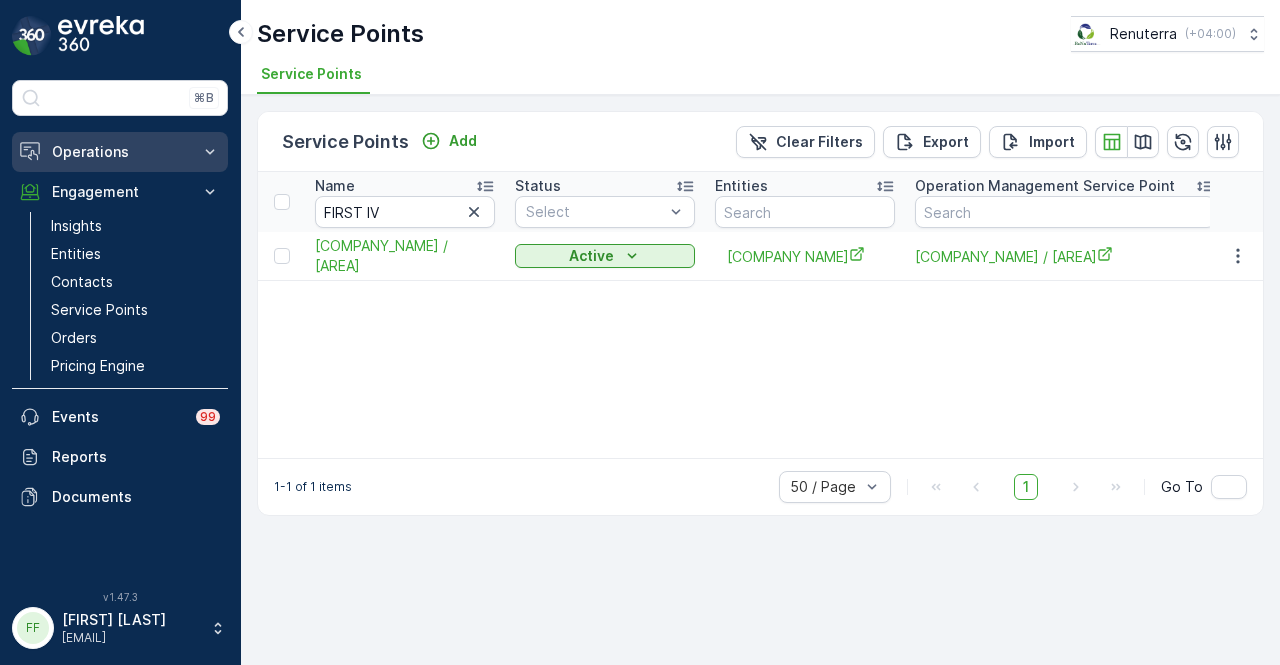 click on "Operations" at bounding box center [120, 152] 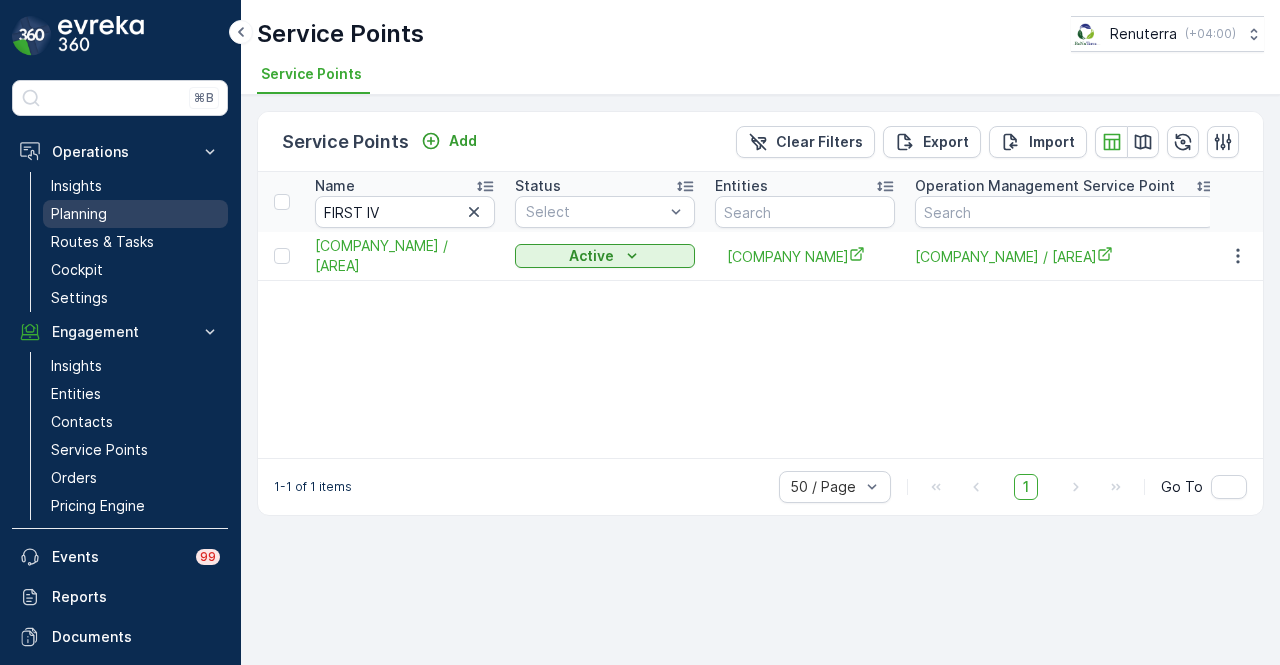 click on "Planning" at bounding box center (135, 214) 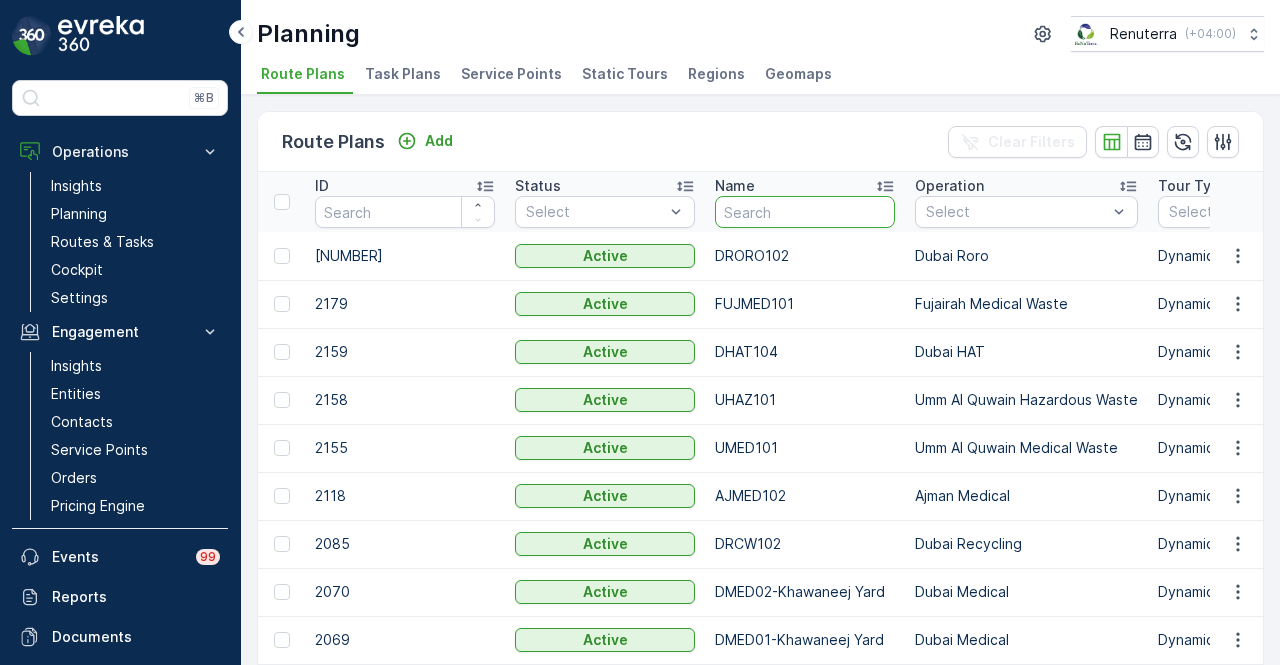 click at bounding box center [805, 212] 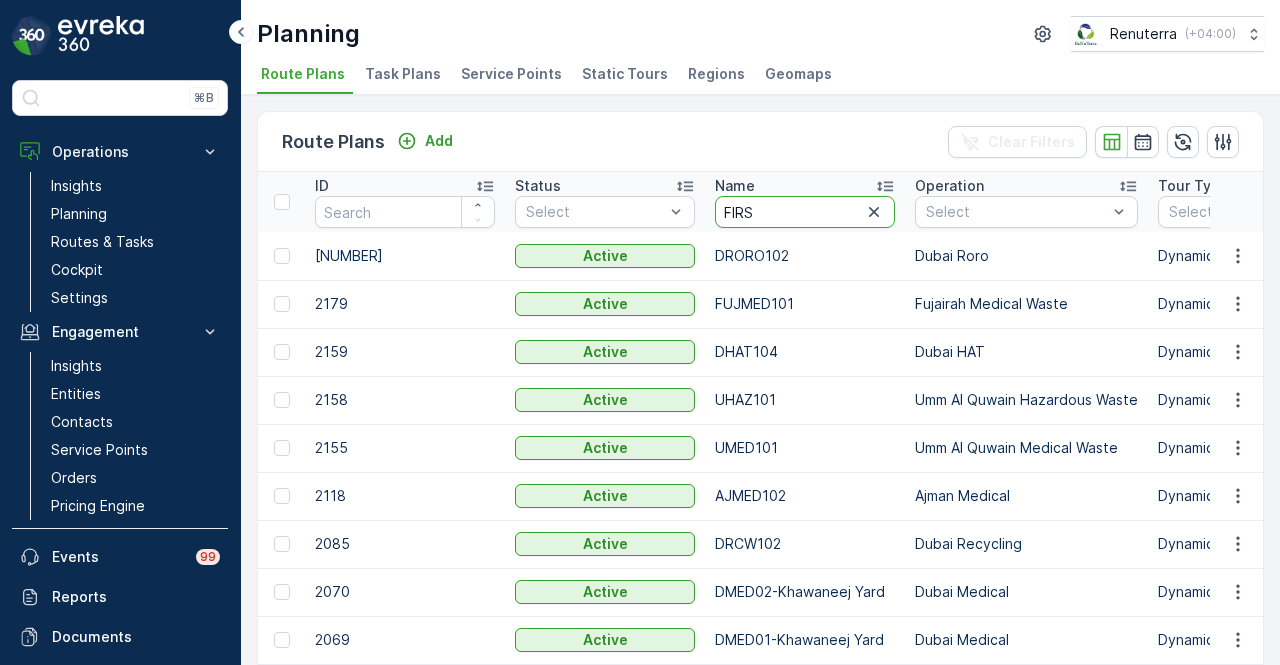type on "FIRST" 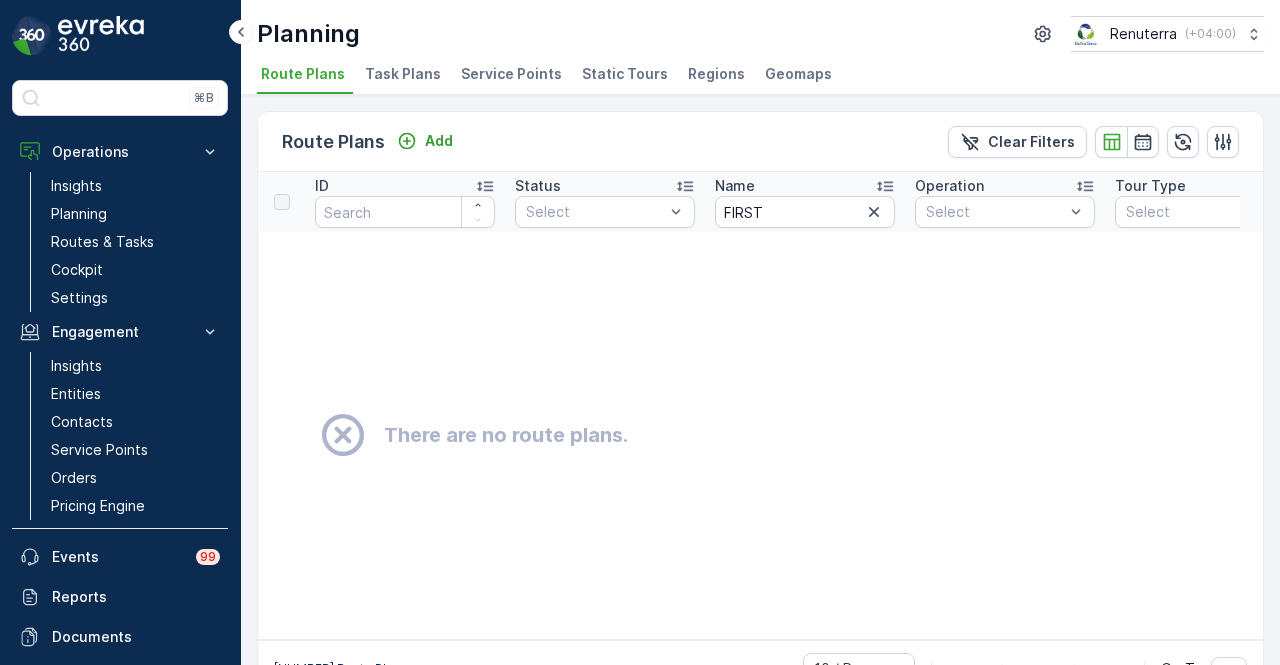 click on "Service Points" at bounding box center [511, 74] 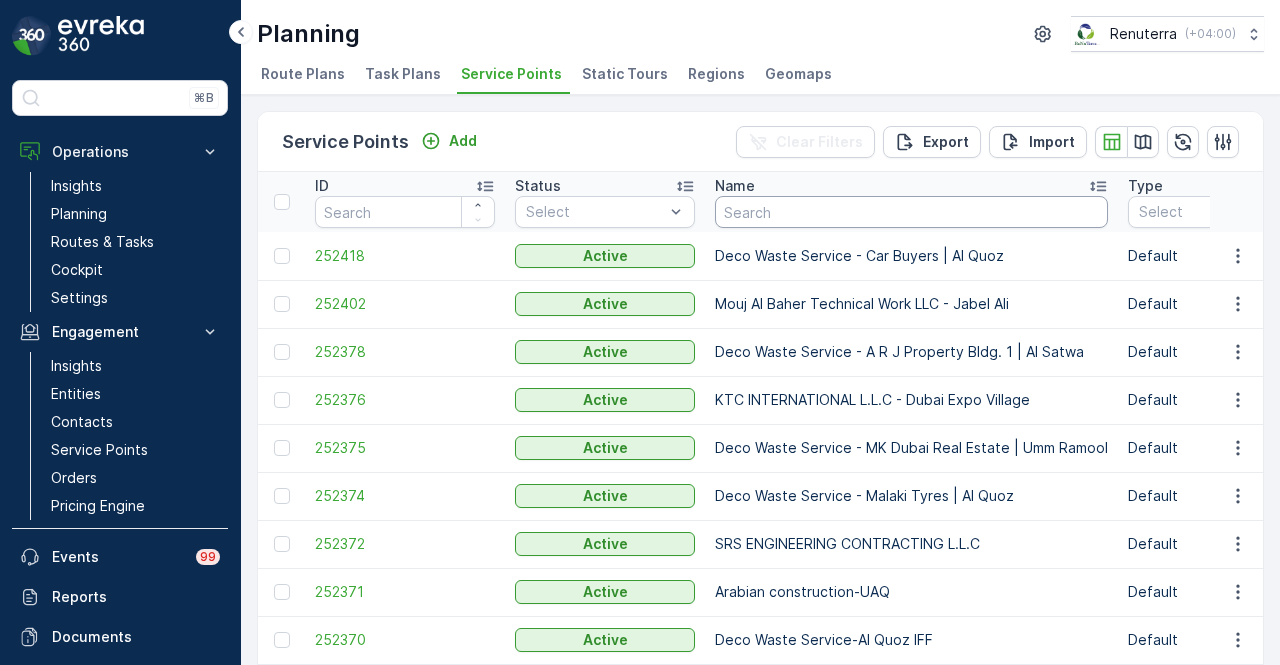 click at bounding box center (911, 212) 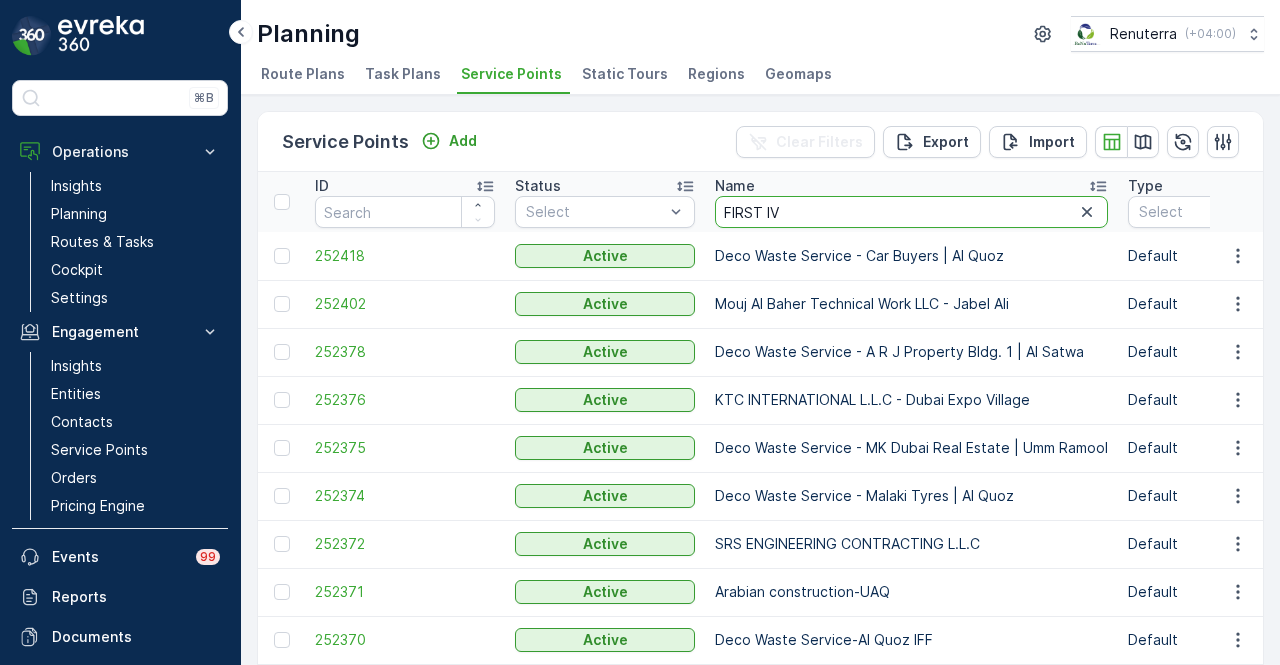type on "FIRST IVF" 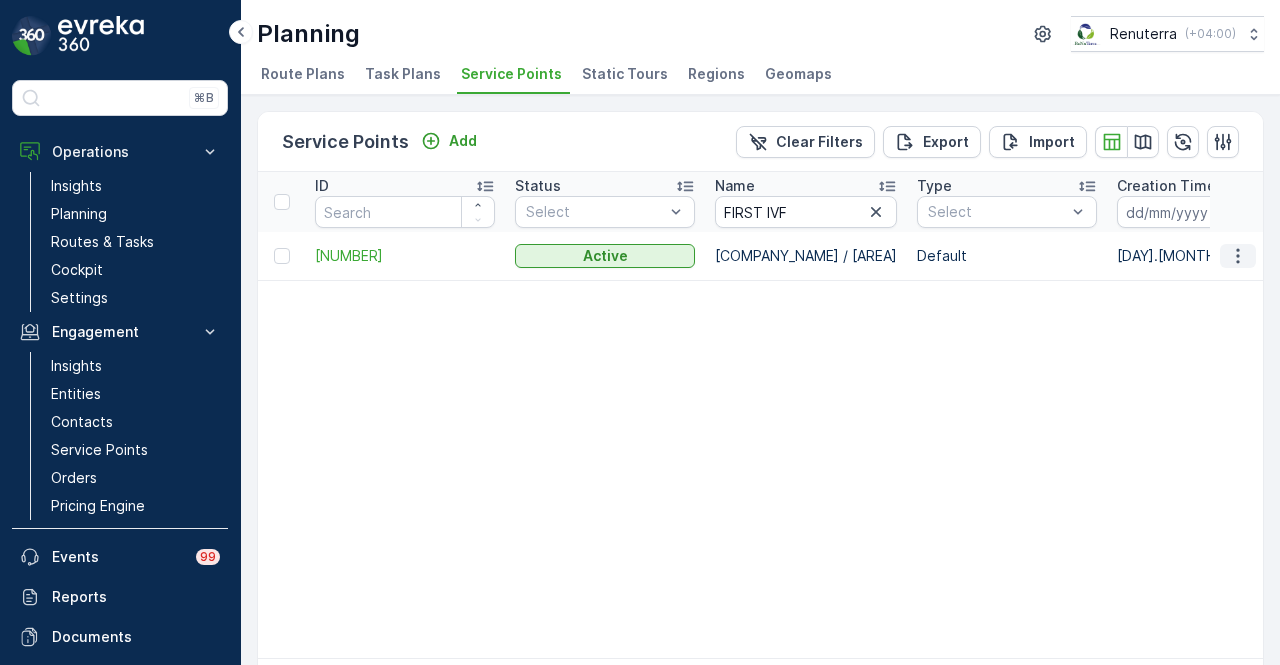 click 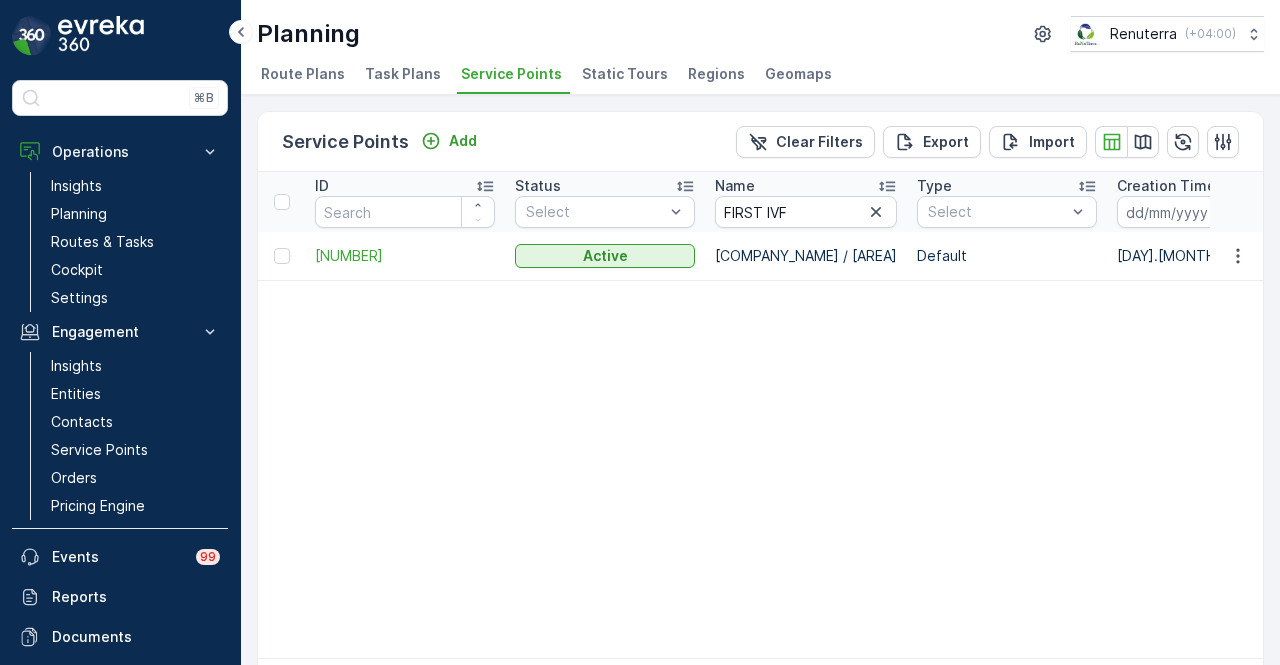 drag, startPoint x: 679, startPoint y: 326, endPoint x: 464, endPoint y: 319, distance: 215.11392 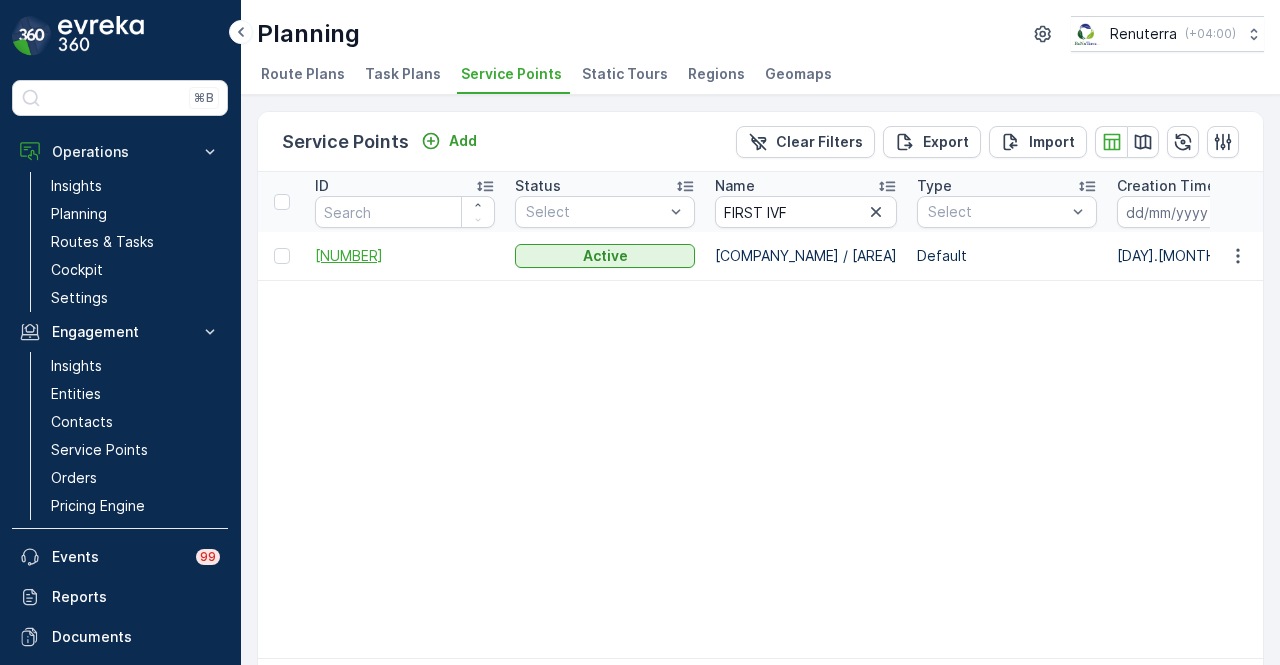 click on "[NUMBER]" at bounding box center [405, 256] 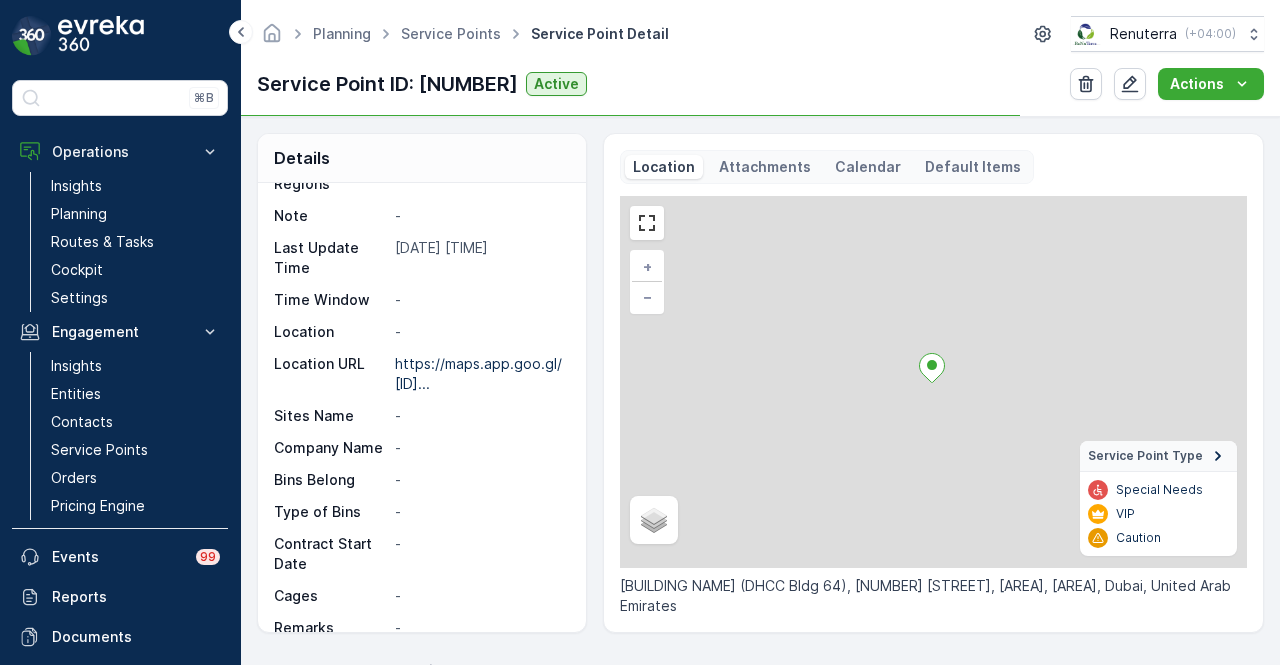 scroll, scrollTop: 354, scrollLeft: 0, axis: vertical 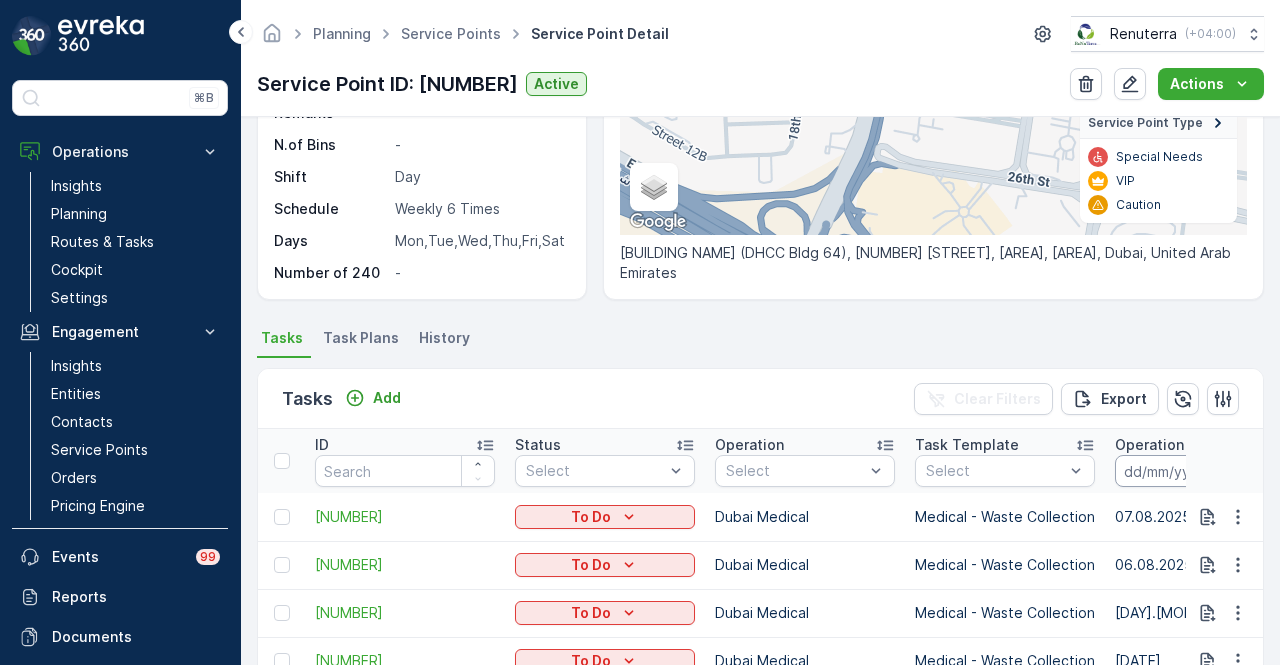 click at bounding box center (1183, 471) 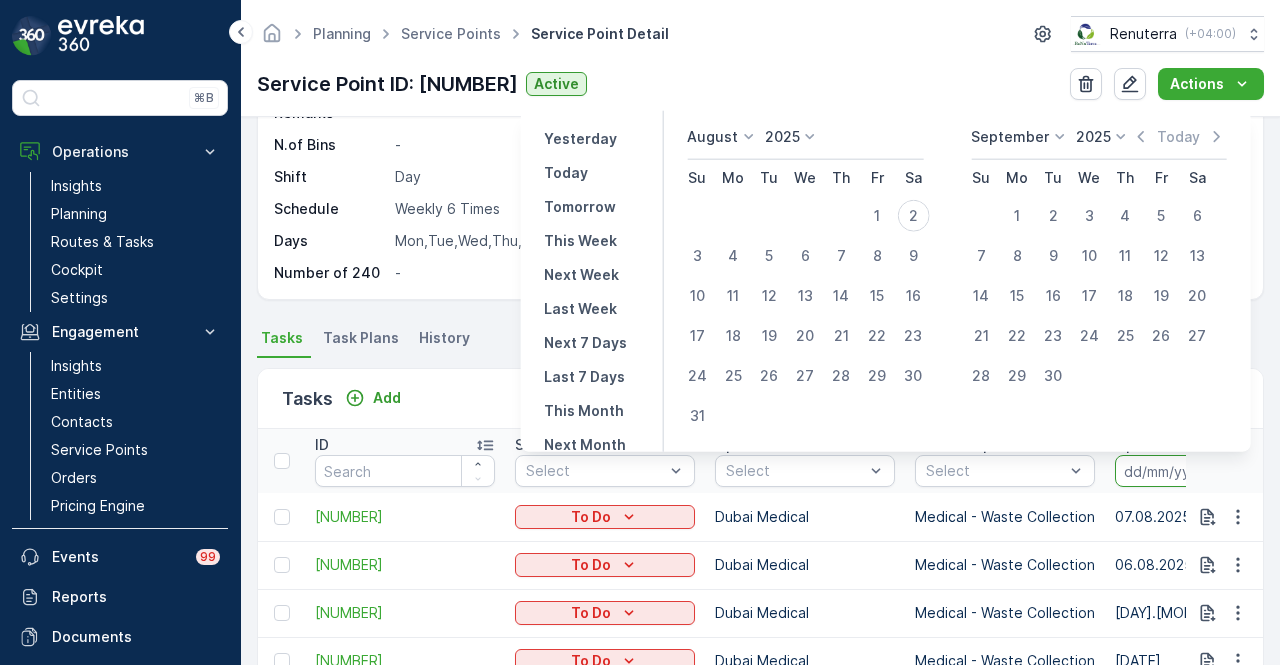click at bounding box center (1183, 471) 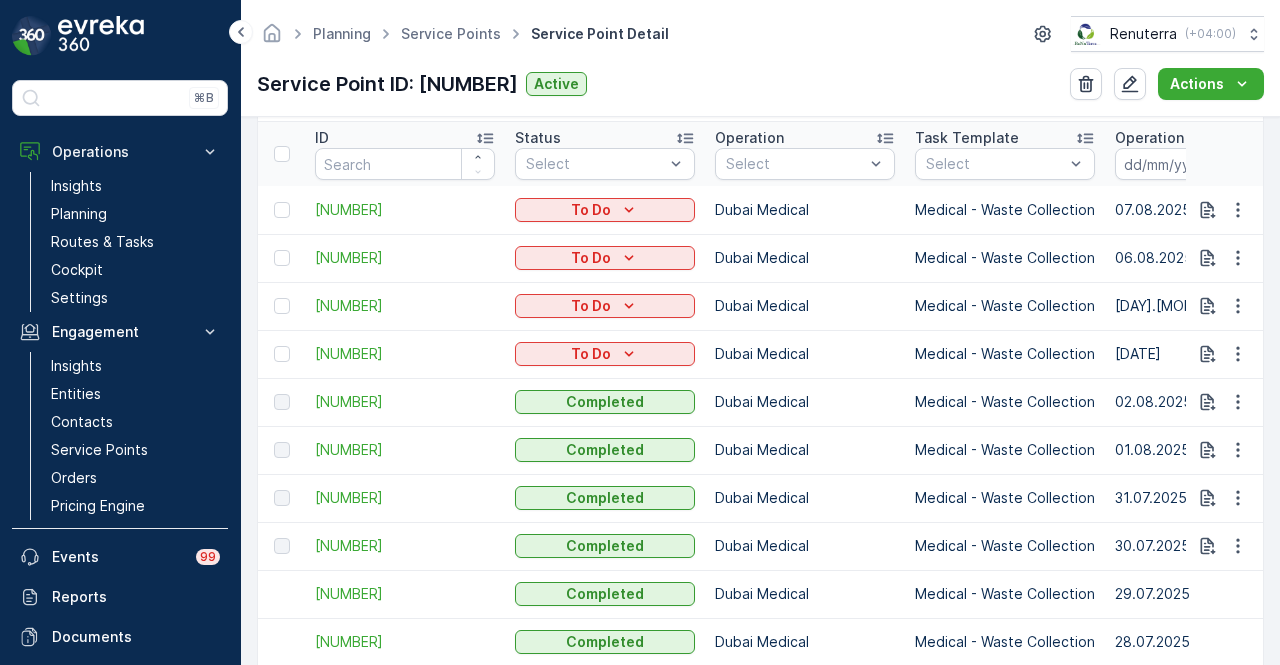scroll, scrollTop: 733, scrollLeft: 0, axis: vertical 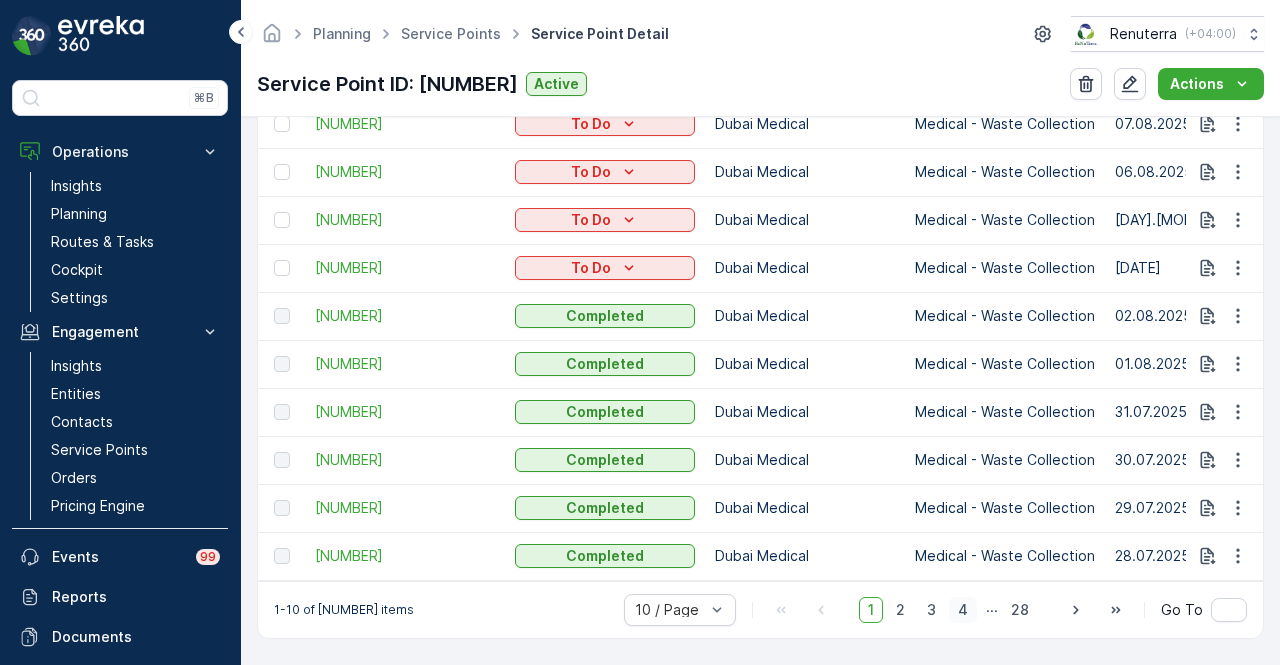 click on "4" at bounding box center (963, 610) 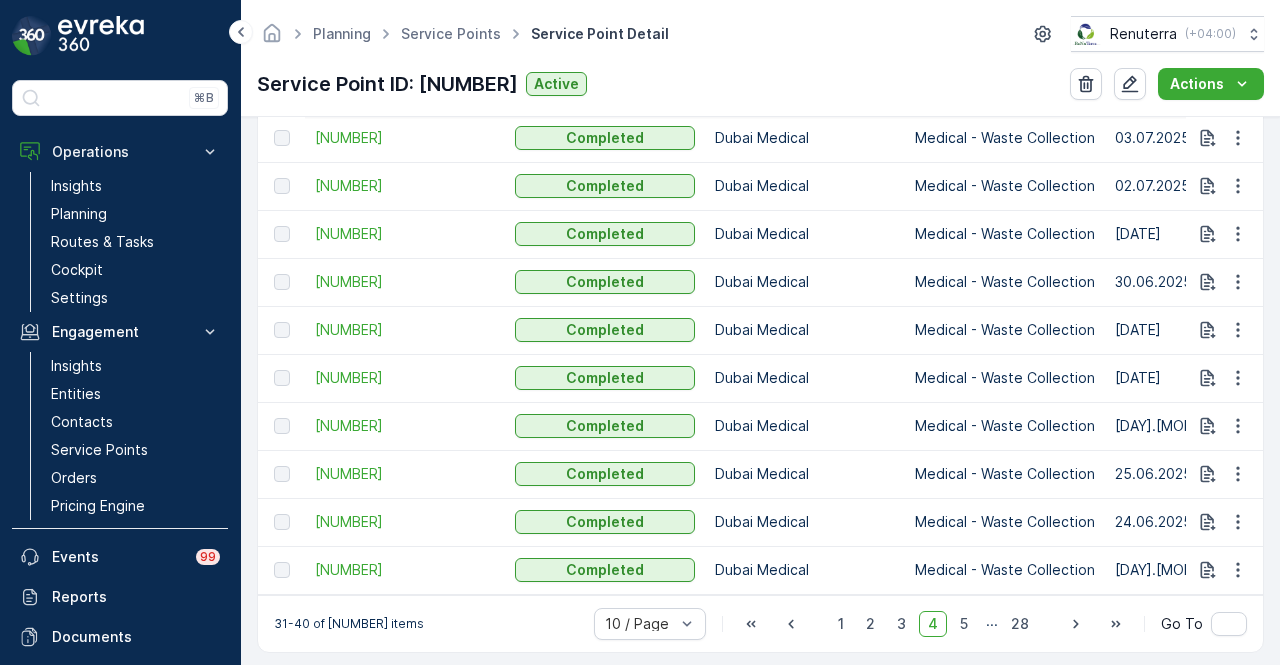 scroll, scrollTop: 733, scrollLeft: 0, axis: vertical 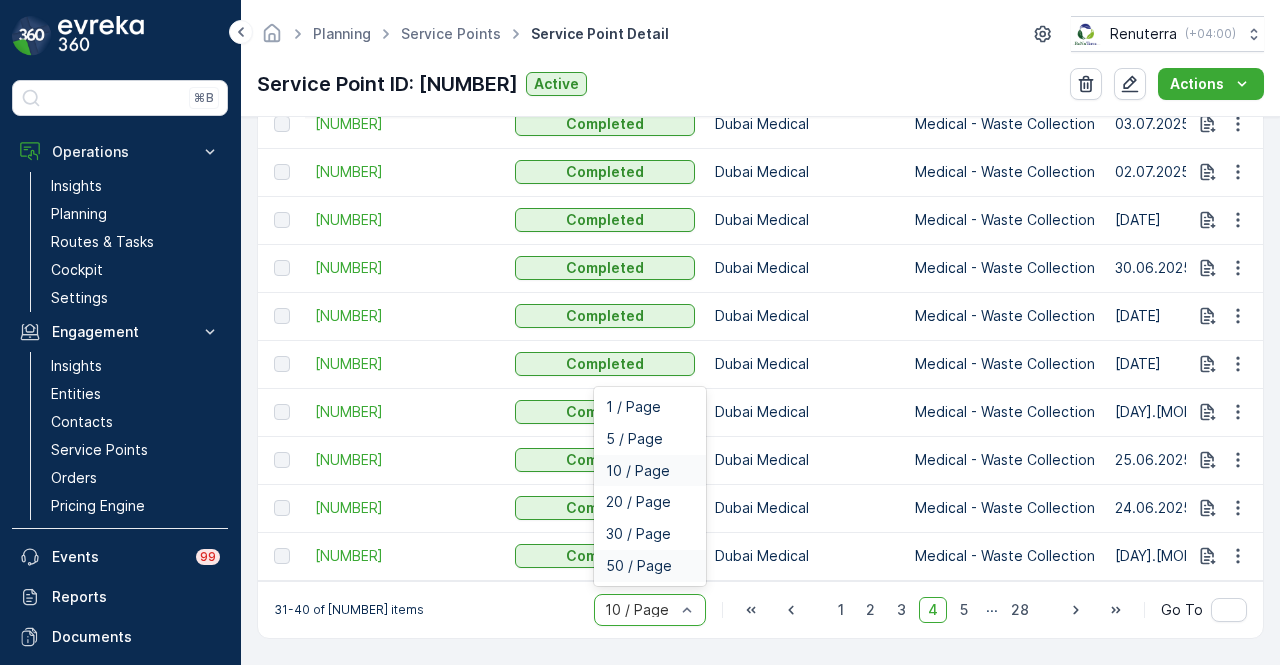 click on "50 / Page" at bounding box center [650, 566] 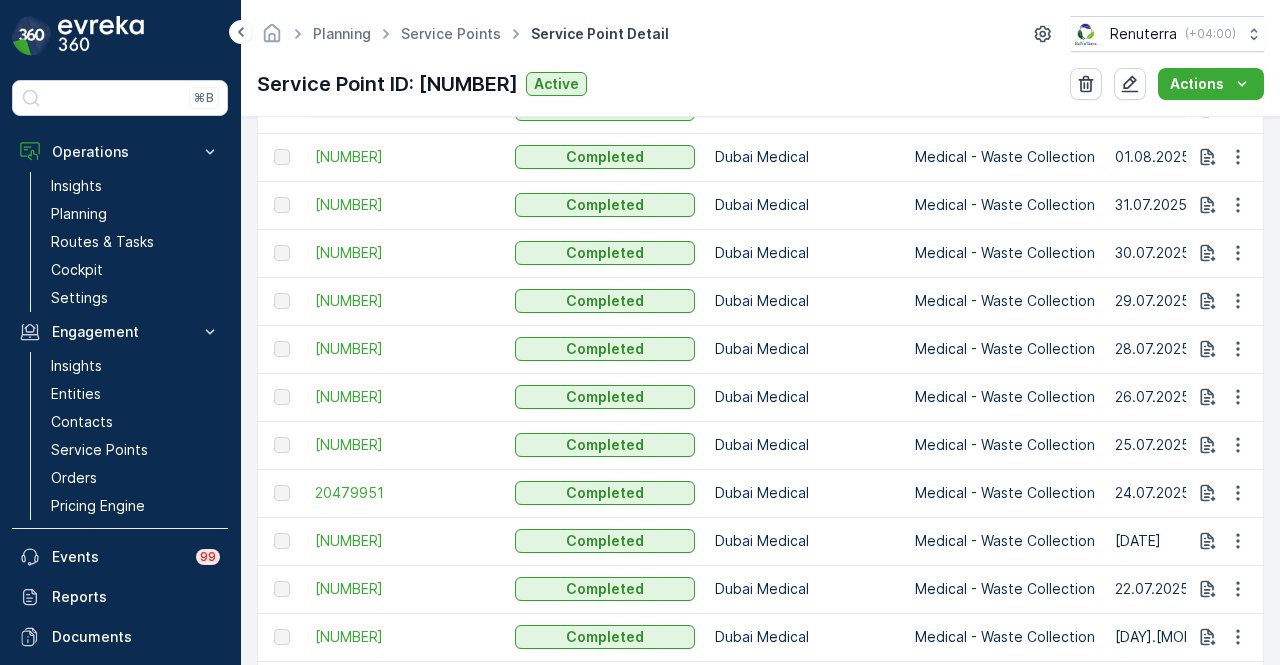 scroll, scrollTop: 733, scrollLeft: 0, axis: vertical 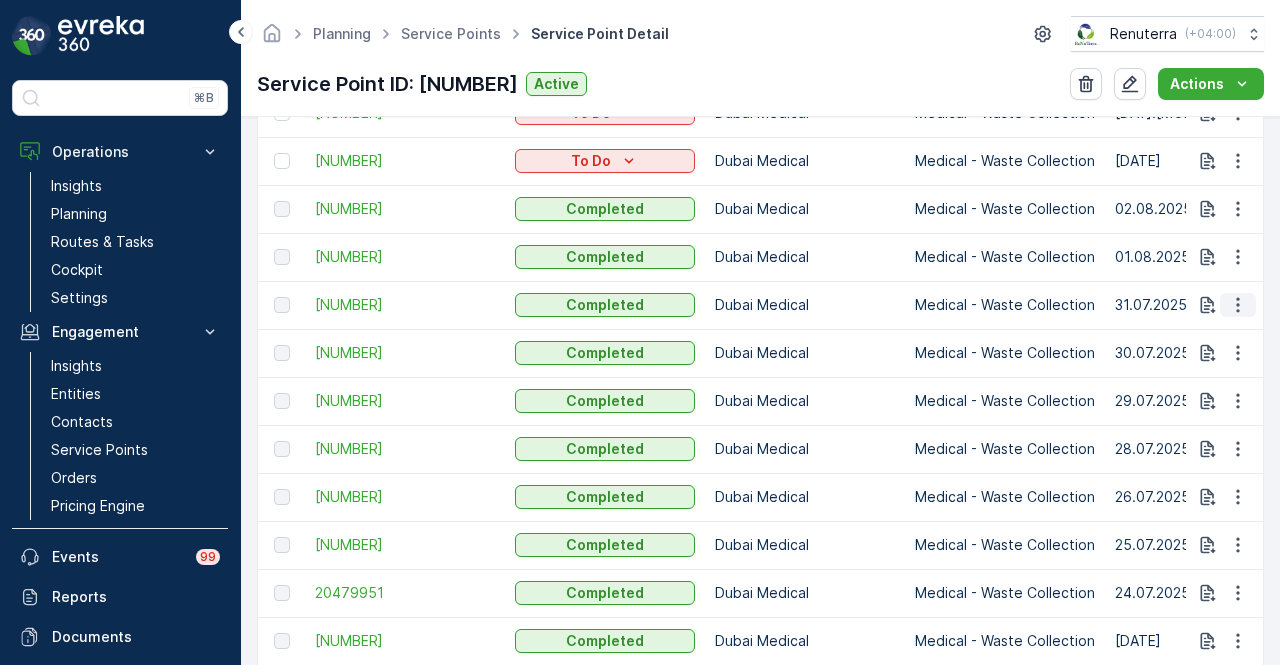 click 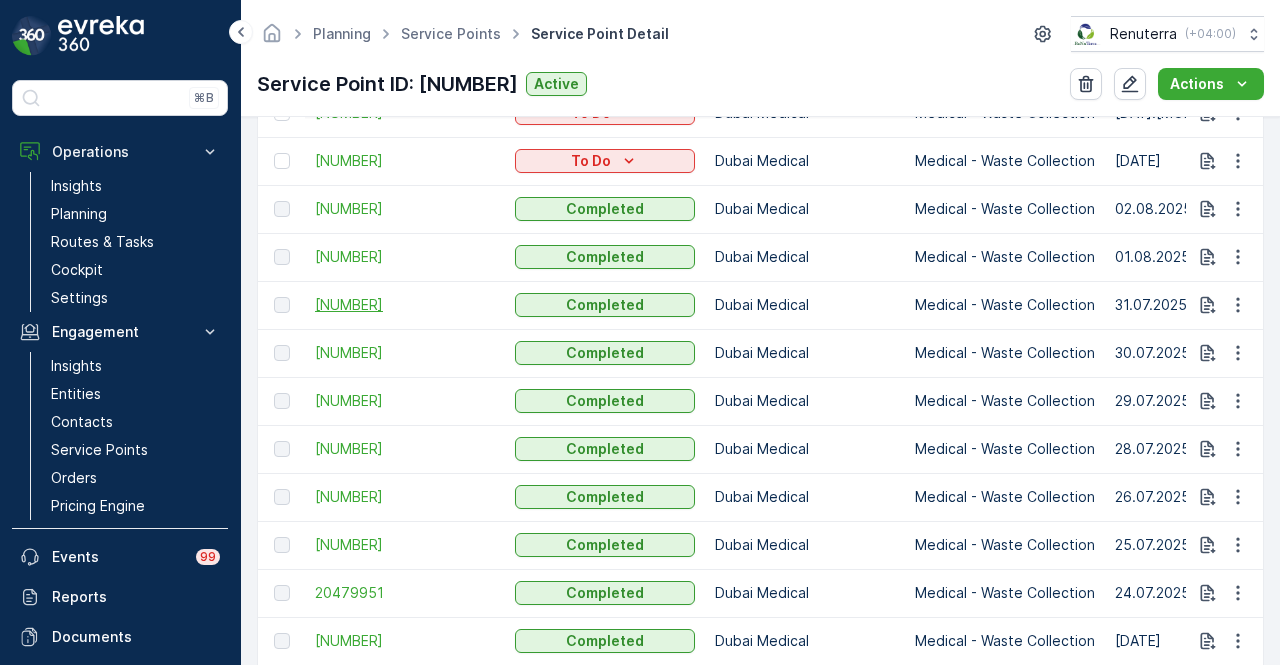 click on "[NUMBER]" at bounding box center (405, 305) 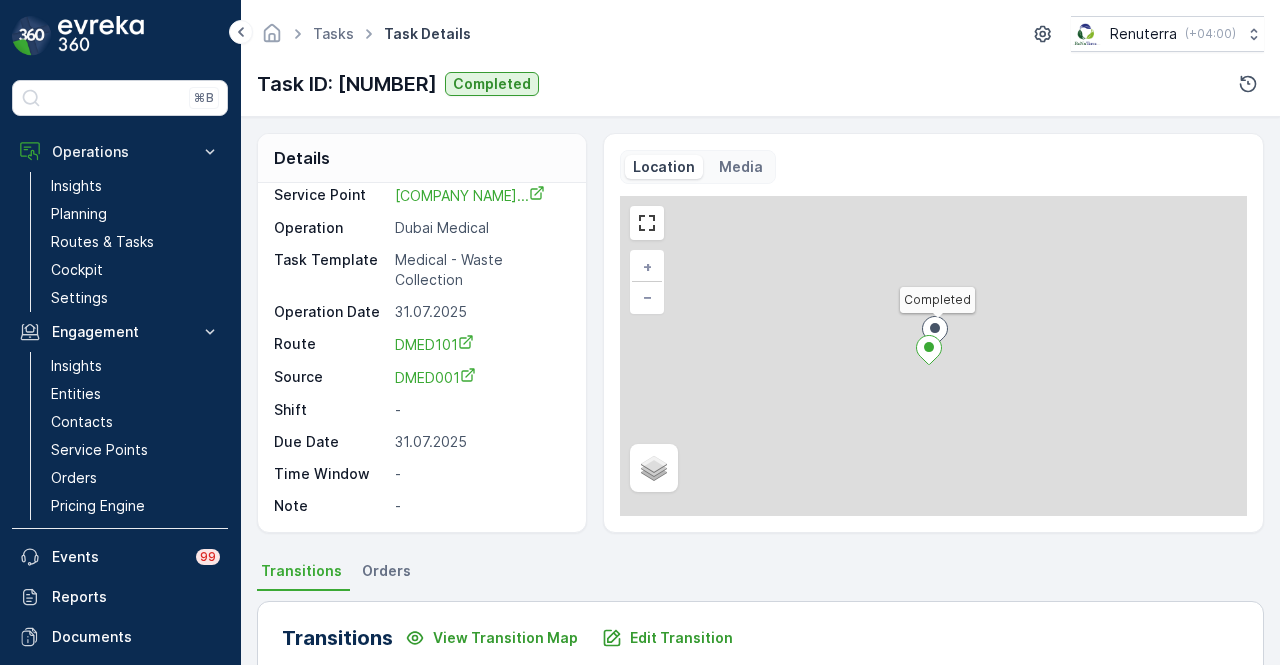 scroll, scrollTop: 66, scrollLeft: 0, axis: vertical 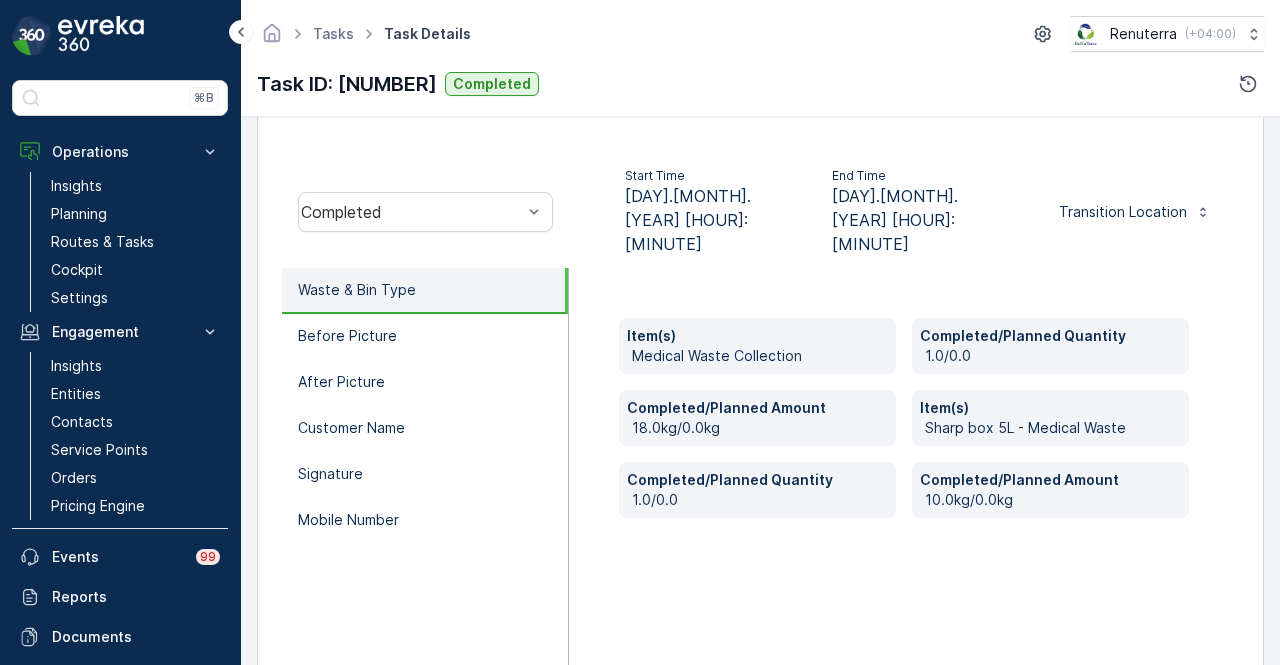 click on "18.0kg/0.0kg" at bounding box center [760, 428] 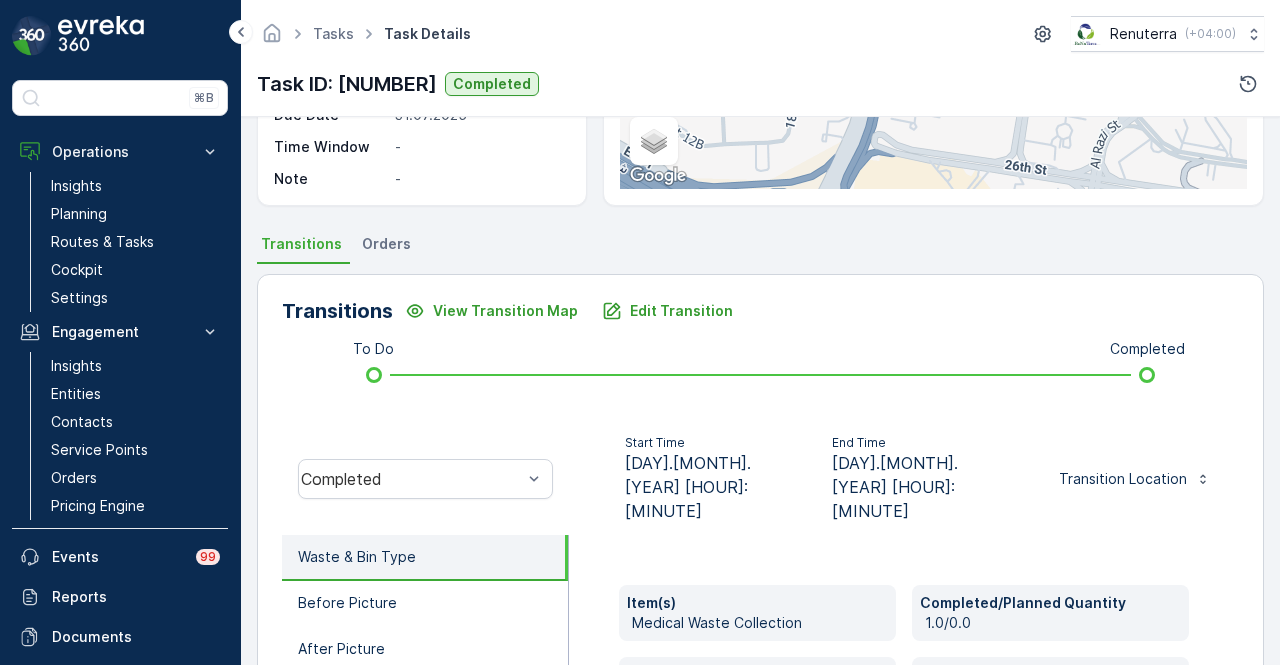 scroll, scrollTop: 294, scrollLeft: 0, axis: vertical 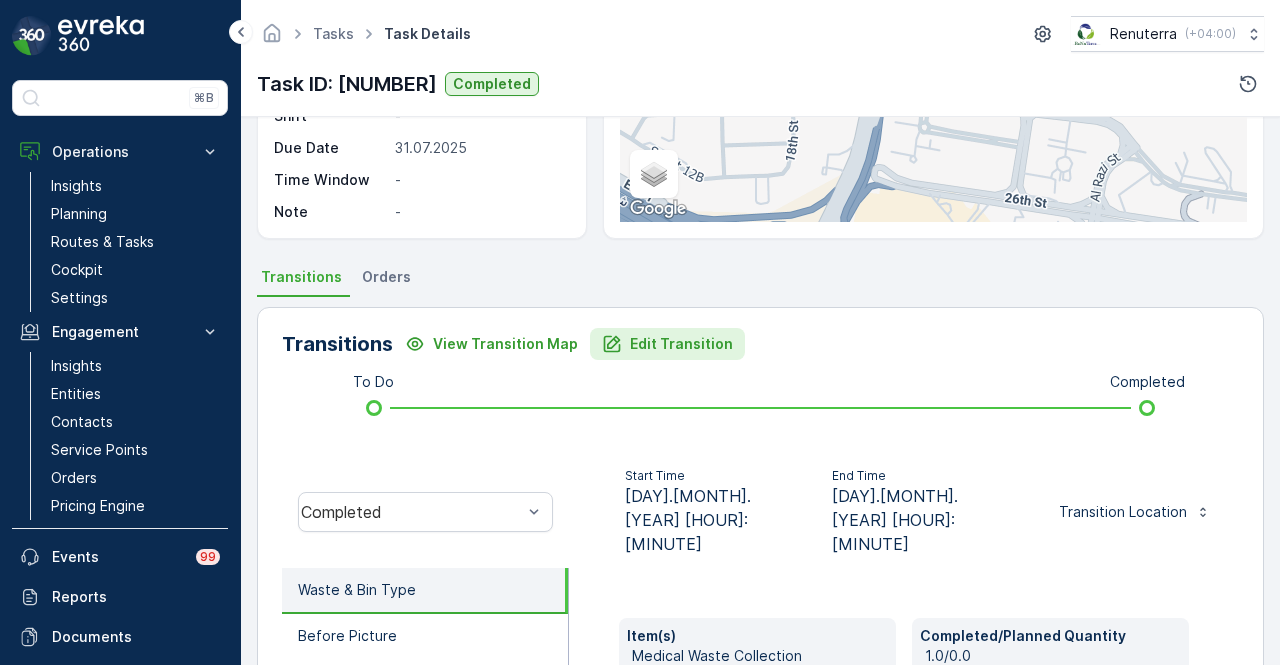 click on "Edit Transition" at bounding box center [681, 344] 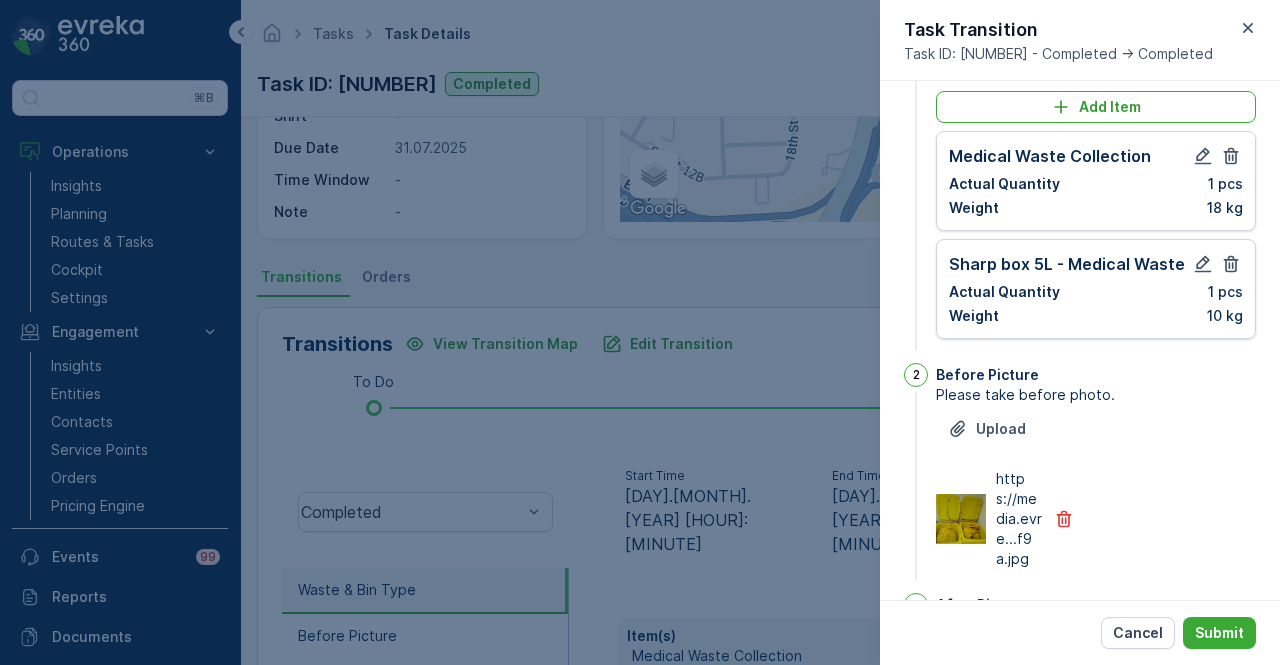 scroll, scrollTop: 42, scrollLeft: 0, axis: vertical 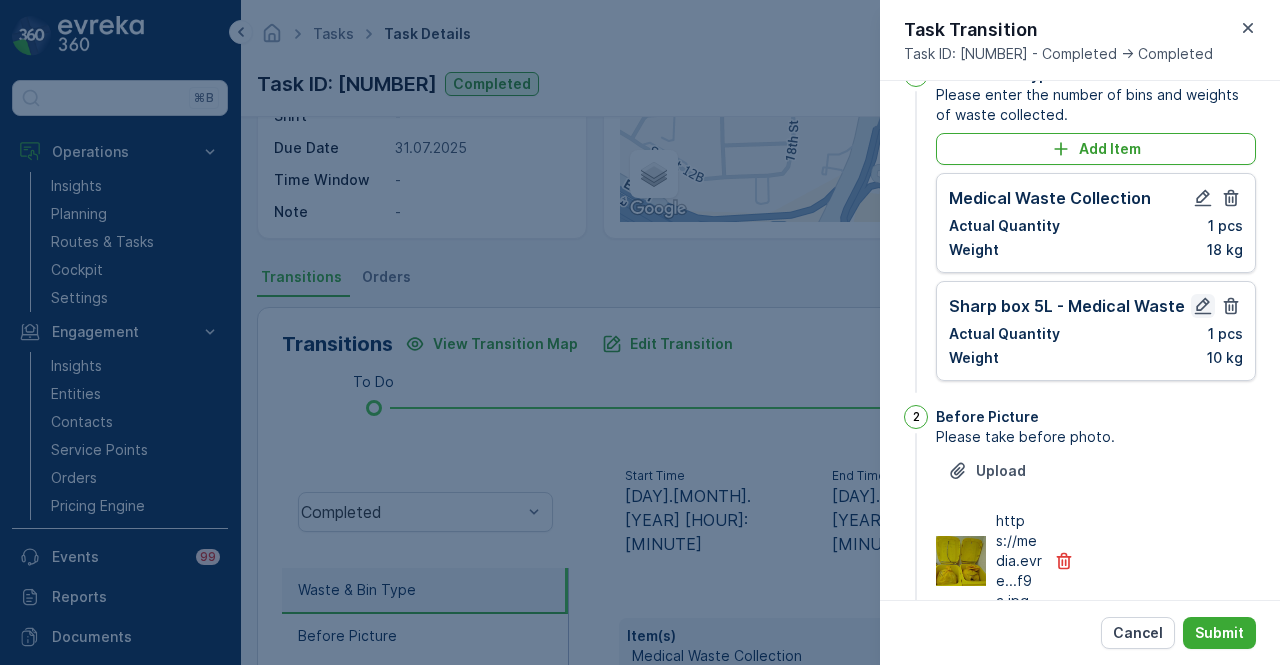 click 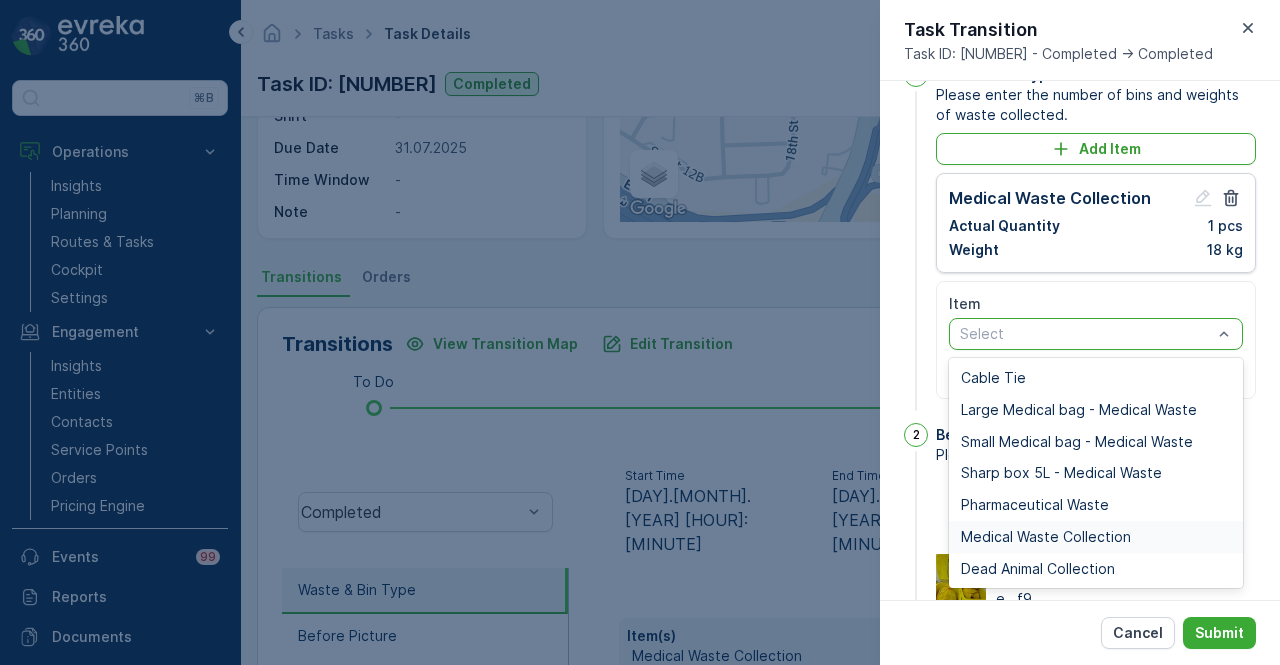 click on "Medical Waste Collection" at bounding box center [1046, 537] 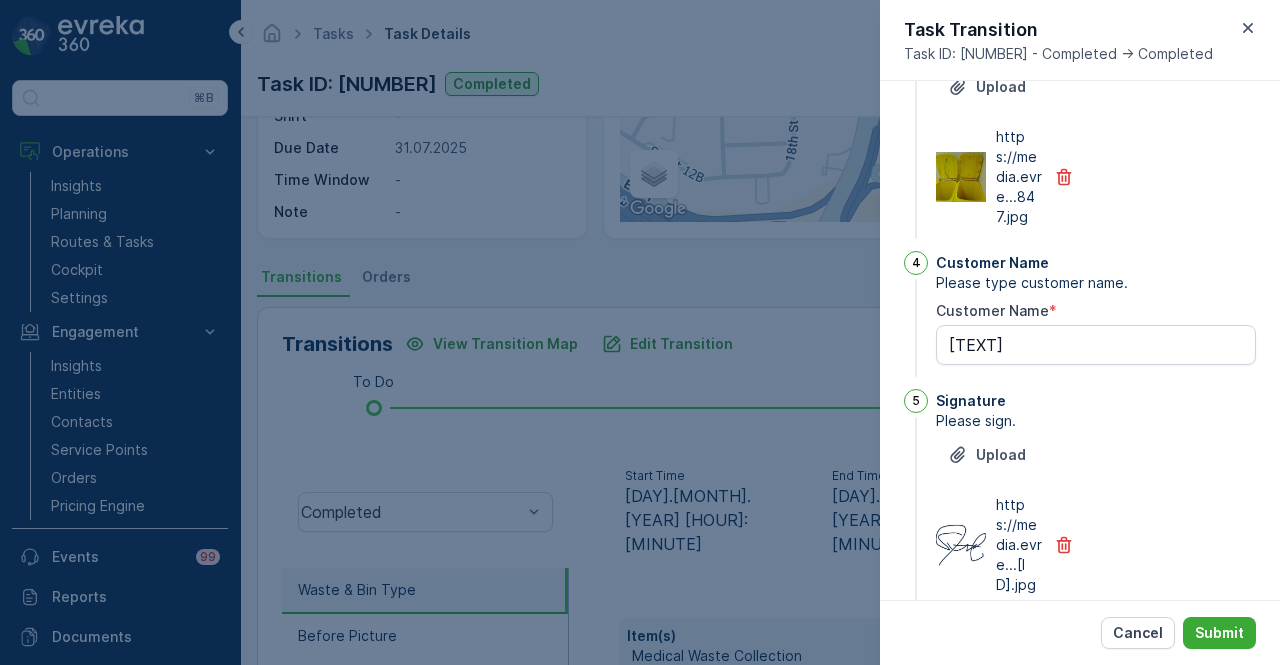 scroll, scrollTop: 927, scrollLeft: 0, axis: vertical 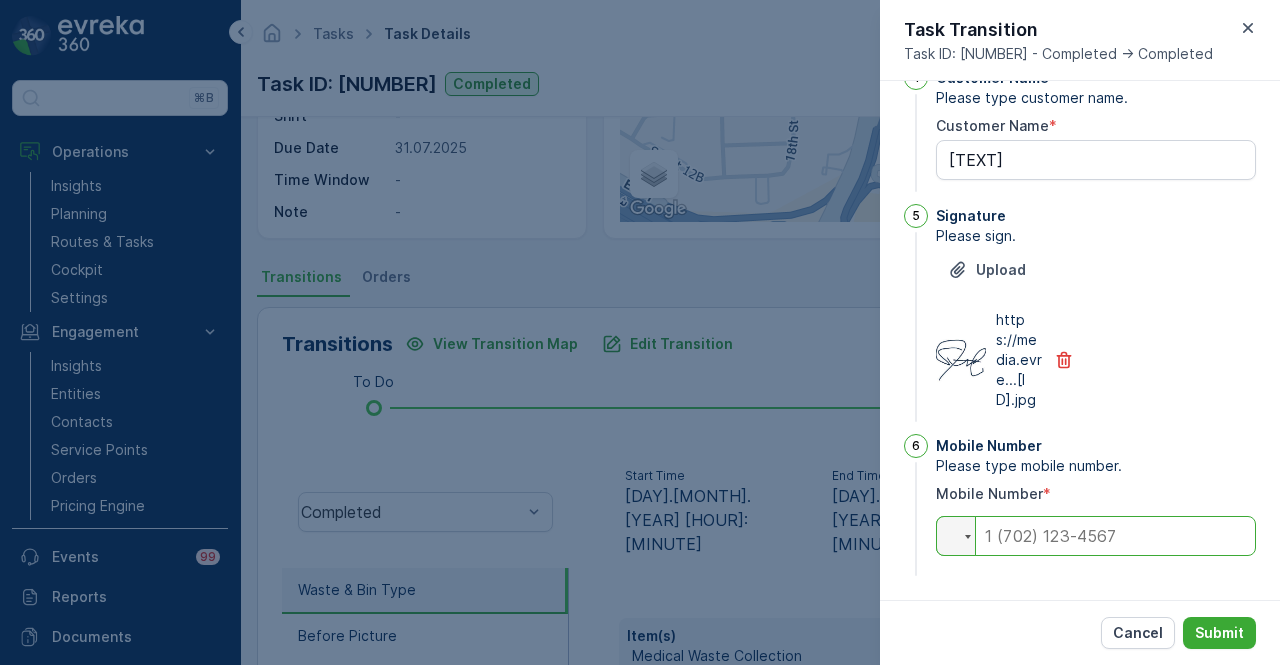 click at bounding box center [1096, 536] 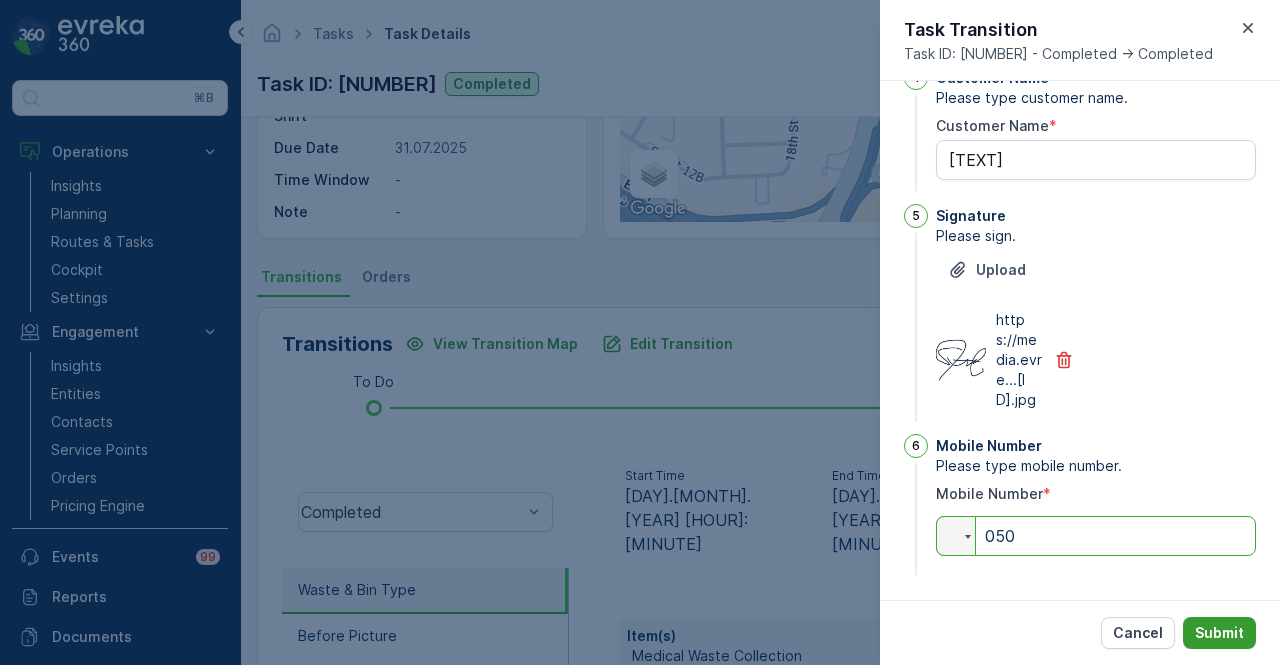 type on "050" 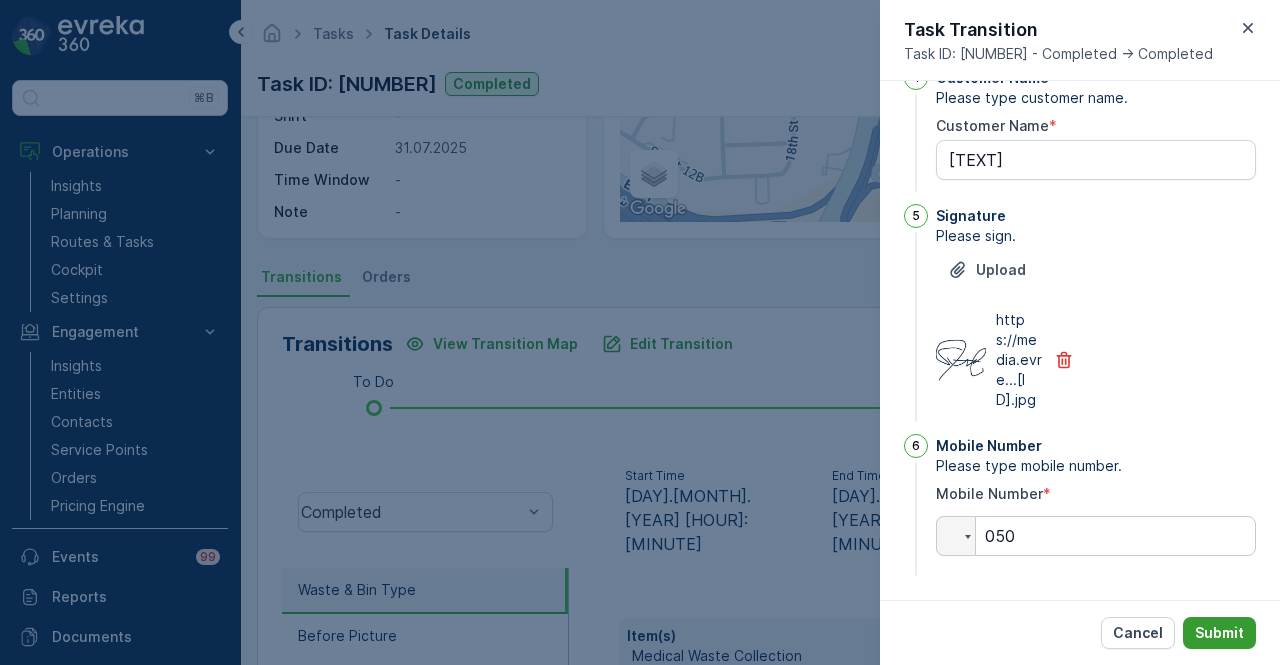 click on "Submit" at bounding box center [1219, 633] 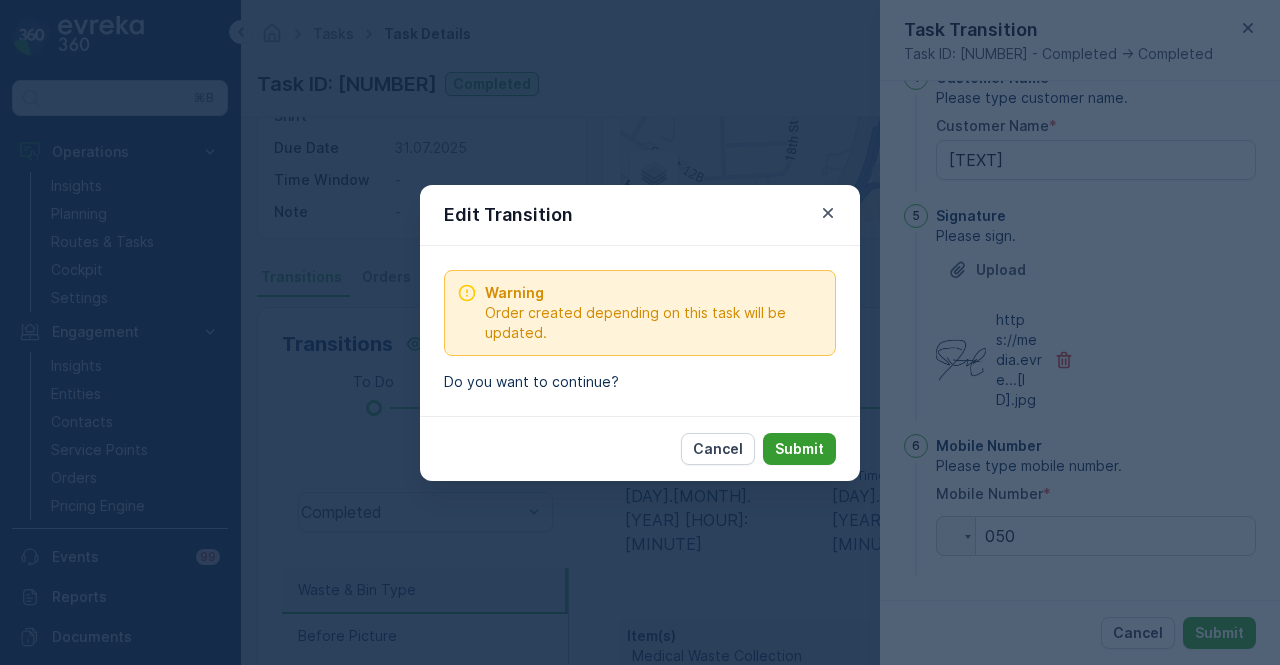 click on "Submit" at bounding box center [799, 449] 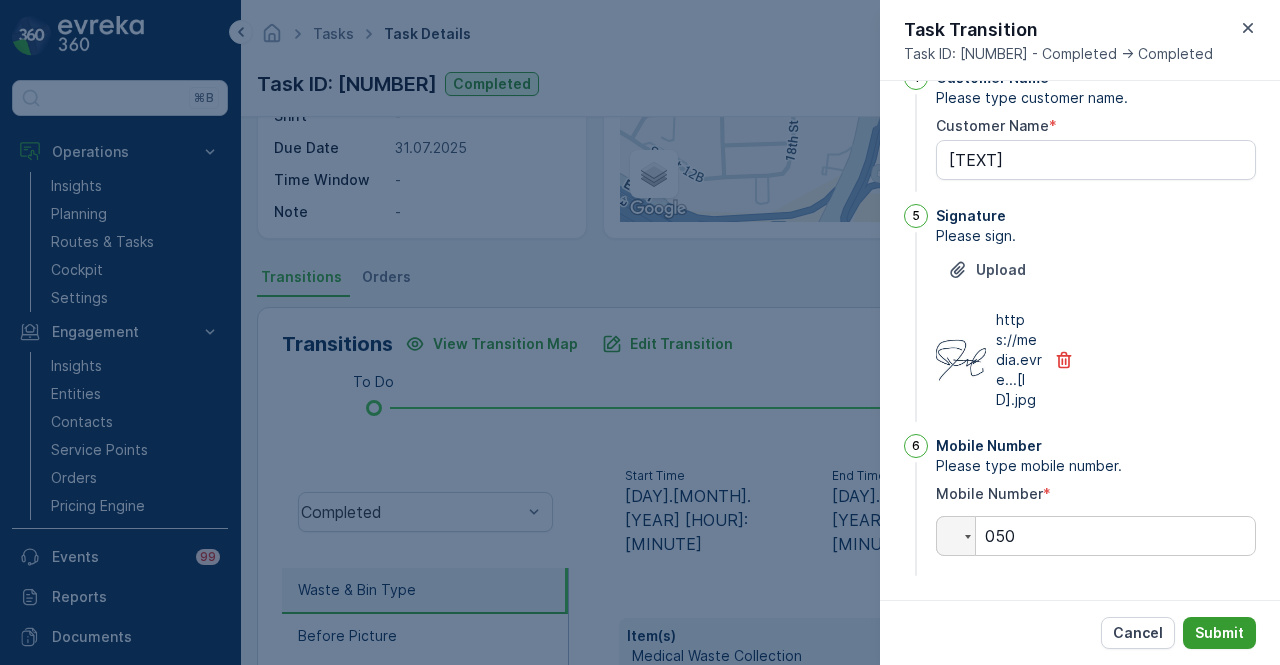 click on "Submit" at bounding box center (1219, 633) 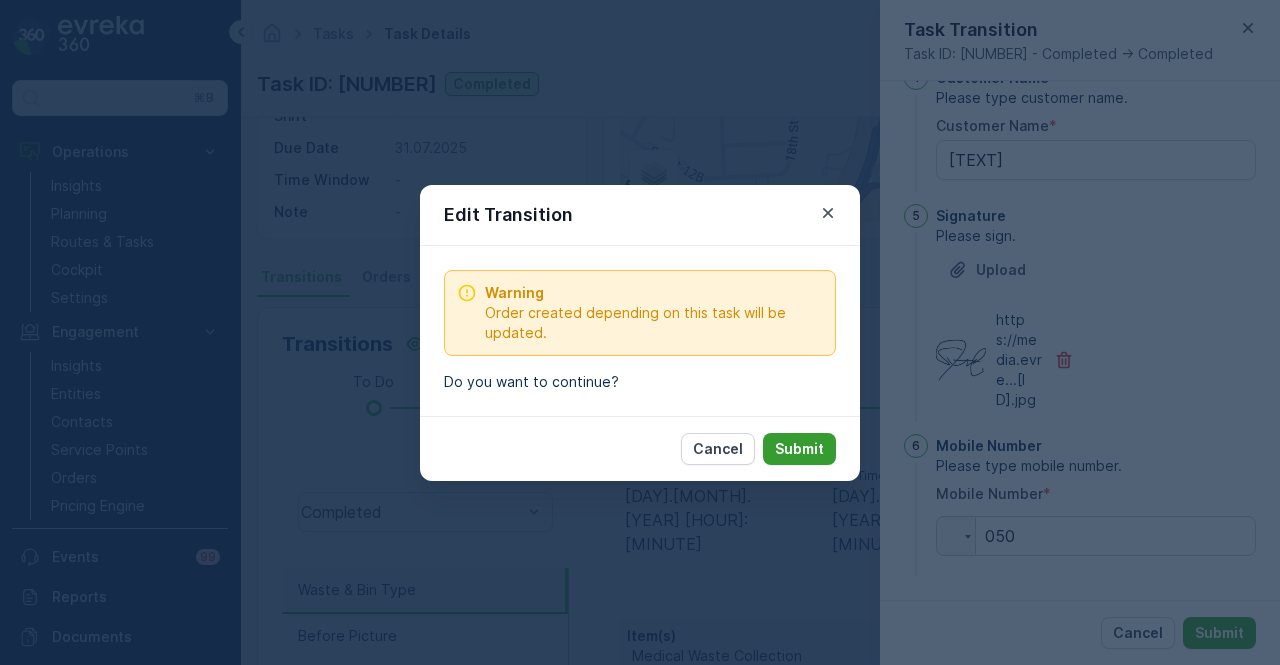 click on "Submit" at bounding box center [799, 449] 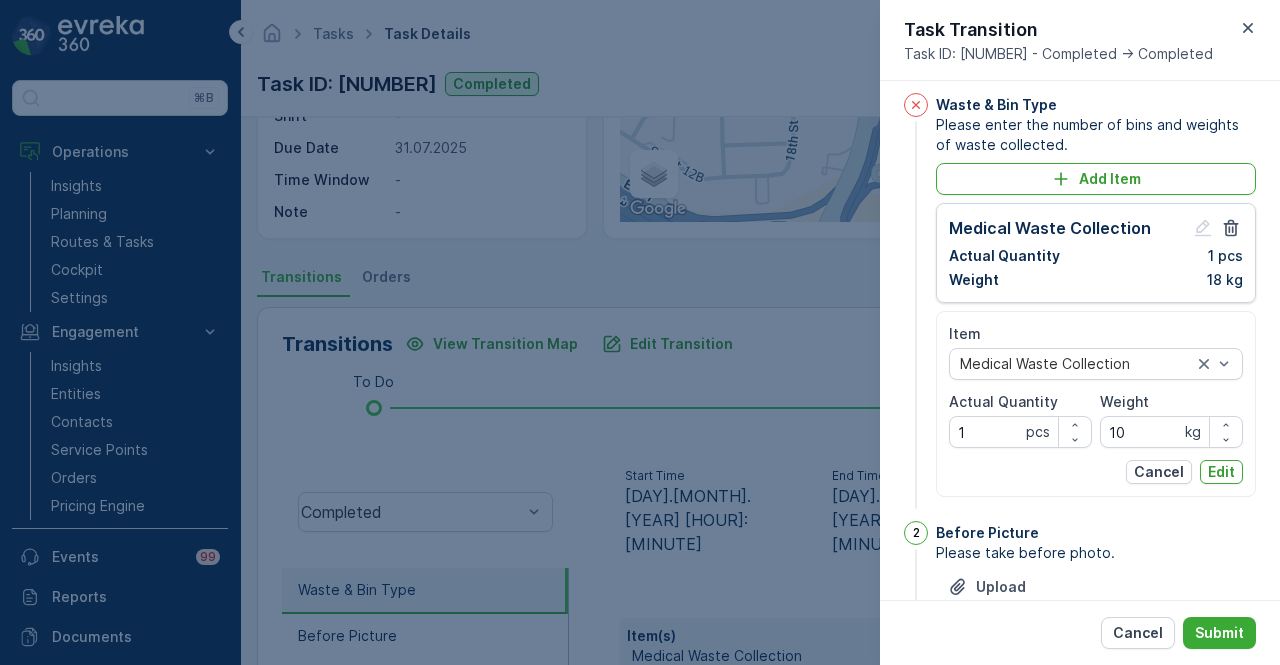 scroll, scrollTop: 0, scrollLeft: 0, axis: both 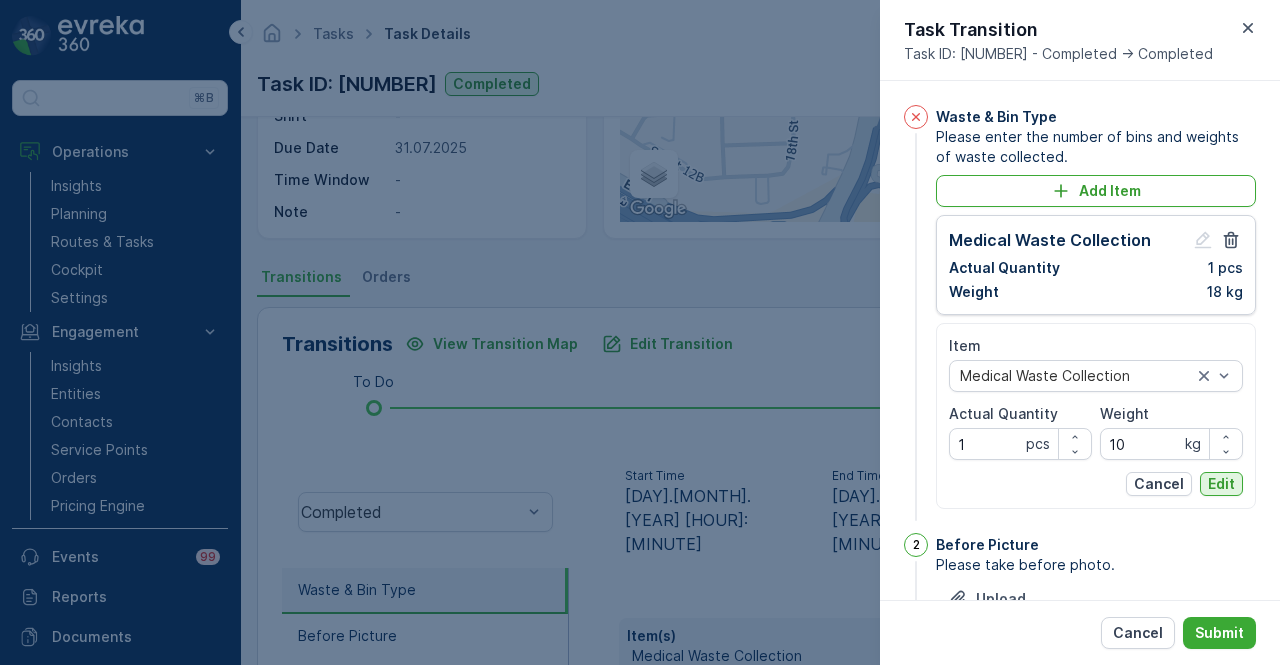 click on "Edit" at bounding box center [1221, 484] 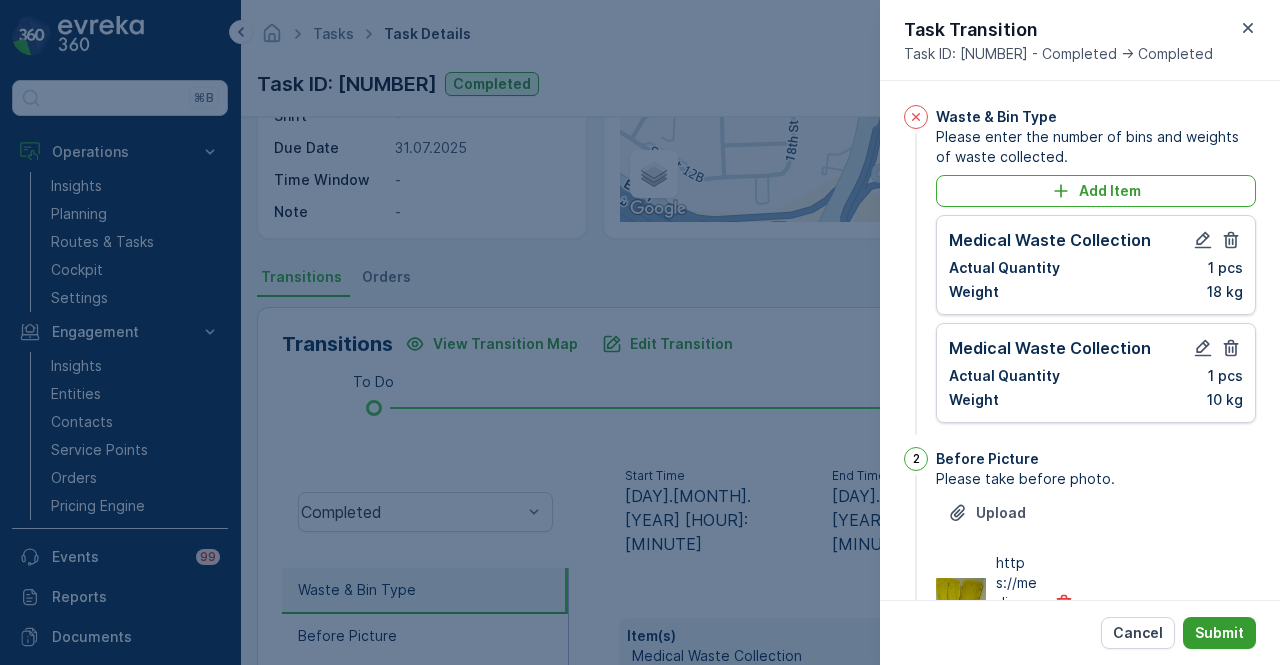 click on "Submit" at bounding box center (1219, 633) 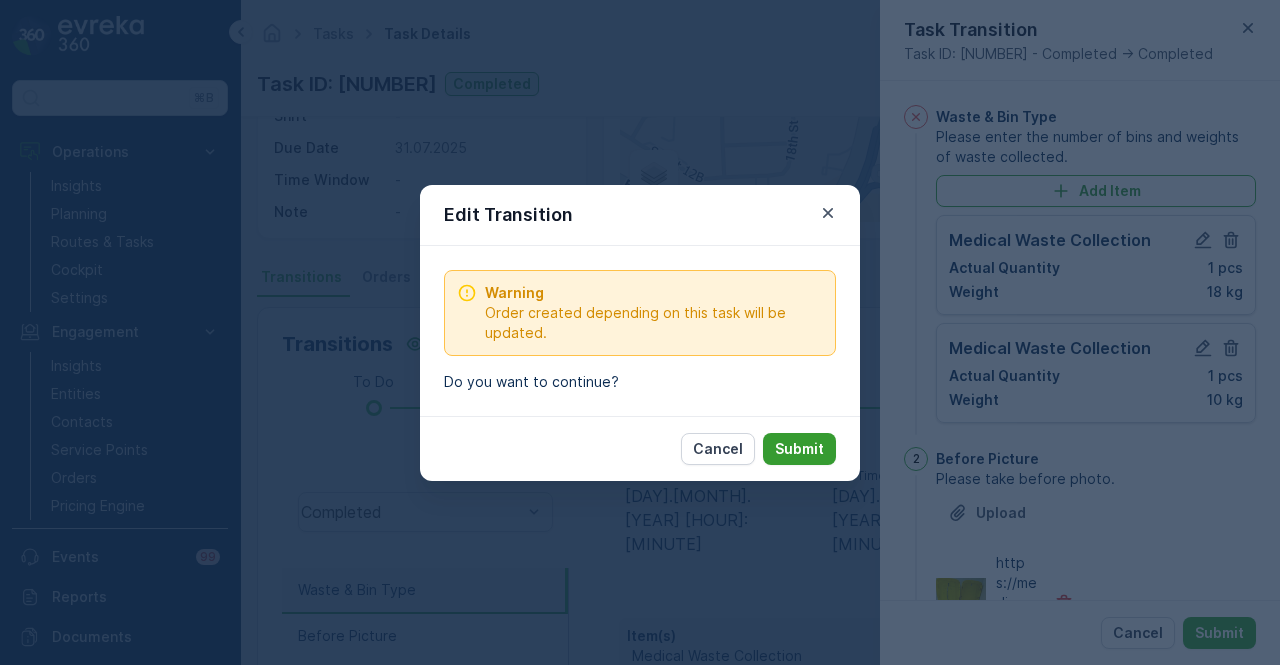 click on "Submit" at bounding box center (799, 449) 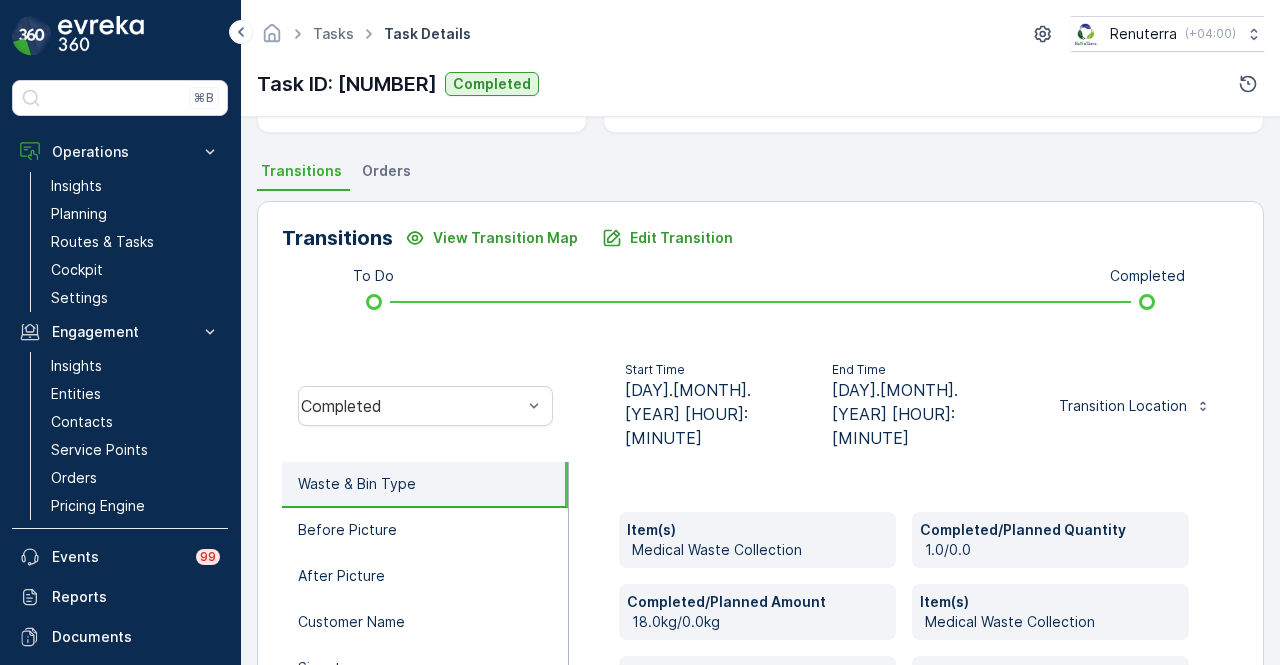 scroll, scrollTop: 594, scrollLeft: 0, axis: vertical 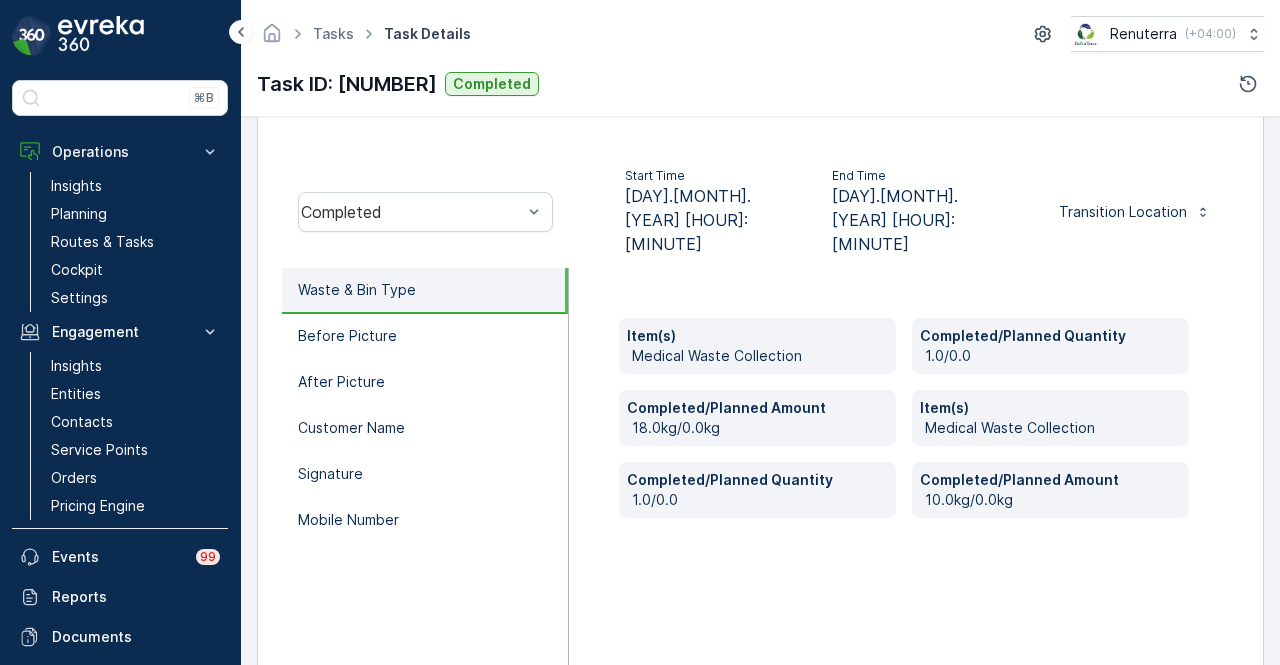 click on "[DAY].[MONTH].[YEAR] [HOUR]:[MINUTE]" at bounding box center [919, 220] 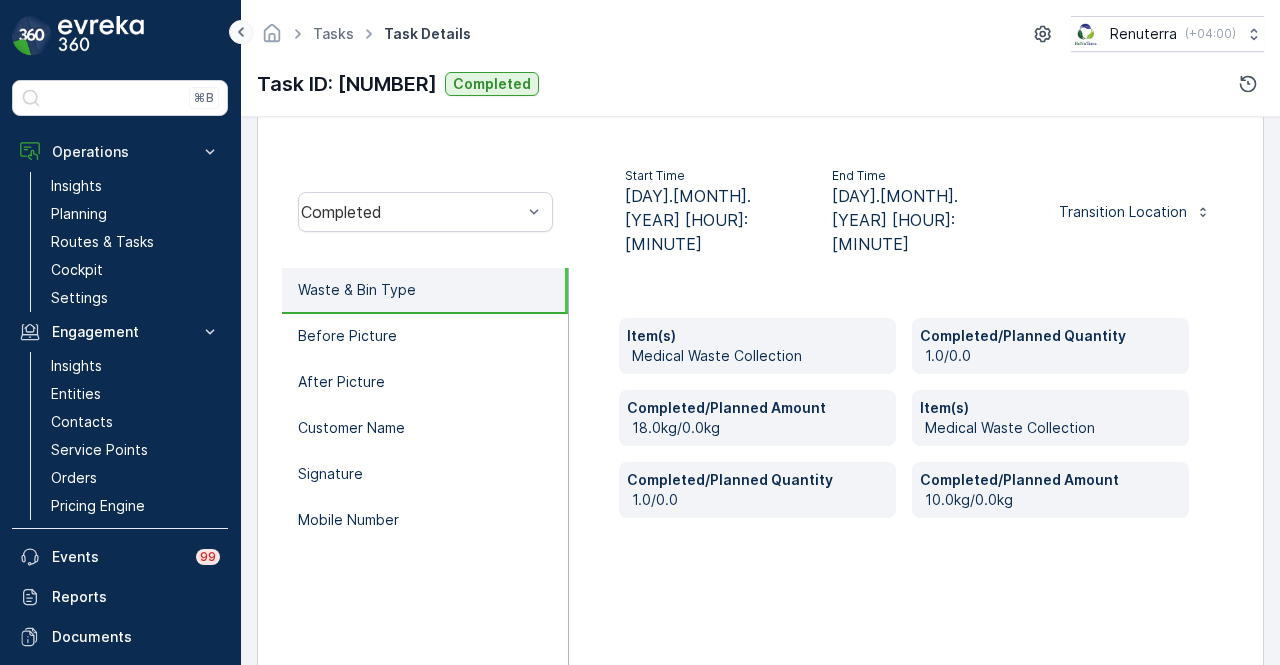 click 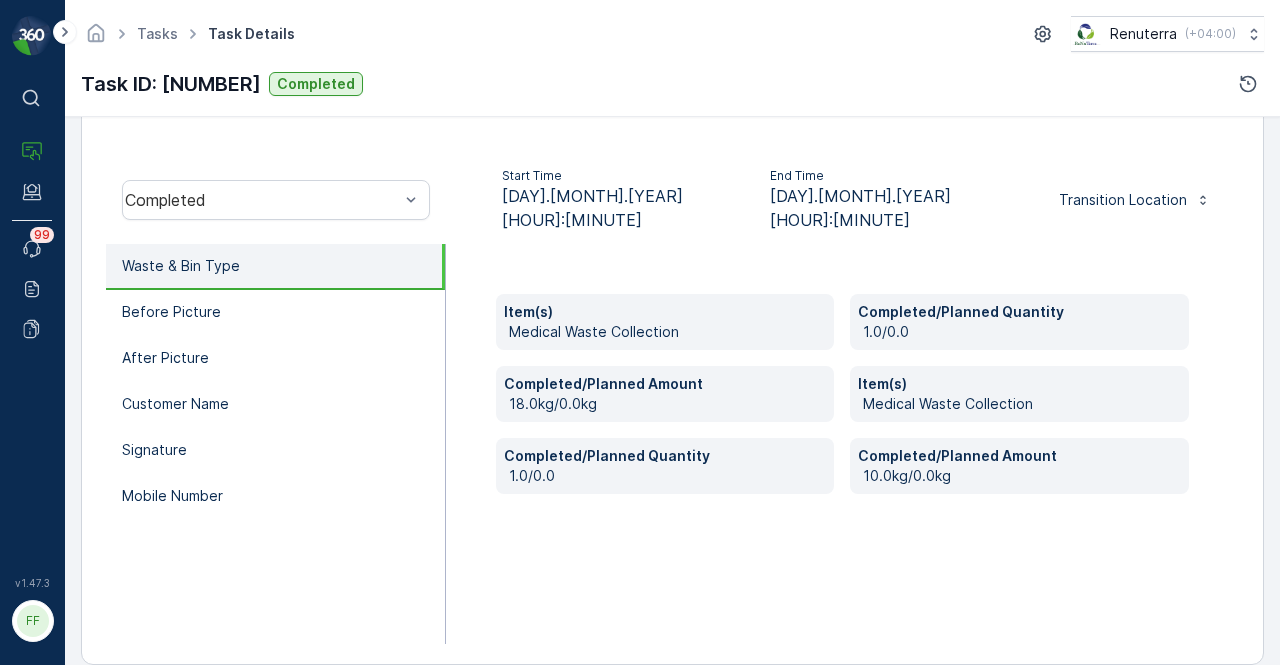 scroll, scrollTop: 46, scrollLeft: 0, axis: vertical 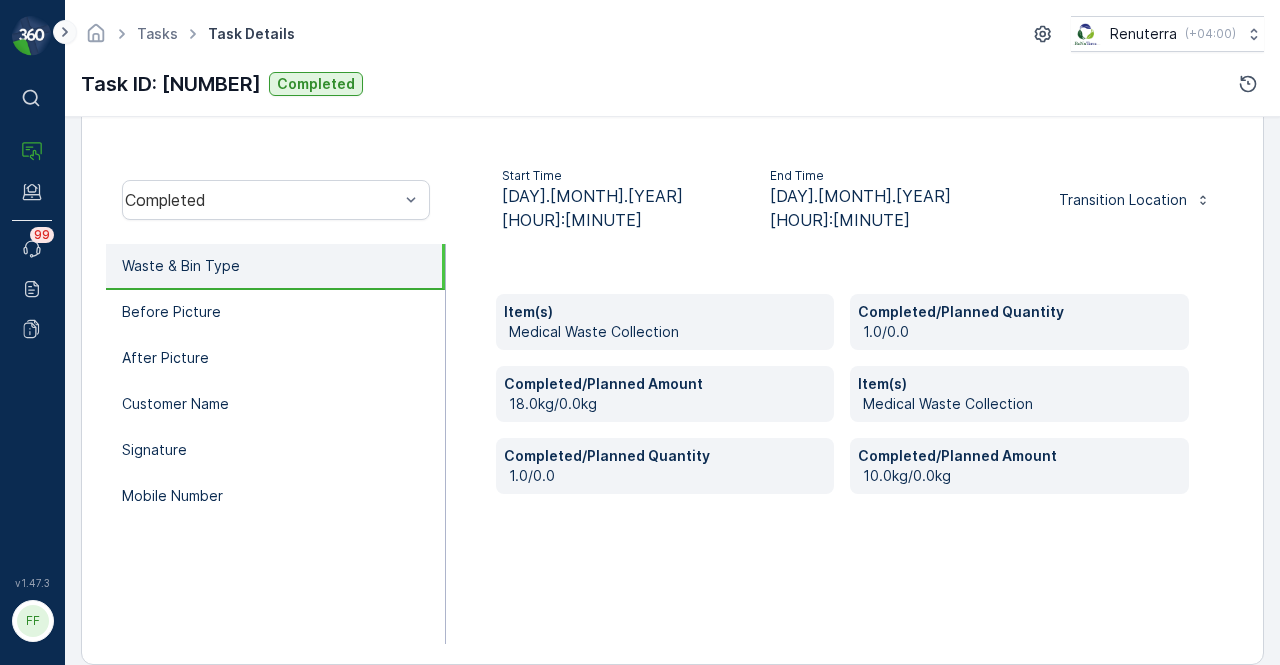 click 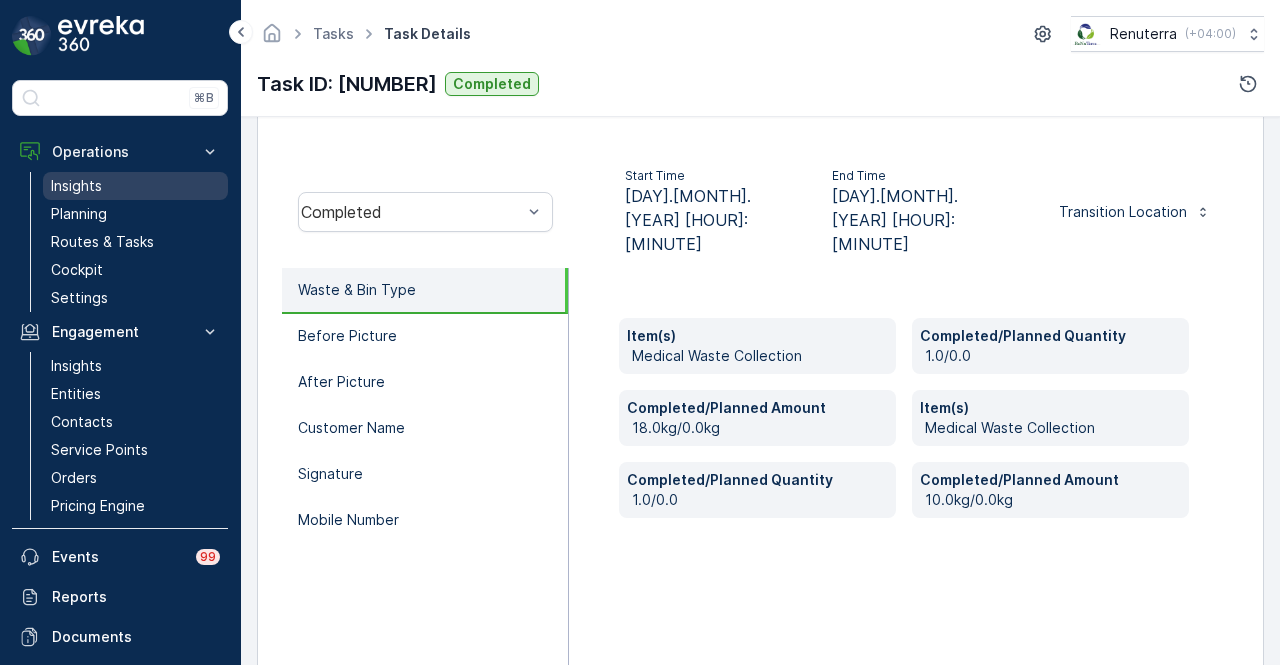 scroll, scrollTop: 66, scrollLeft: 0, axis: vertical 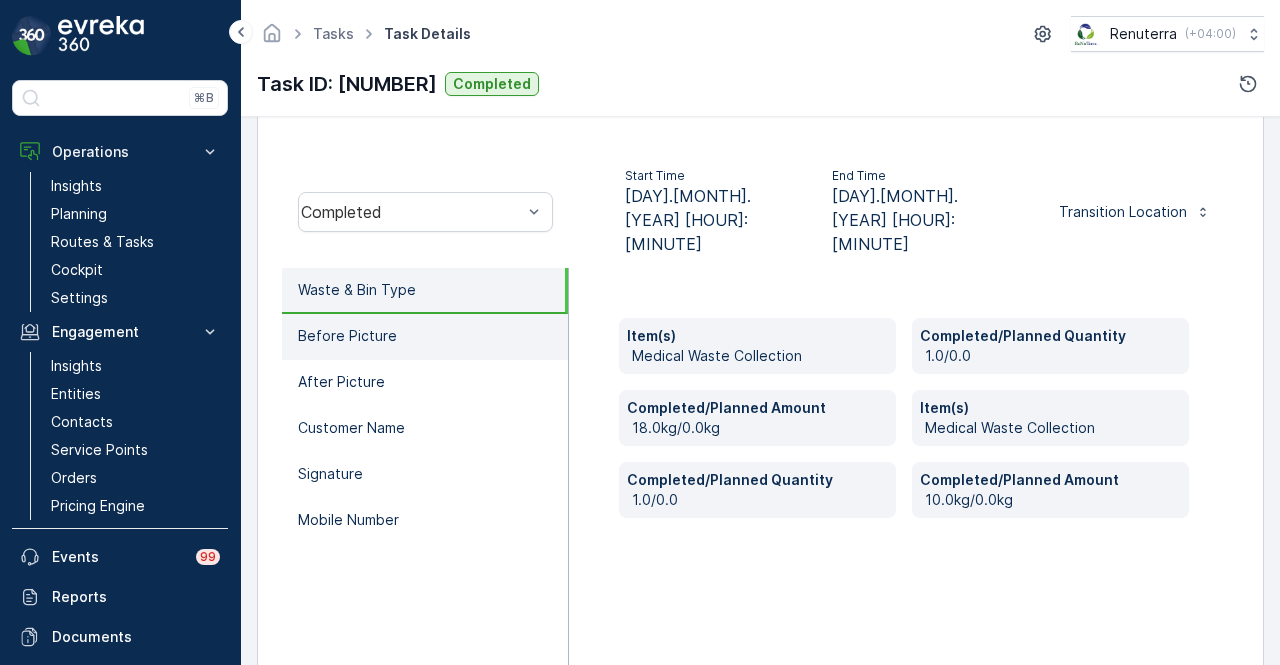 click on "Before Picture" at bounding box center [425, 337] 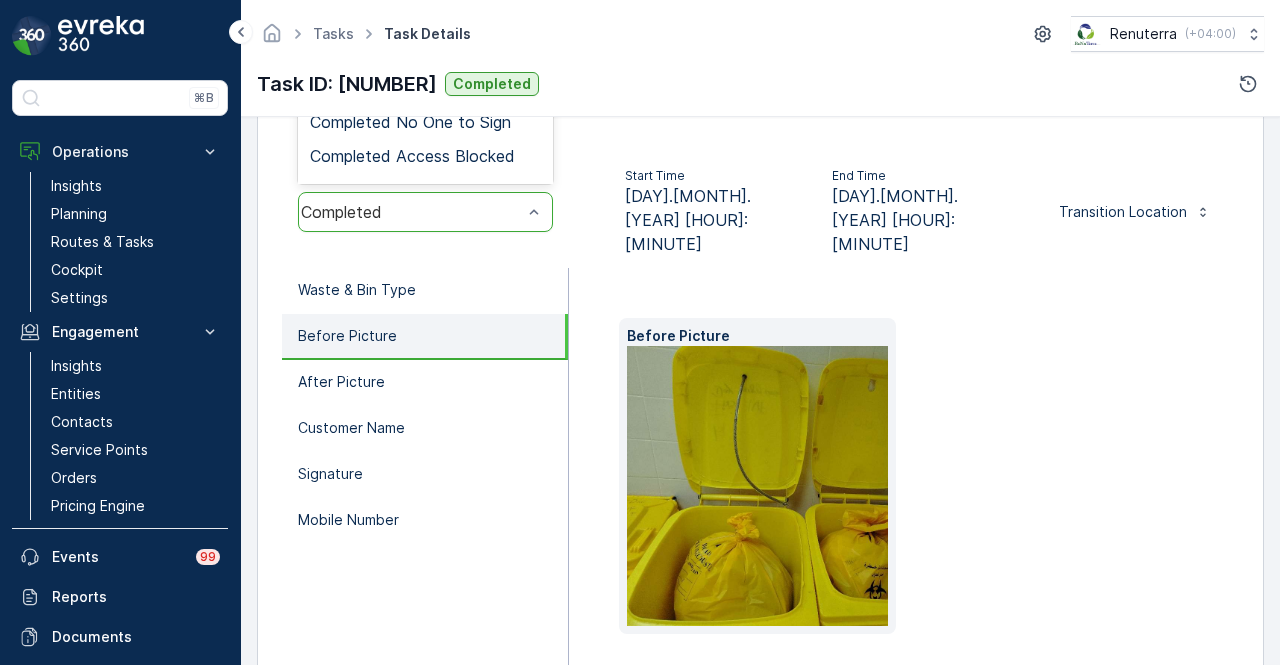 click on "Completed" at bounding box center [411, 212] 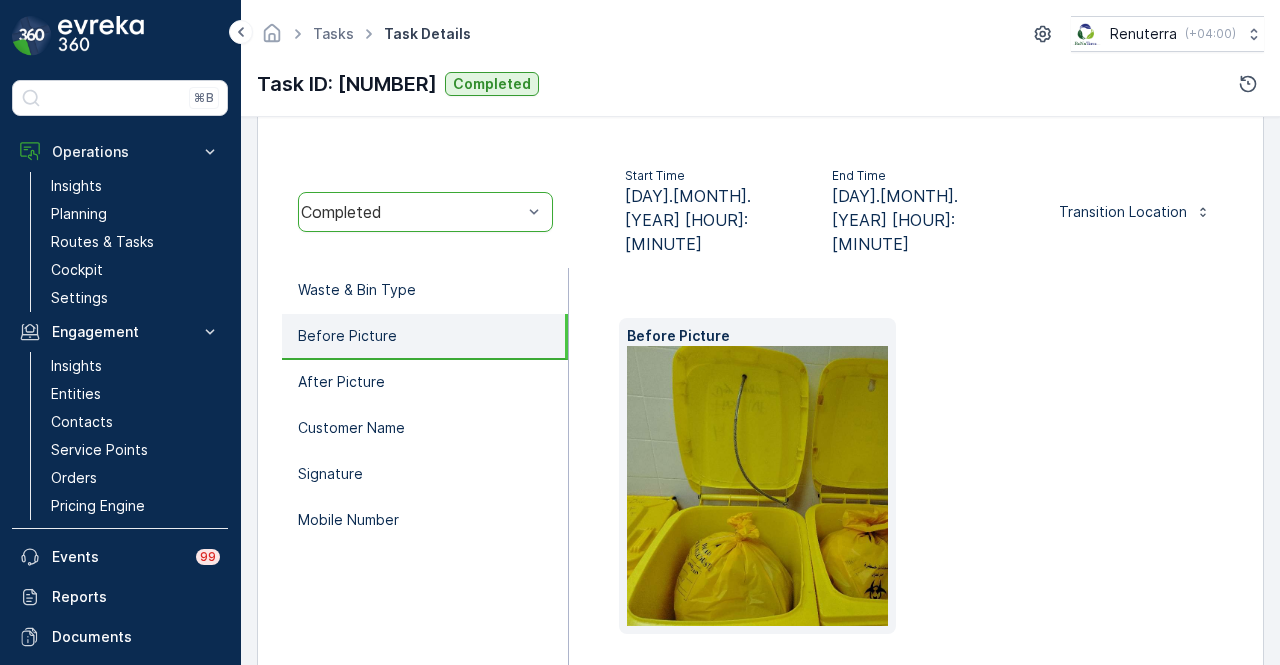 drag, startPoint x: 502, startPoint y: 180, endPoint x: 540, endPoint y: 193, distance: 40.16217 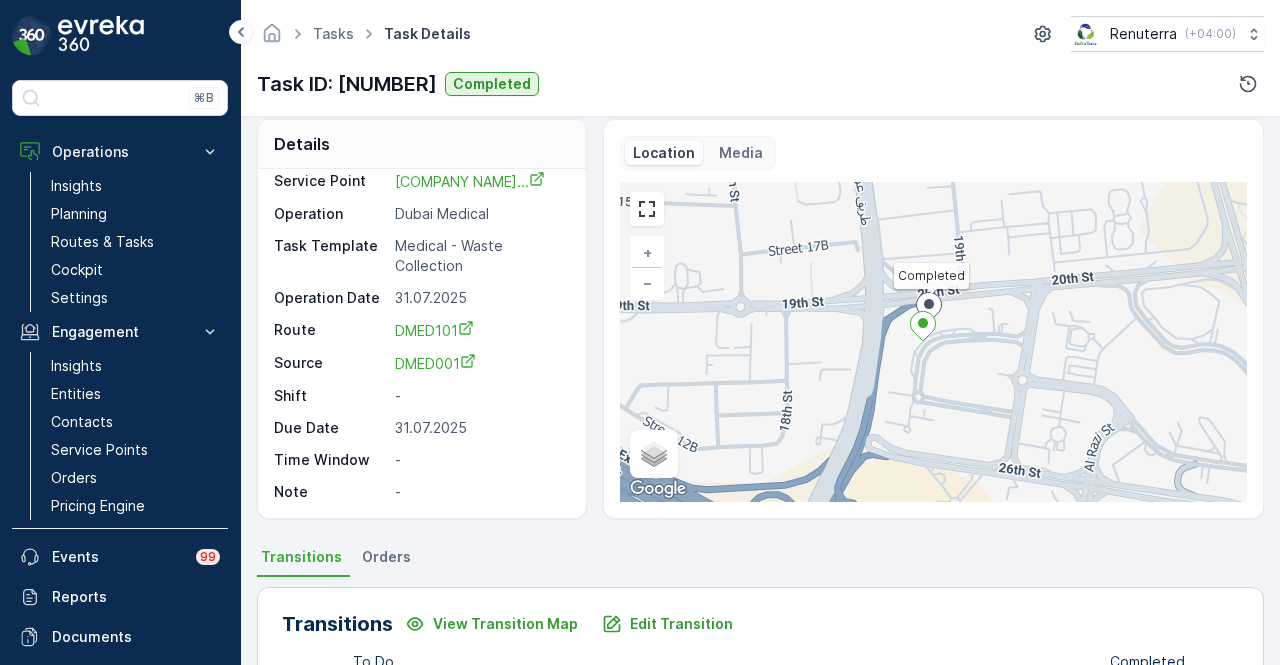 scroll, scrollTop: 0, scrollLeft: 0, axis: both 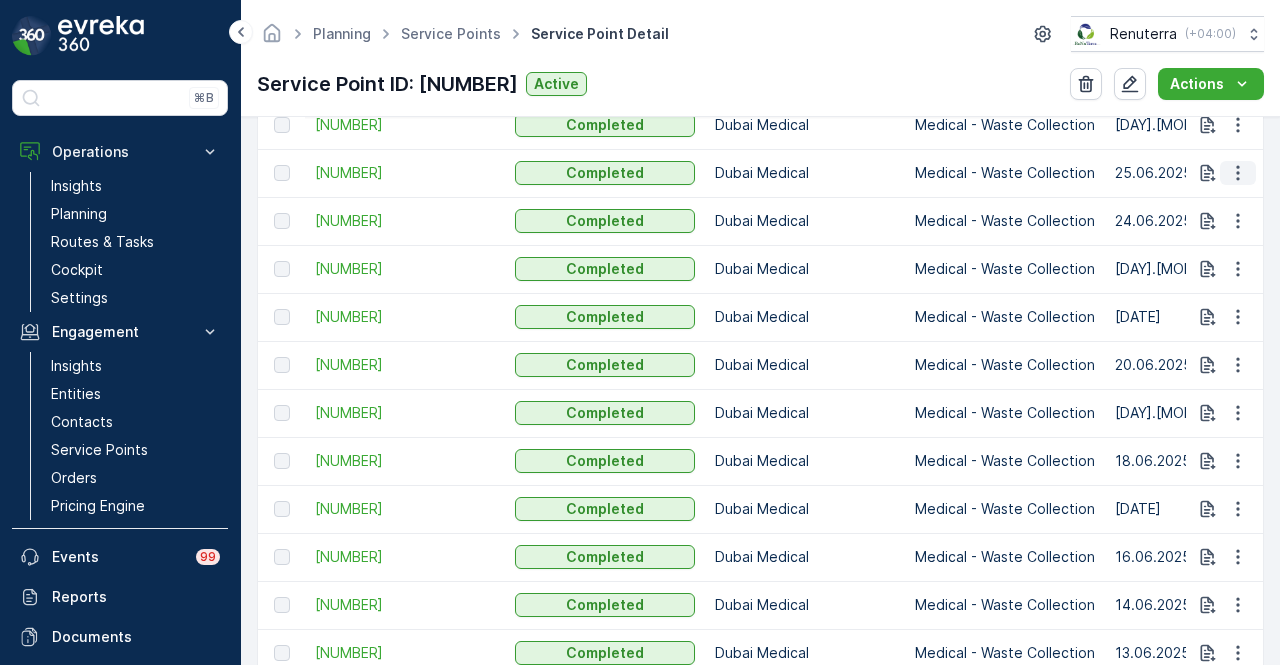 click 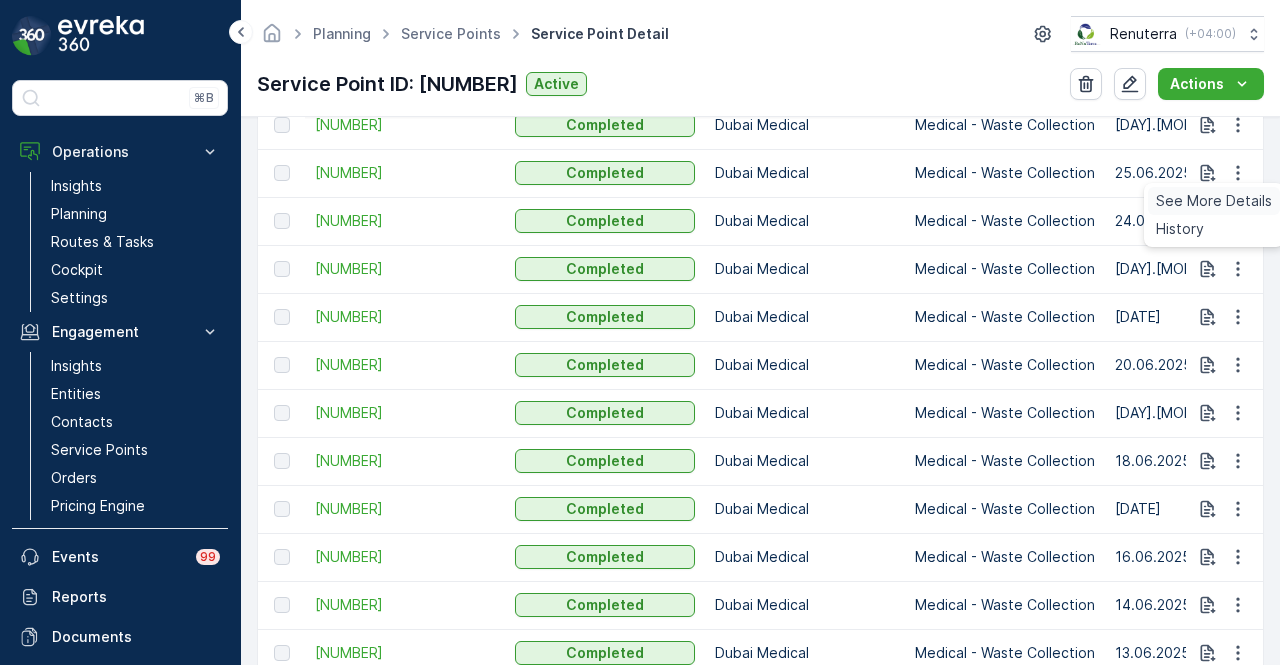 click on "See More Details" at bounding box center [1214, 201] 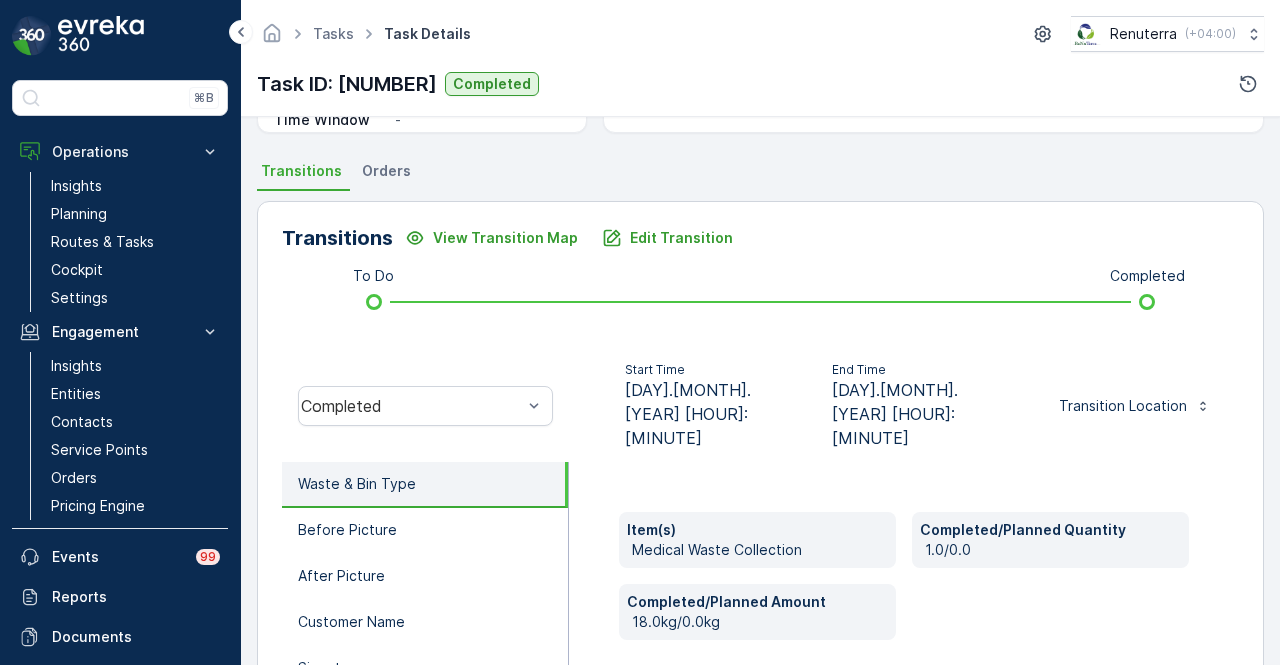 scroll, scrollTop: 594, scrollLeft: 0, axis: vertical 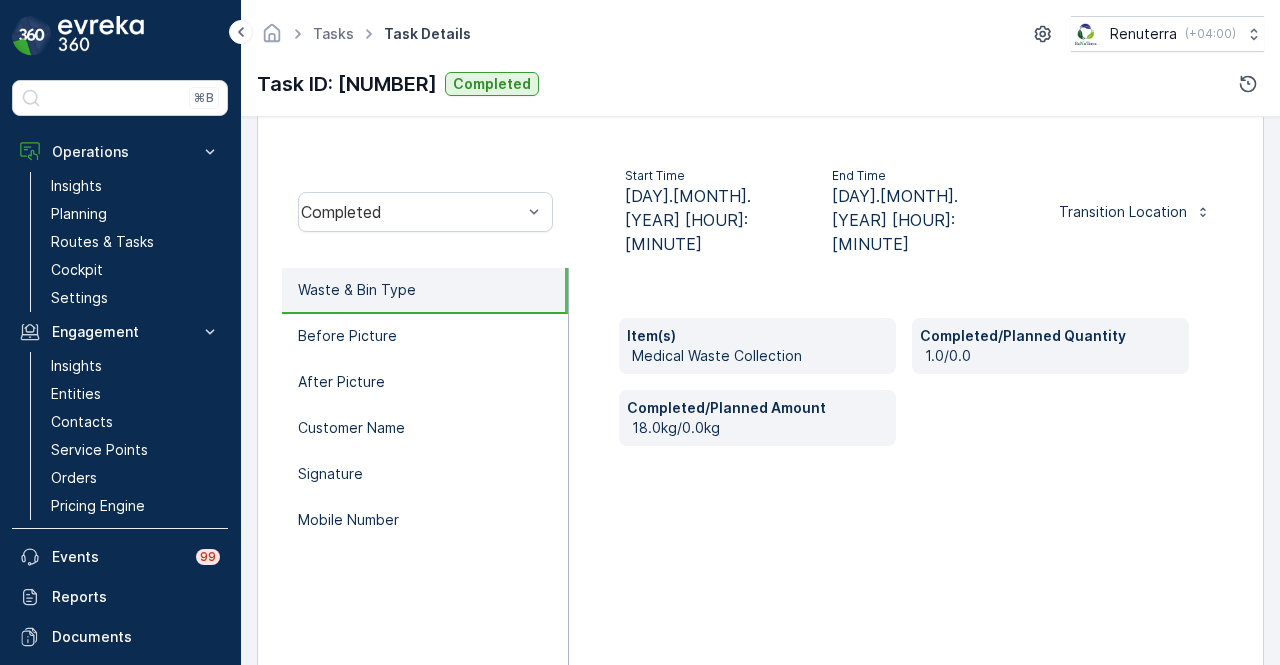 click on "Waste & Bin Type" at bounding box center (425, 291) 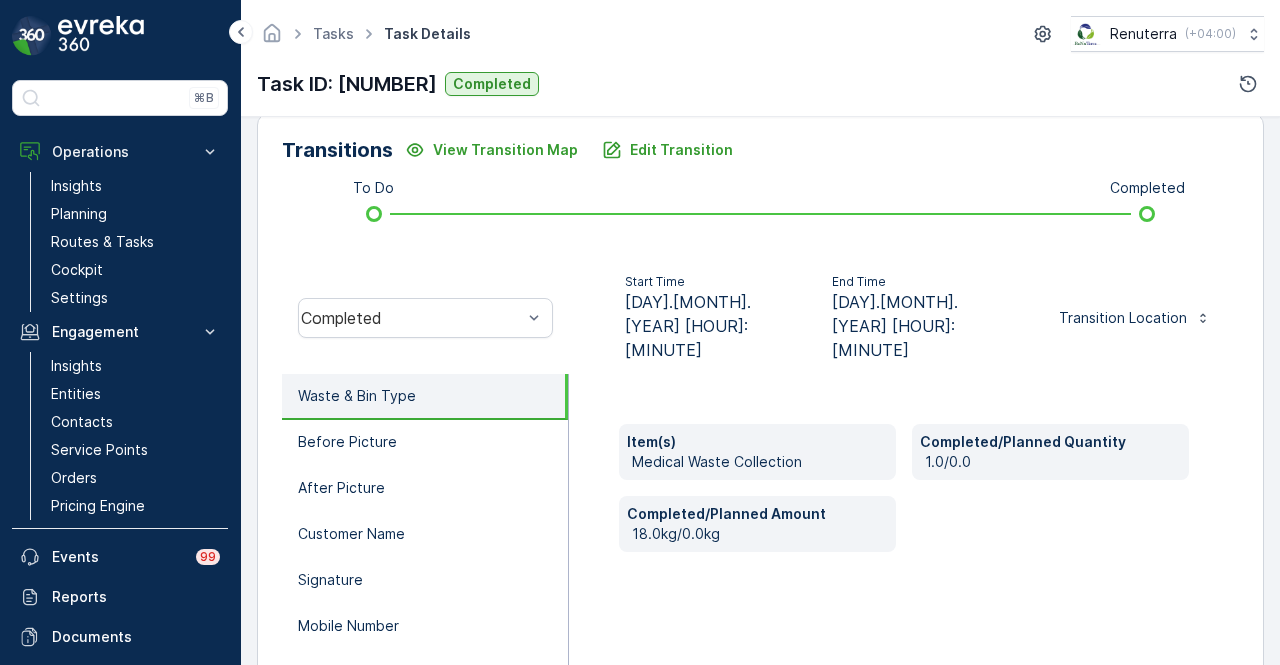 scroll, scrollTop: 394, scrollLeft: 0, axis: vertical 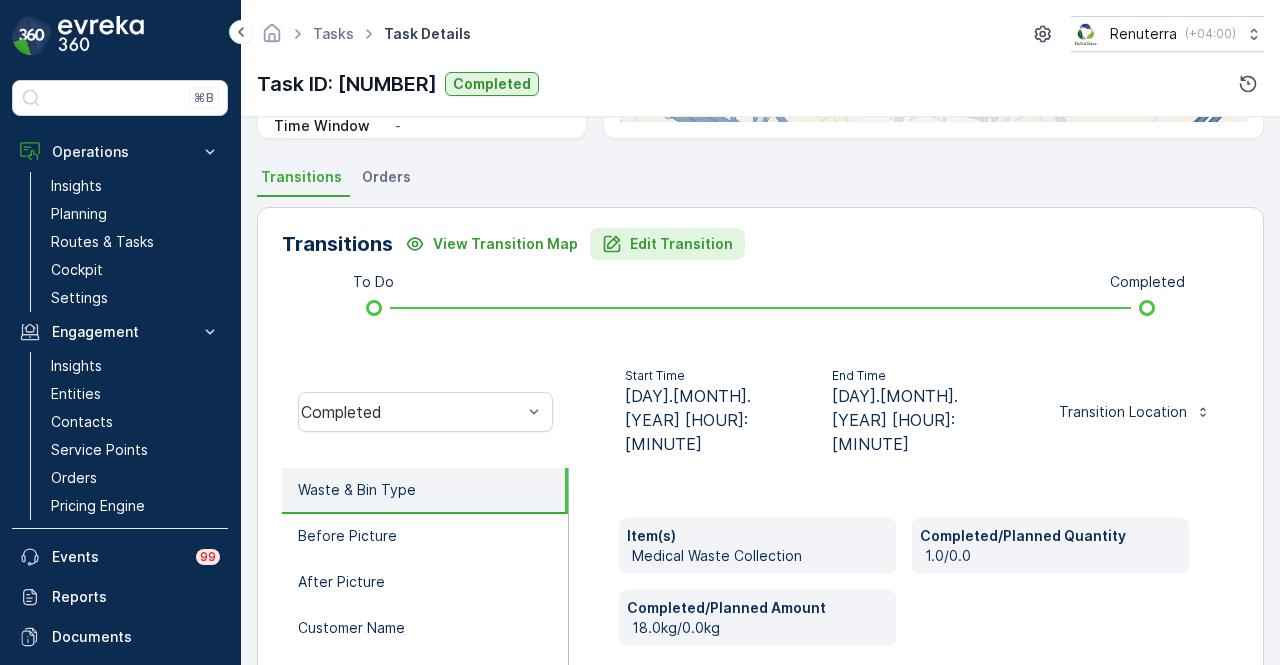 click on "Edit Transition" at bounding box center (681, 244) 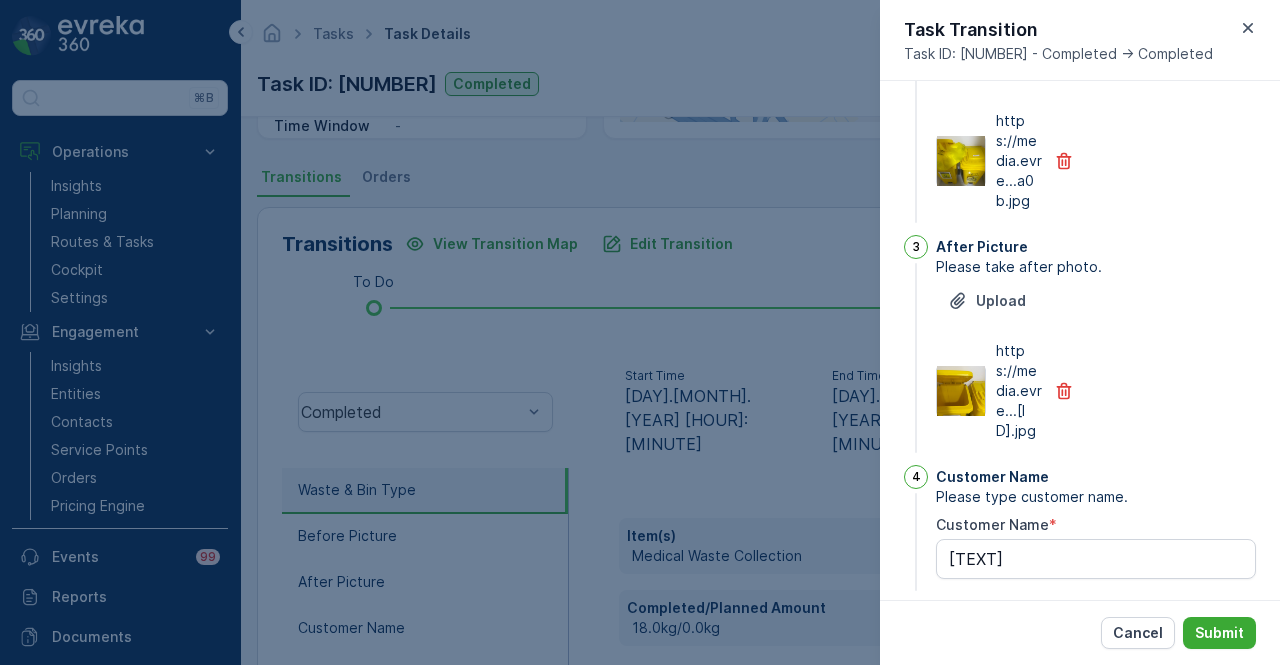 scroll, scrollTop: 0, scrollLeft: 0, axis: both 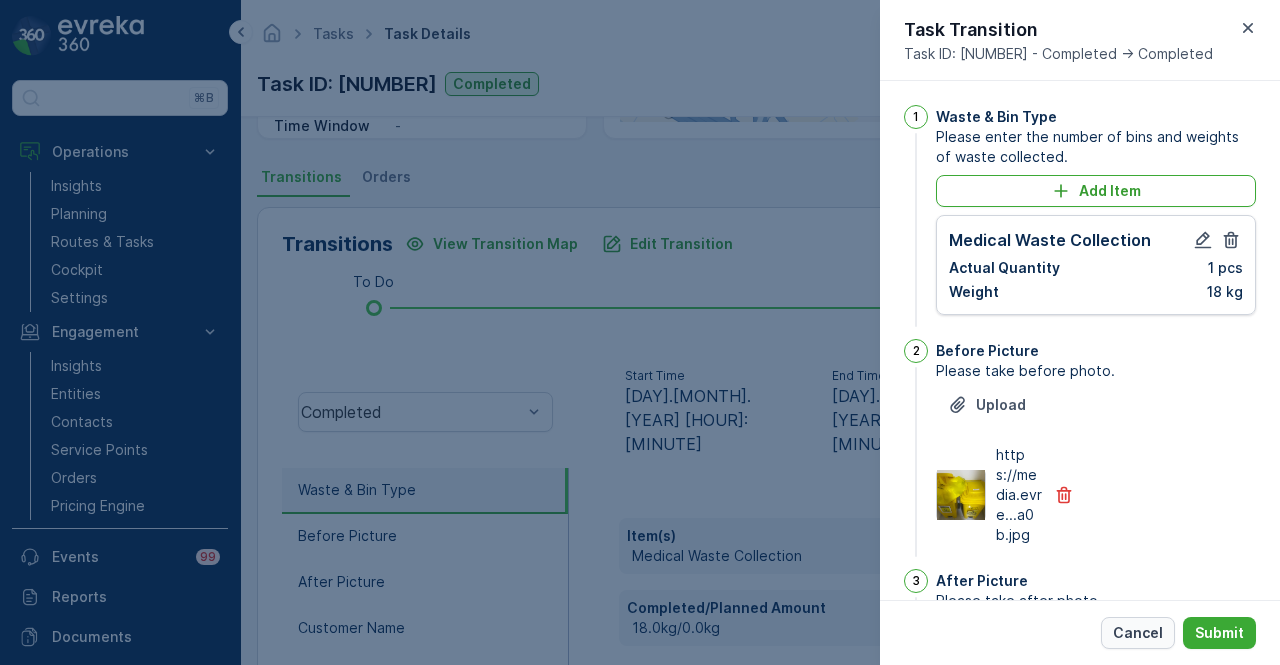 click on "Cancel" at bounding box center (1138, 633) 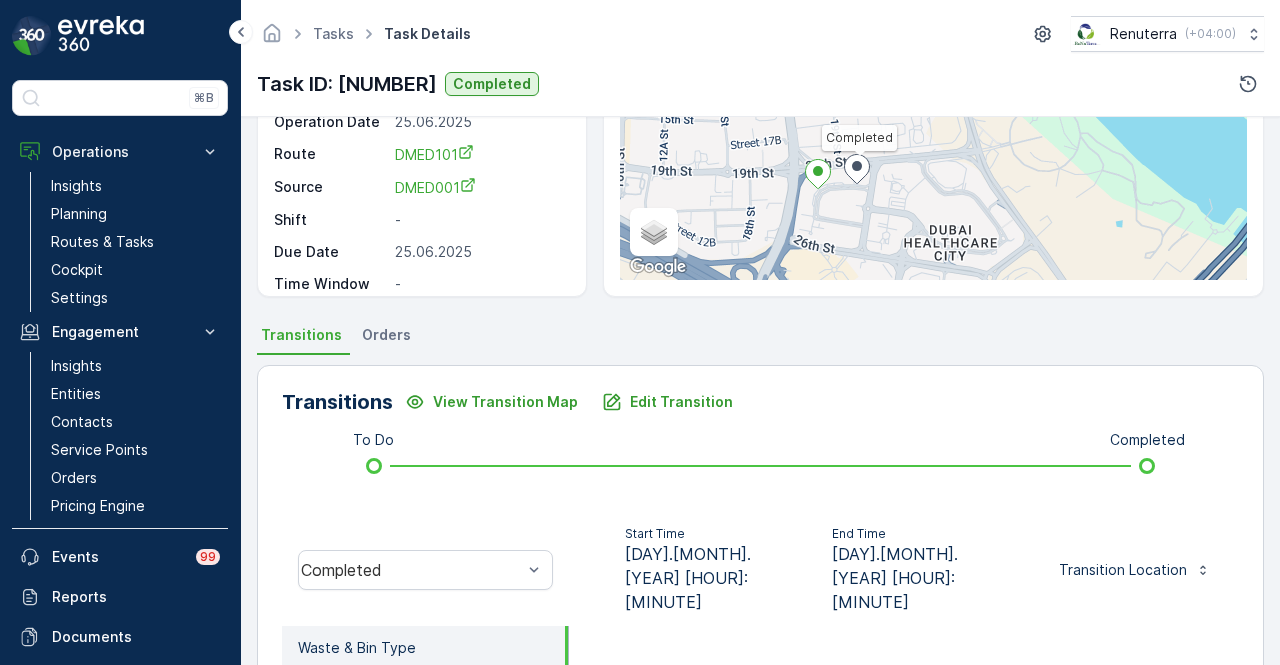 scroll, scrollTop: 294, scrollLeft: 0, axis: vertical 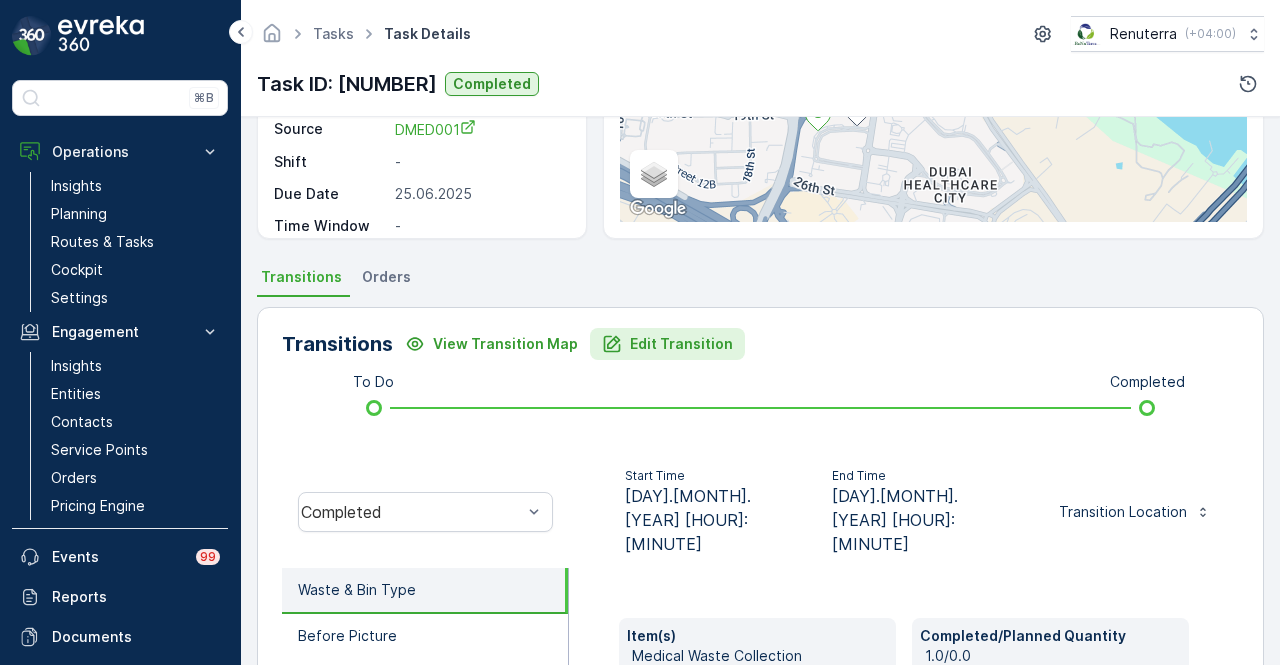 click on "Edit Transition" at bounding box center [681, 344] 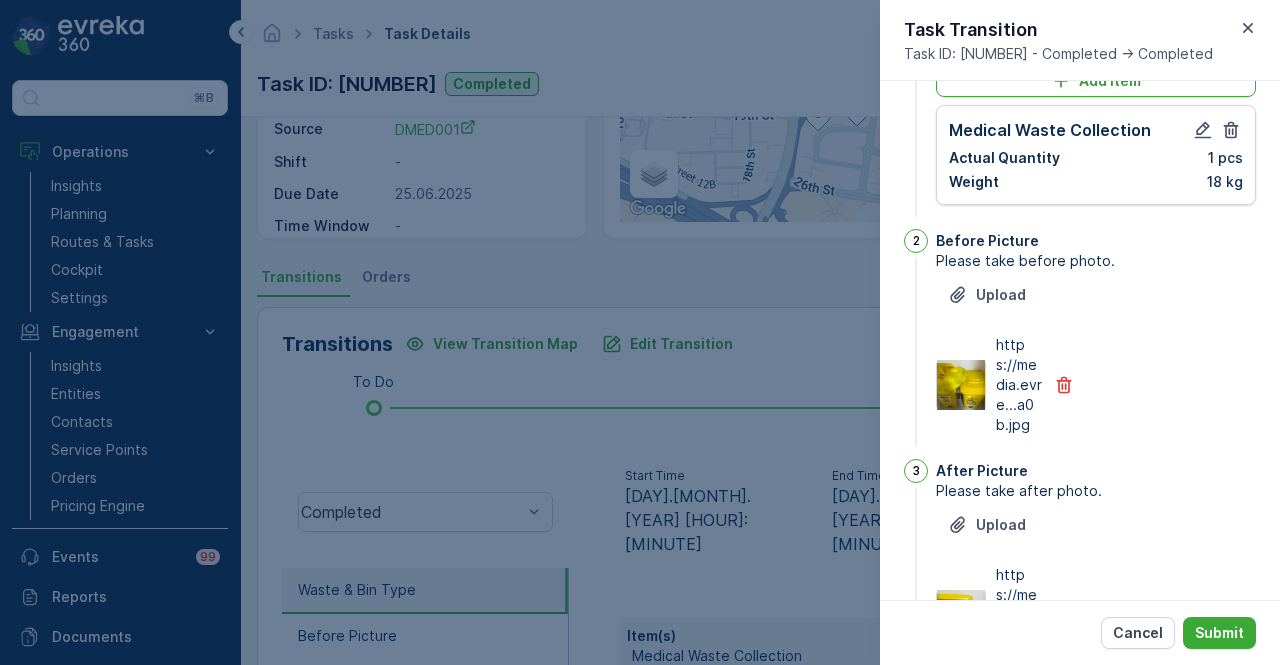 scroll, scrollTop: 0, scrollLeft: 0, axis: both 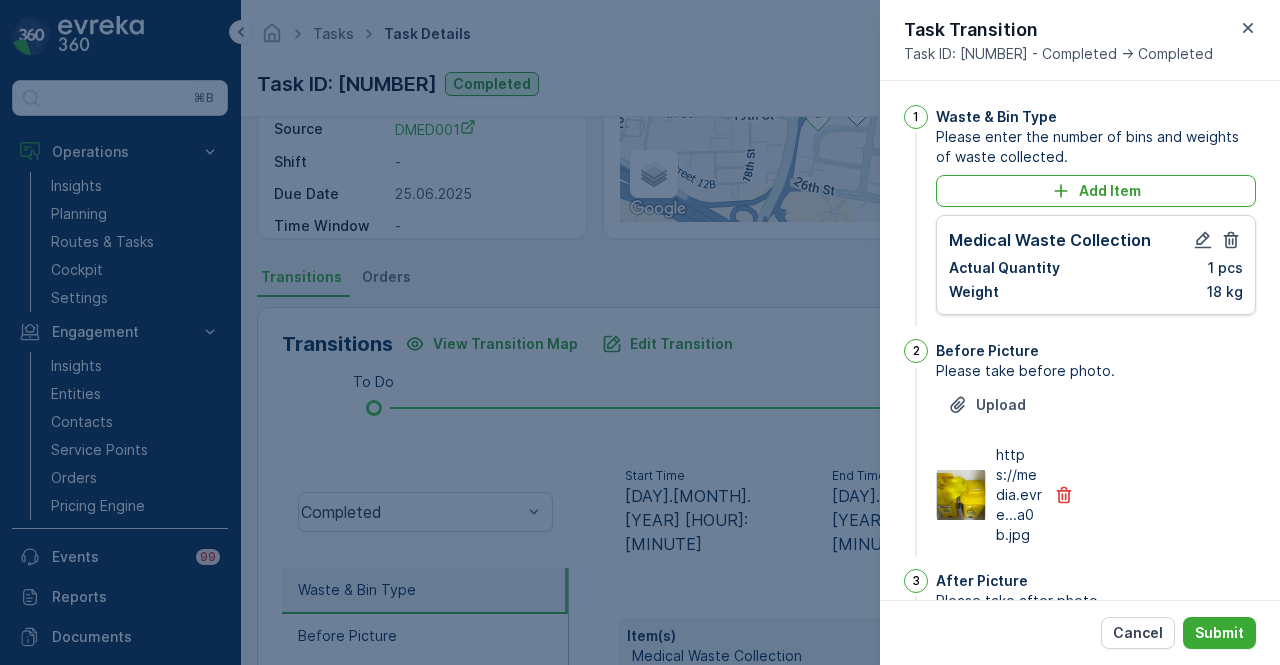click at bounding box center (640, 332) 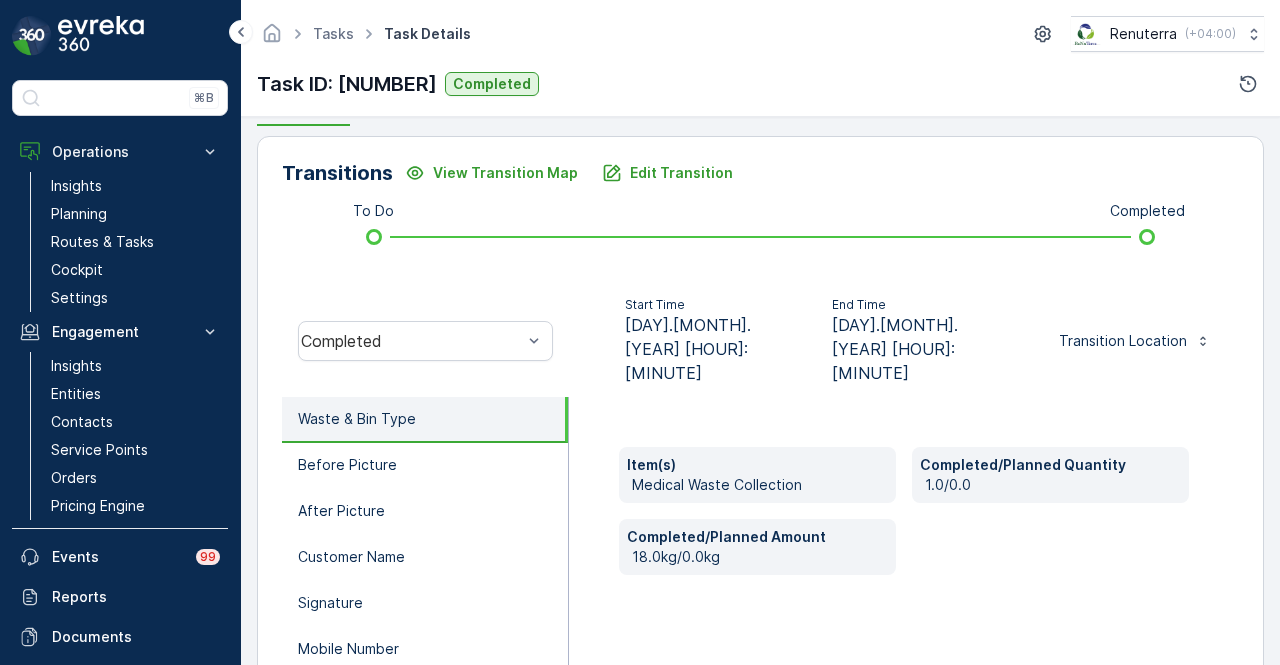 scroll, scrollTop: 394, scrollLeft: 0, axis: vertical 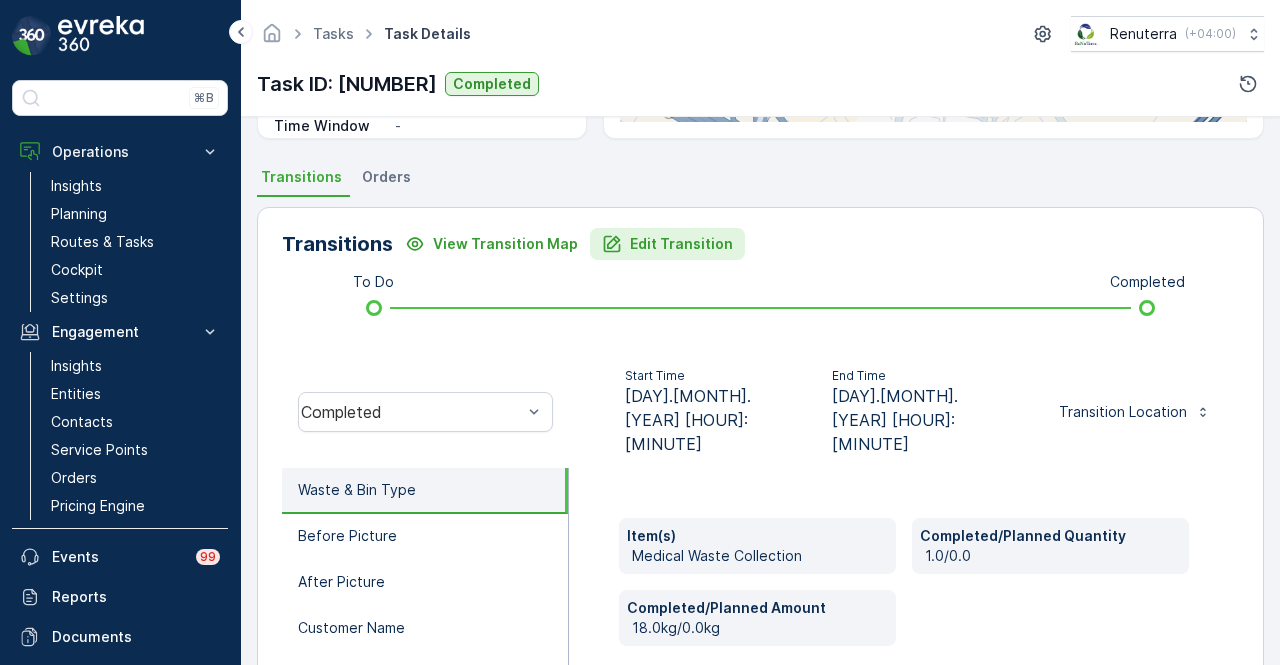 click on "Edit Transition" at bounding box center (681, 244) 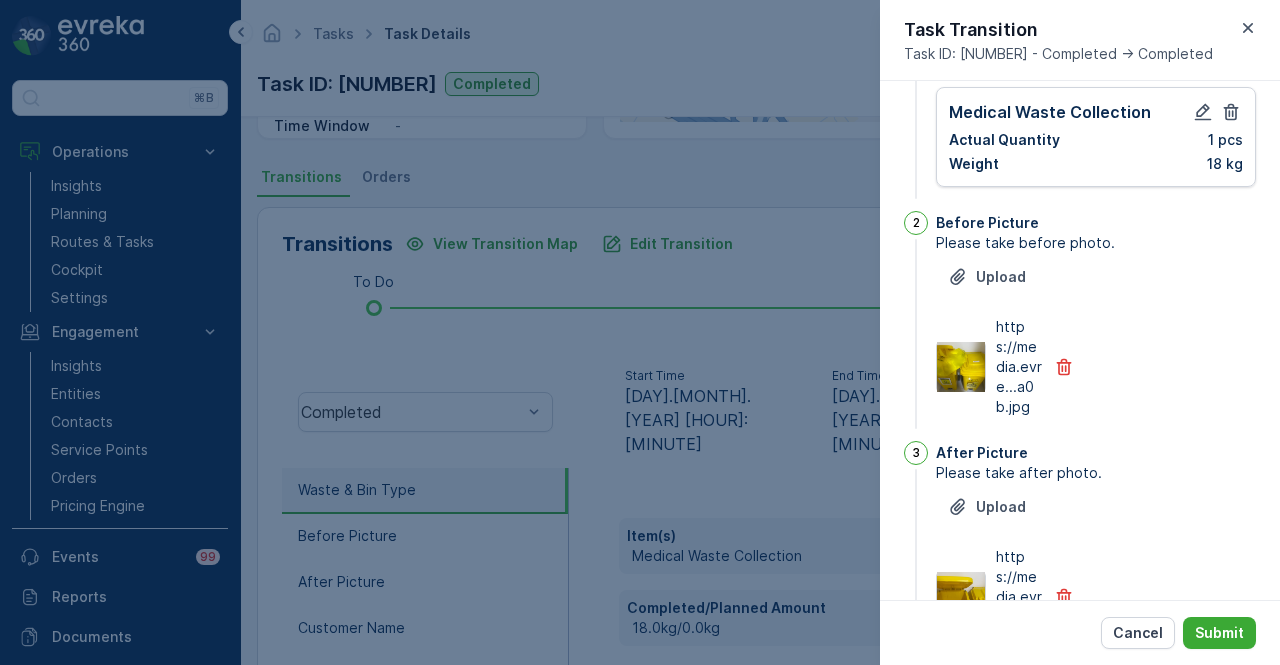 scroll, scrollTop: 0, scrollLeft: 0, axis: both 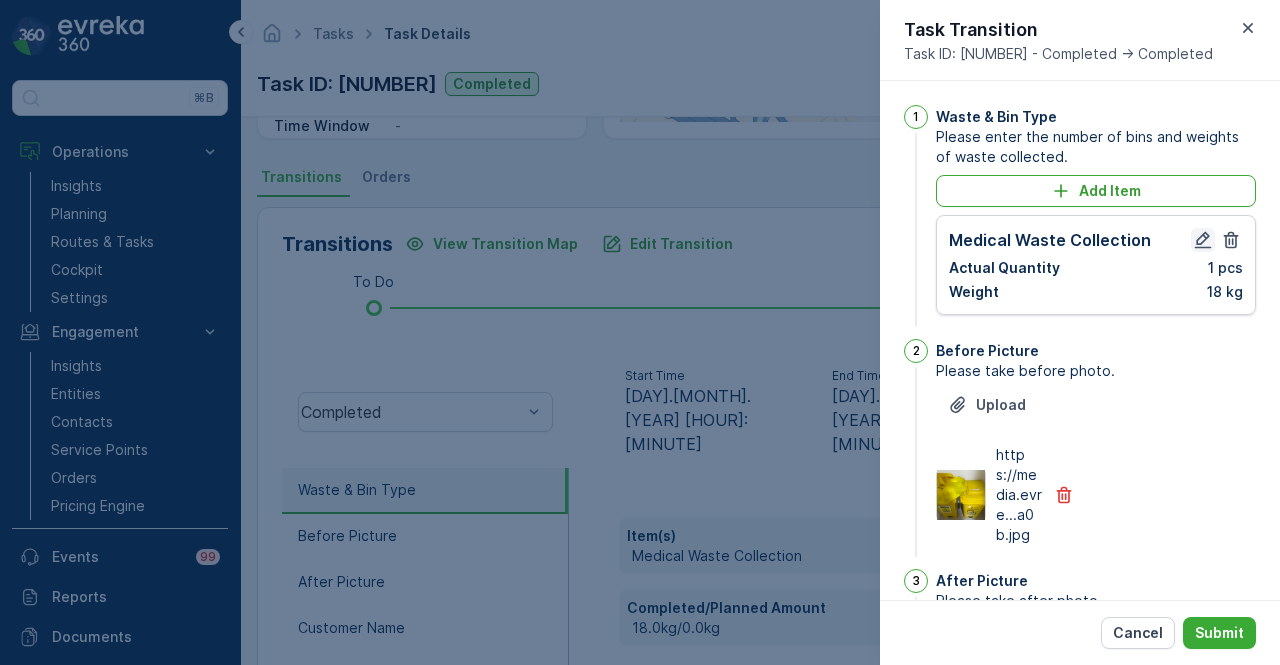 click at bounding box center (1203, 240) 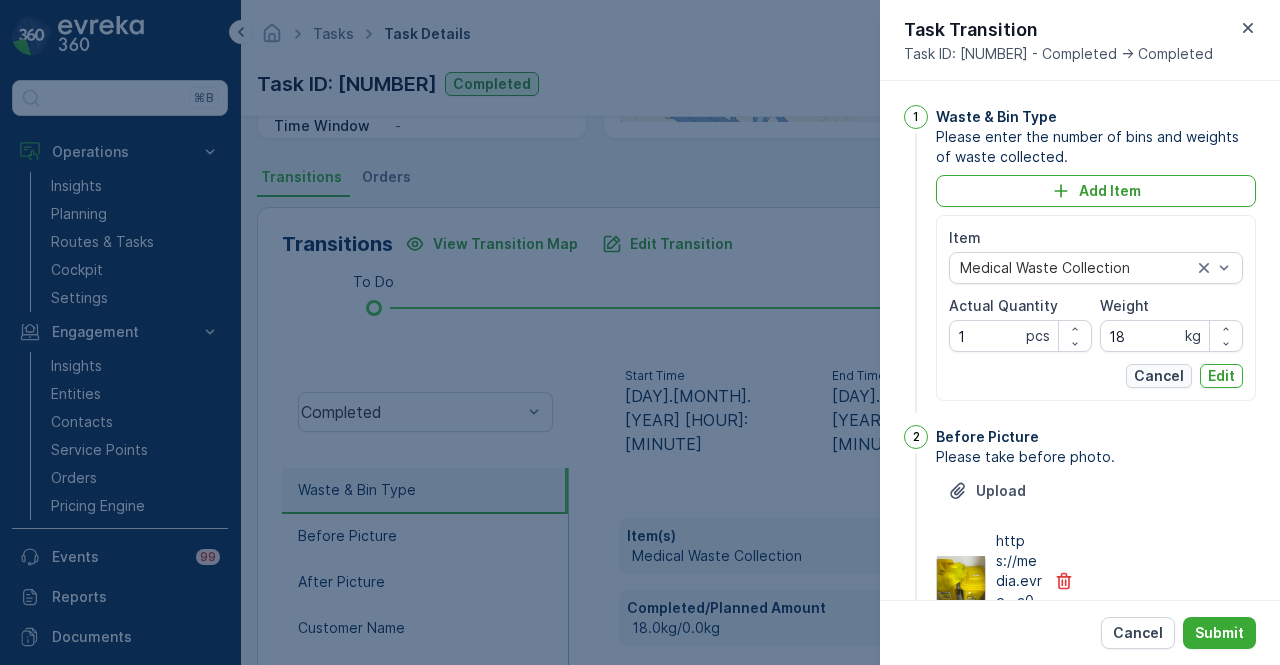 click on "Cancel" at bounding box center (1159, 376) 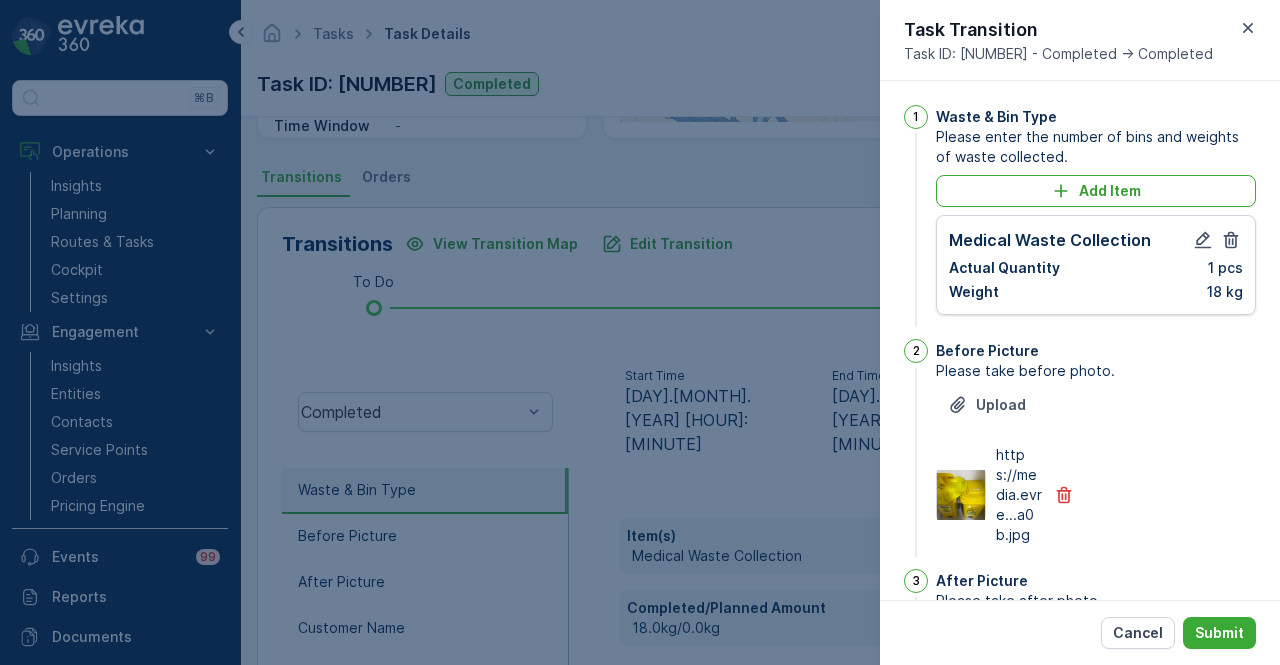 click at bounding box center (640, 332) 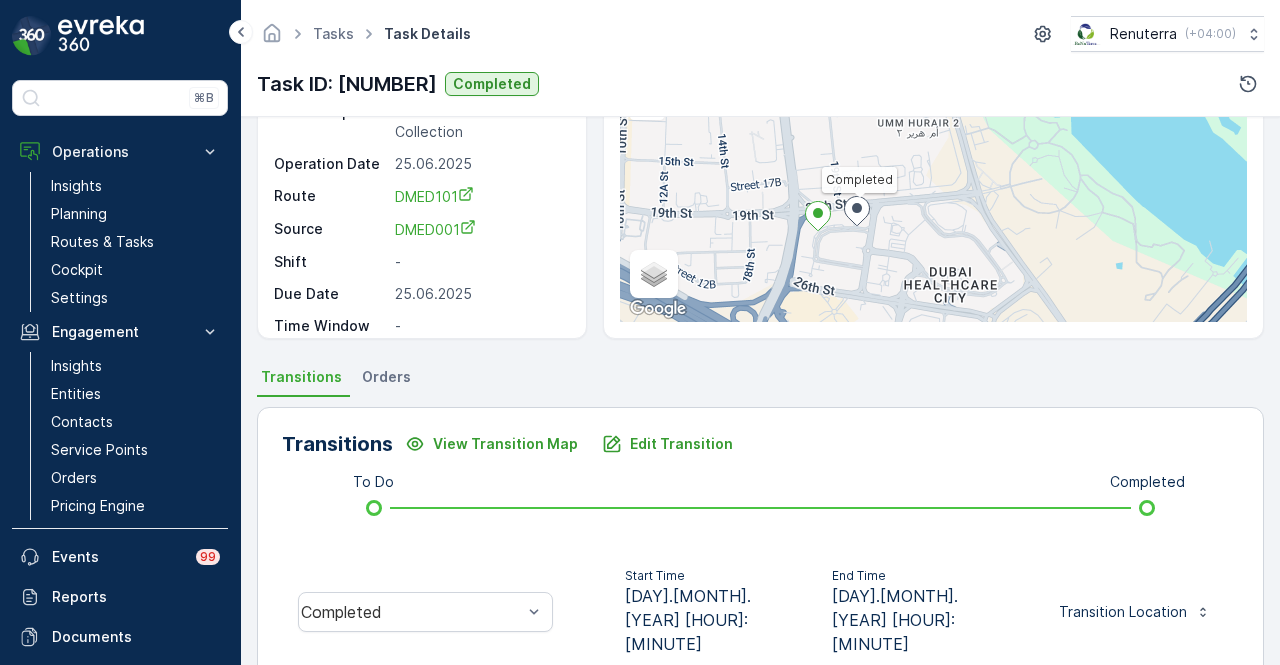 scroll, scrollTop: 0, scrollLeft: 0, axis: both 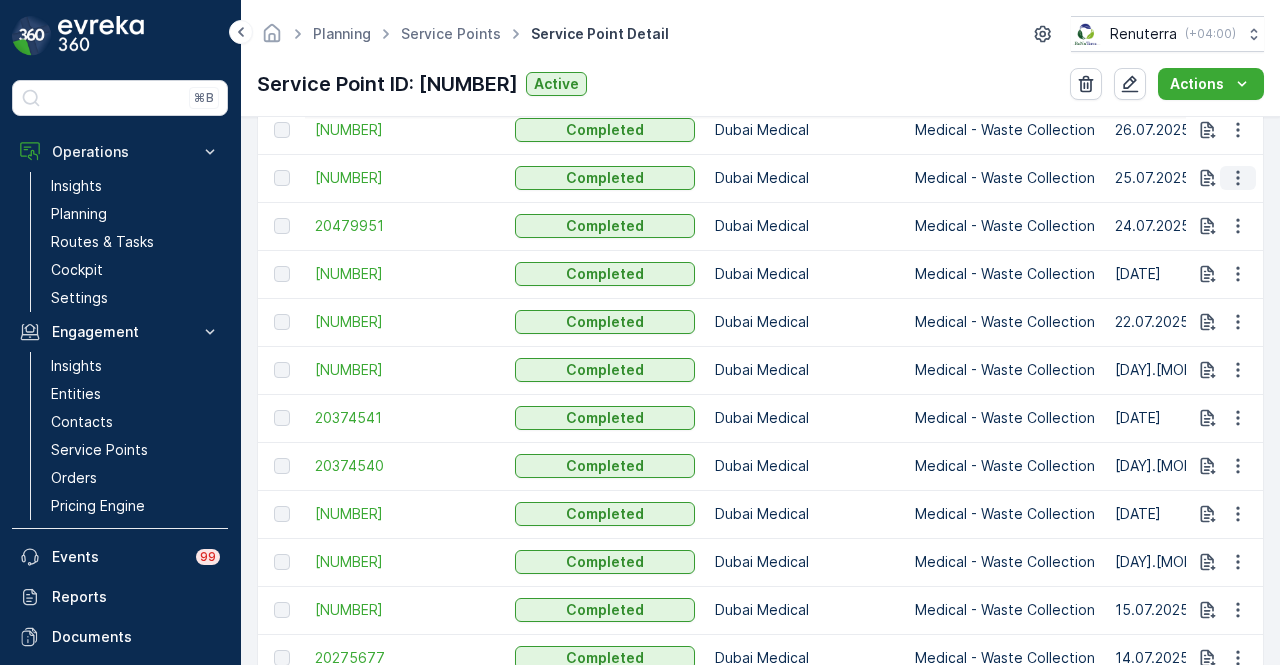 click 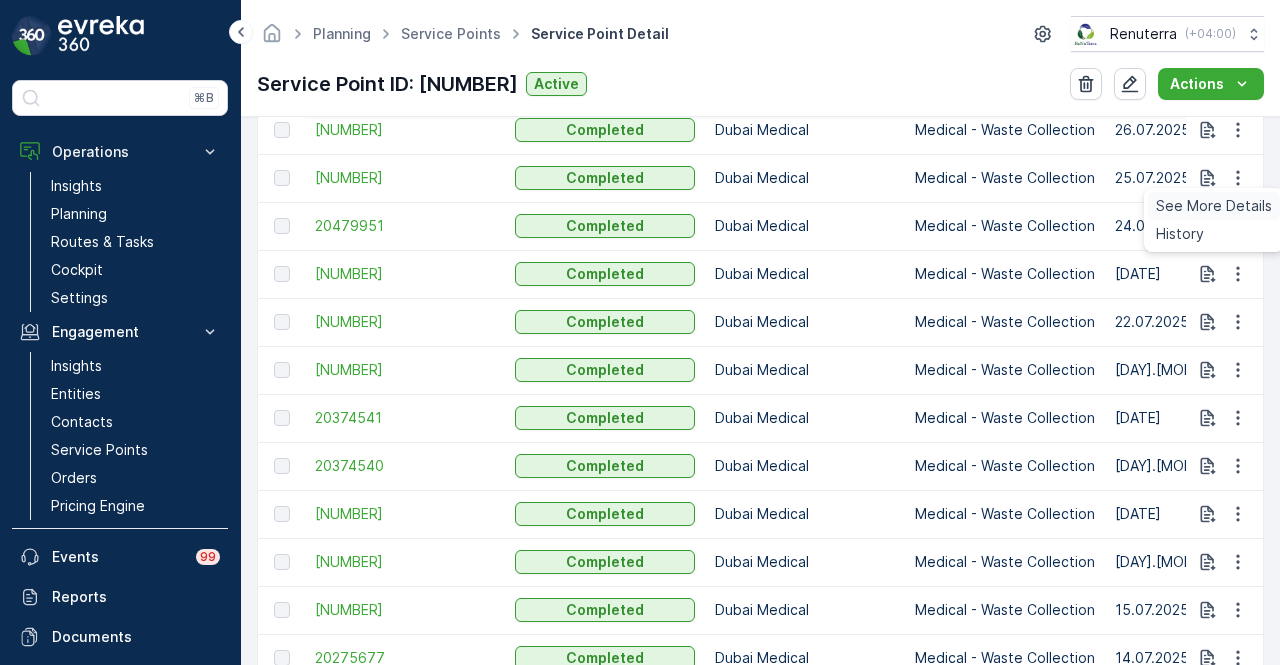 click on "See More Details" at bounding box center (1214, 206) 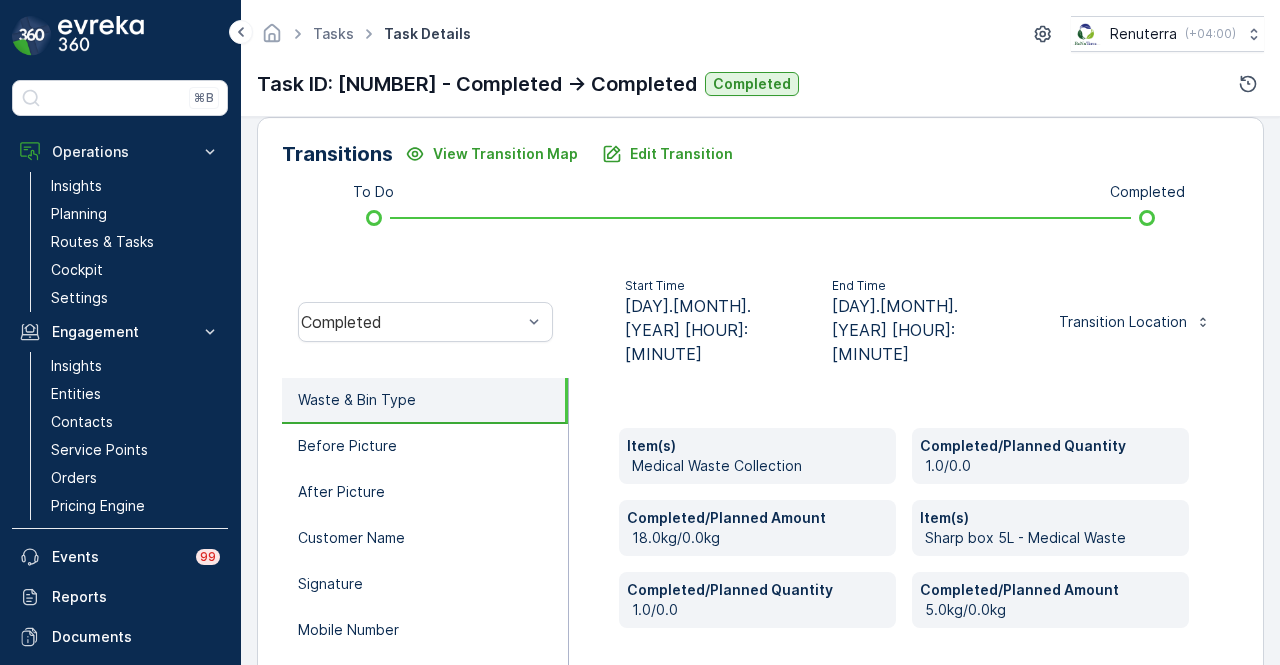 scroll, scrollTop: 500, scrollLeft: 0, axis: vertical 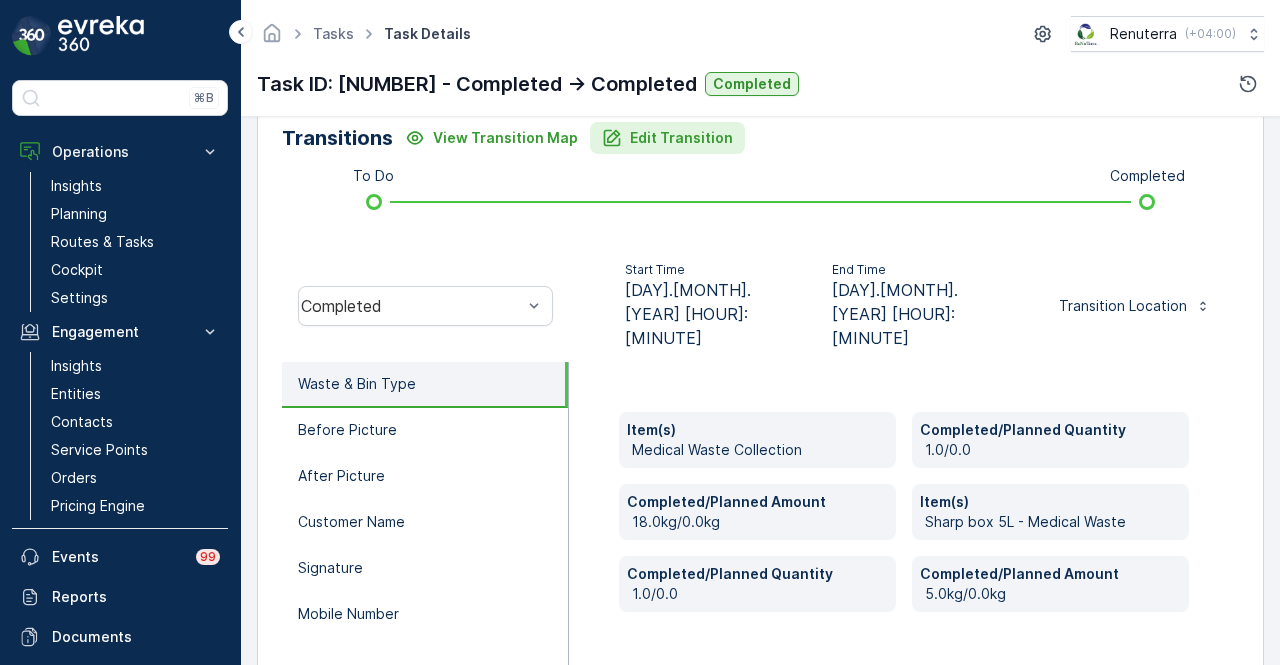 click on "Edit Transition" at bounding box center [681, 138] 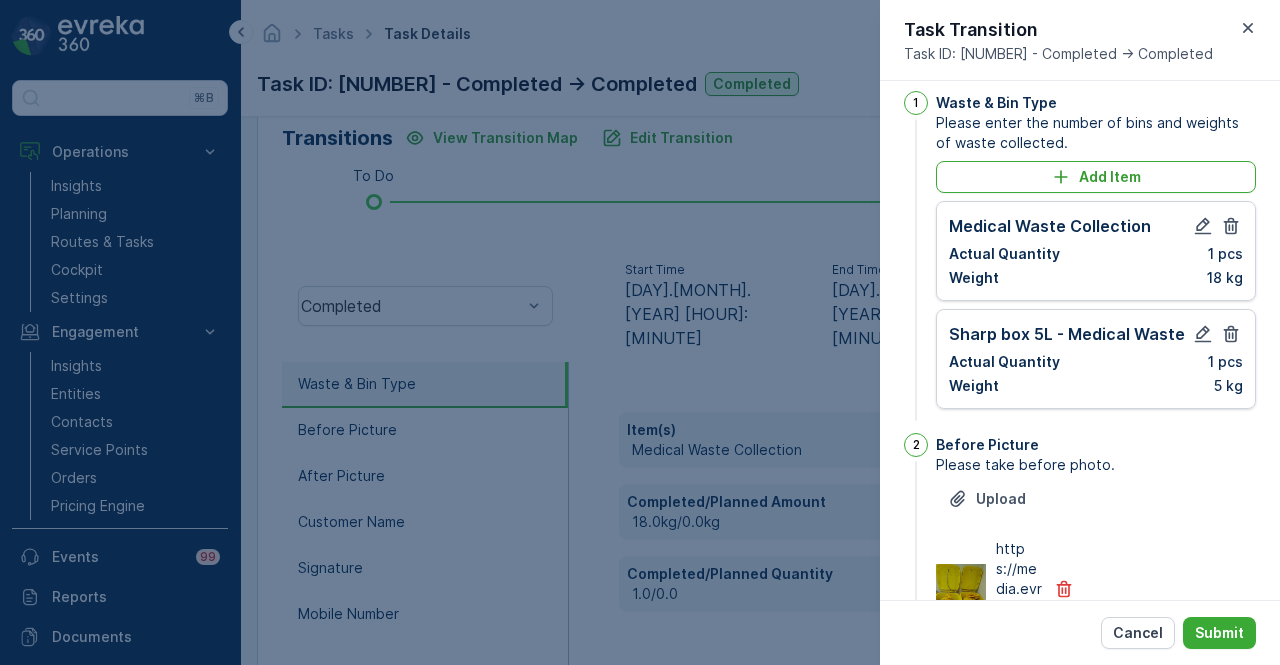 scroll, scrollTop: 0, scrollLeft: 0, axis: both 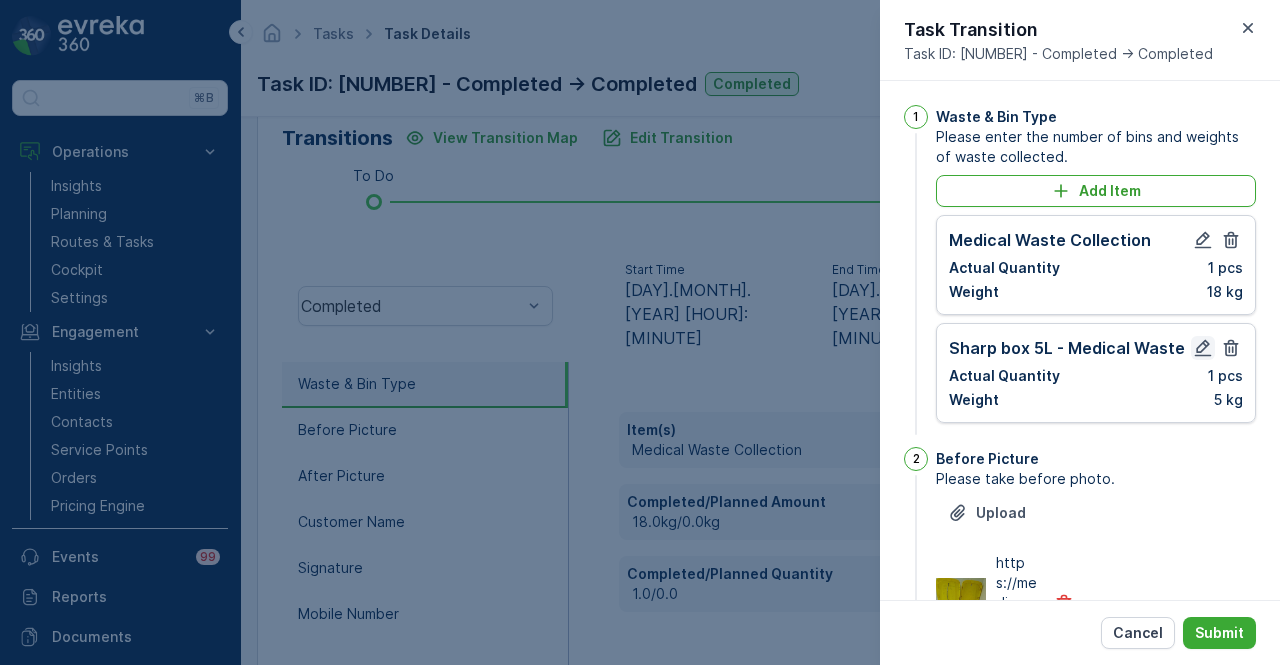 click 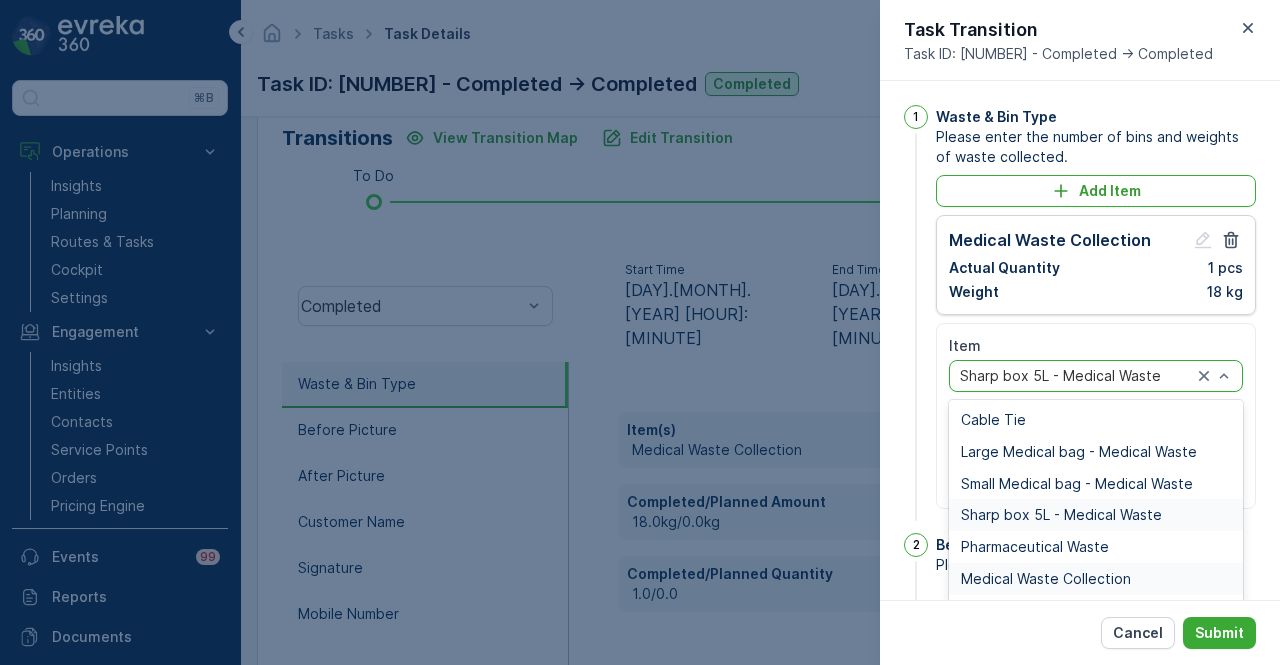 click on "Medical Waste Collection" at bounding box center [1096, 579] 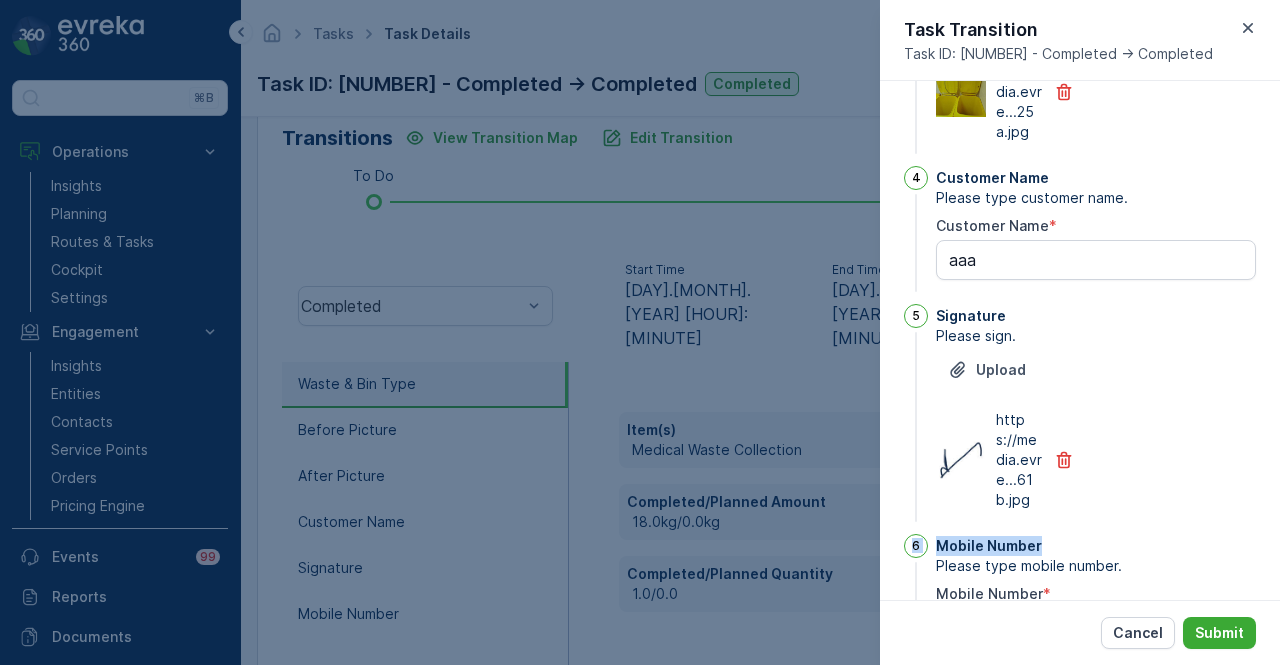 click on "1 Waste & Bin Type Please enter the number of bins and weights of waste collected. Add Item Medical Waste Collection Actual Quantity 1 pcs Weight 18 kg Item option Medical Waste Collection, selected. Medical Waste Collection Actual Quantity 1 pcs Weight 5 kg Cancel Edit 2 Before Picture Please take before photo. Upload https://media.evre...e6a.jpg 3 After Picture Please take after photo. Upload https://media.evre...25a.jpg 4 Customer Name Please type customer name. Customer Name * [NAME] 5 Signature Please sign. Upload https://media.evre...61b.jpg 6 Mobile Number Please type mobile number. Mobile Number * [PHONE]" at bounding box center (1080, -21) 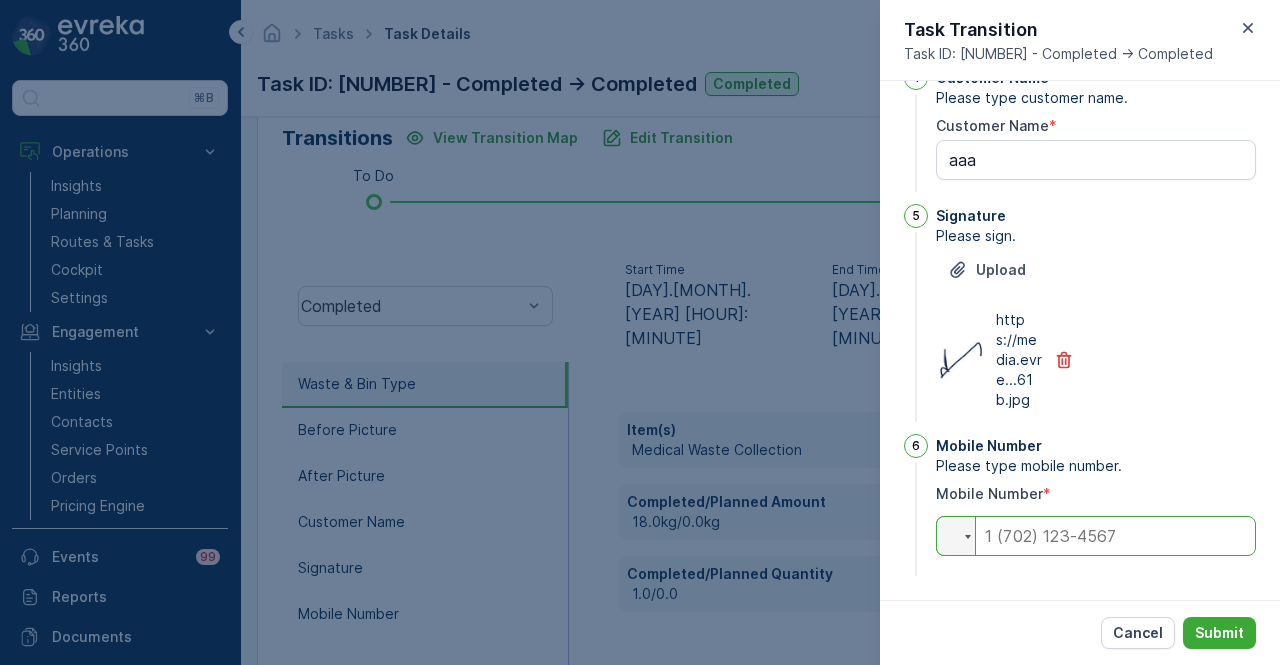 click at bounding box center (1096, 536) 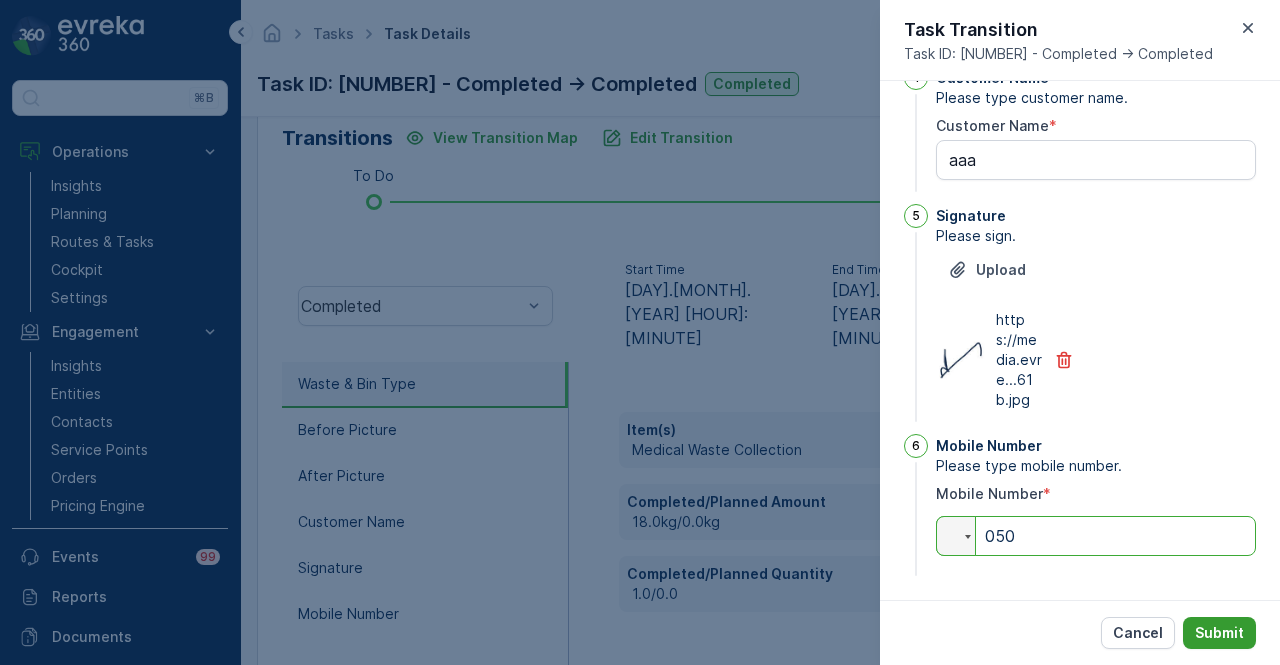 type on "050" 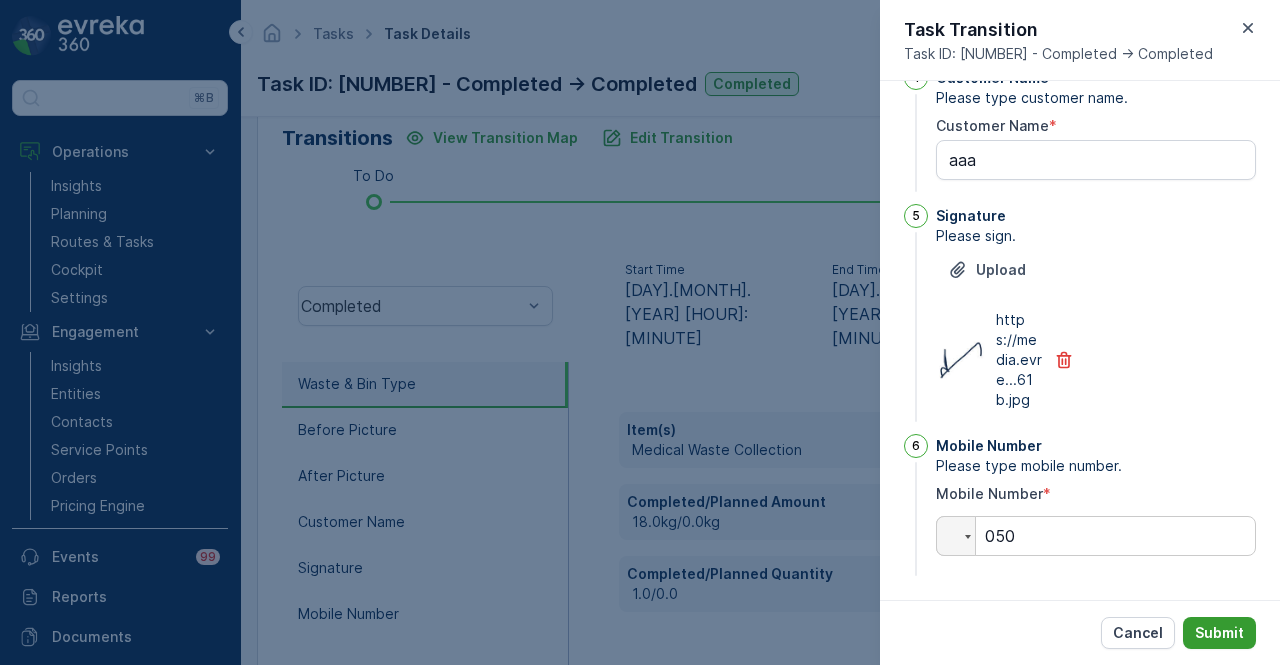 click on "Submit" at bounding box center [1219, 633] 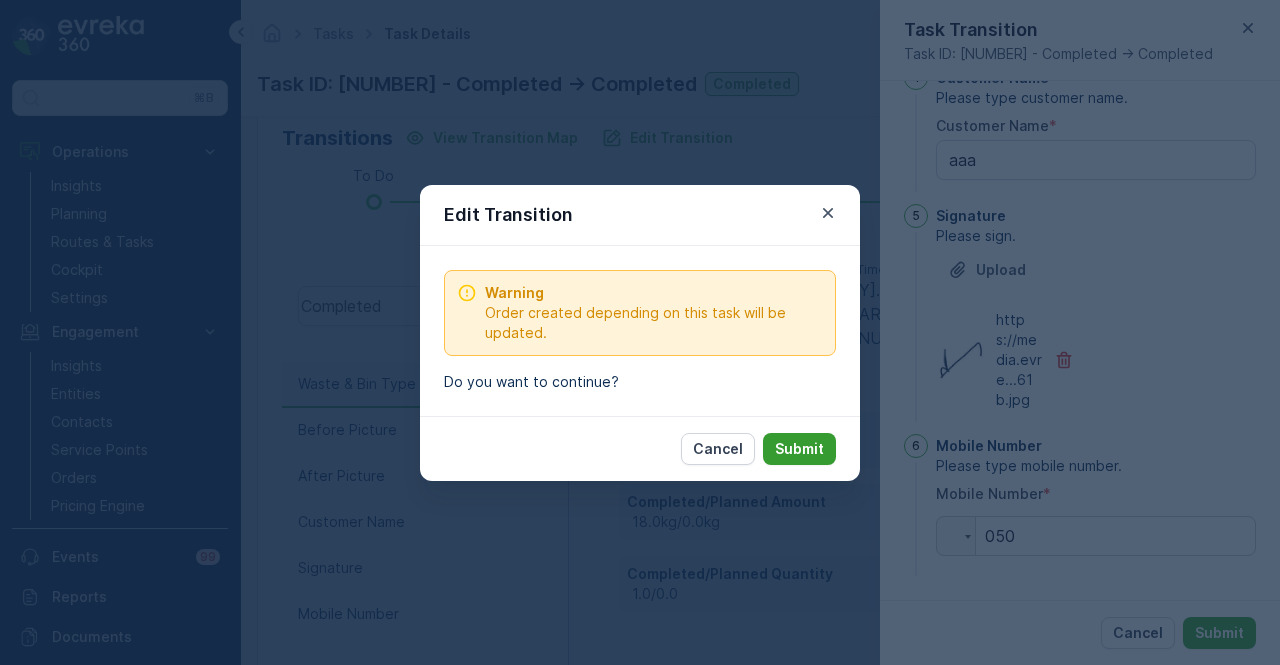click on "Submit" at bounding box center (799, 449) 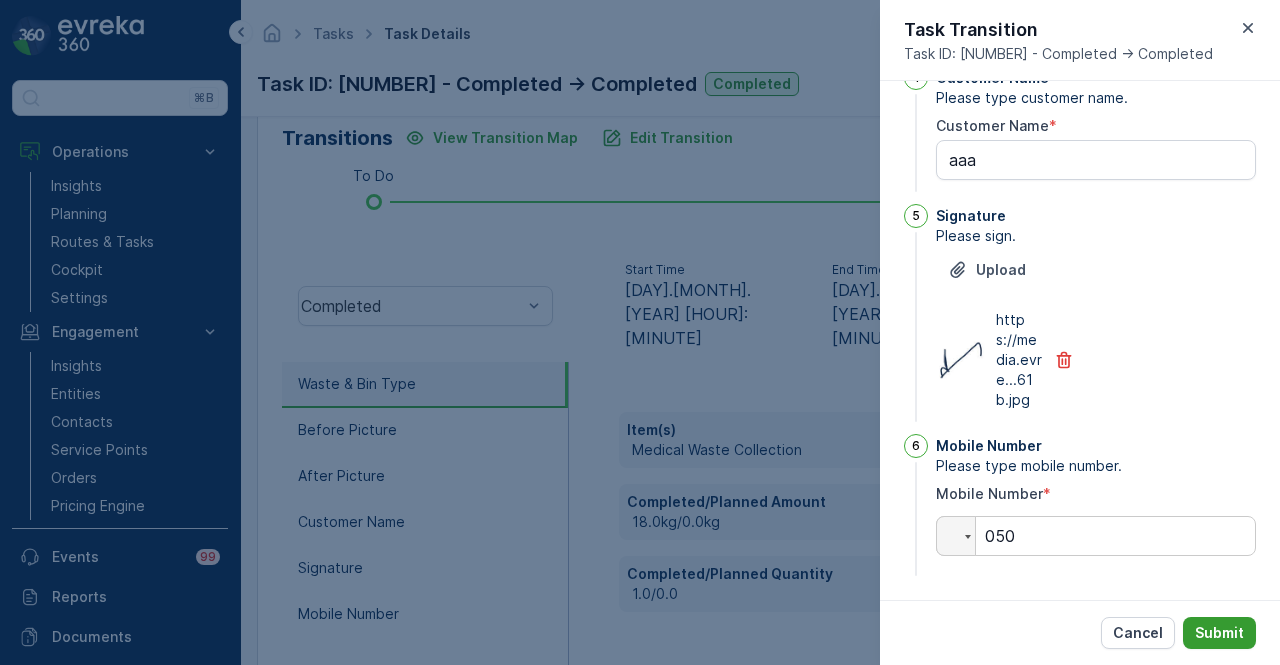 click on "Submit" at bounding box center (1219, 633) 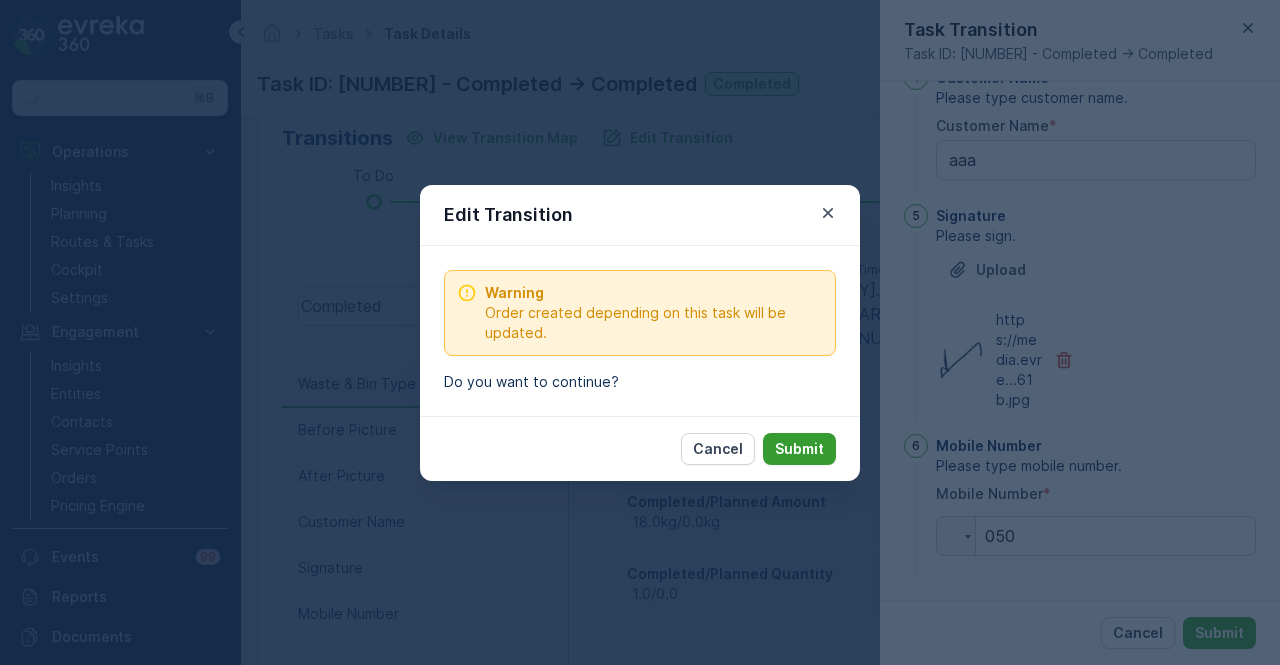 click on "Submit" at bounding box center (799, 449) 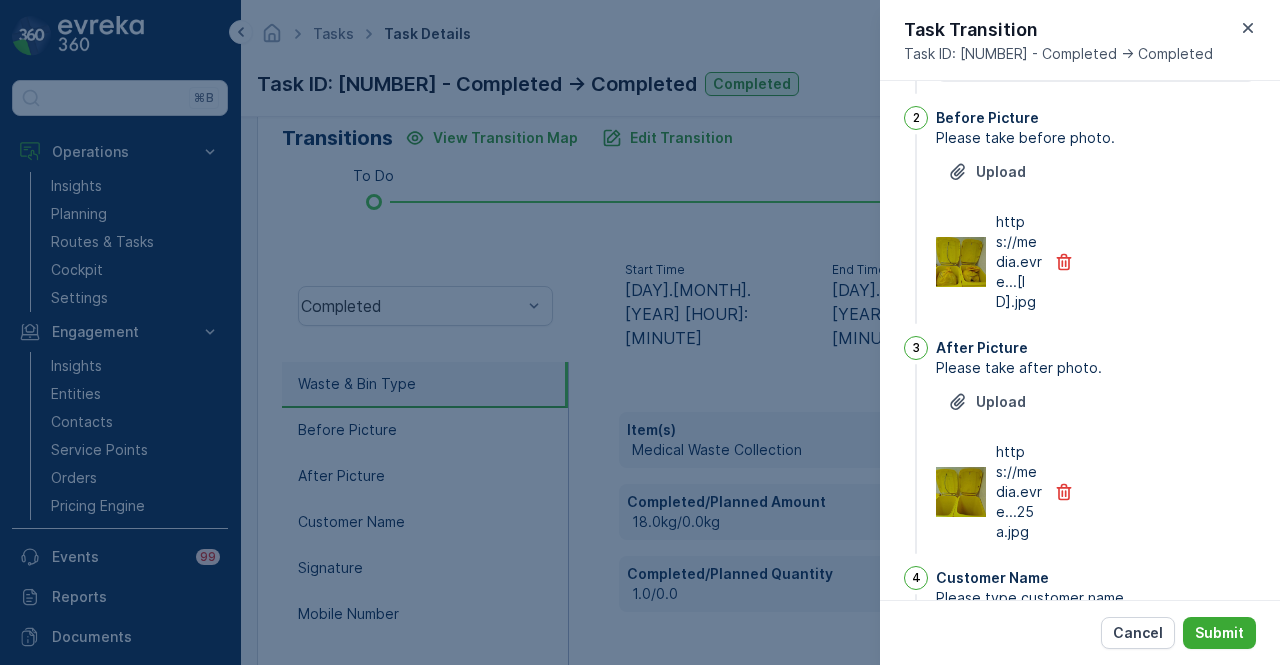 scroll, scrollTop: 0, scrollLeft: 0, axis: both 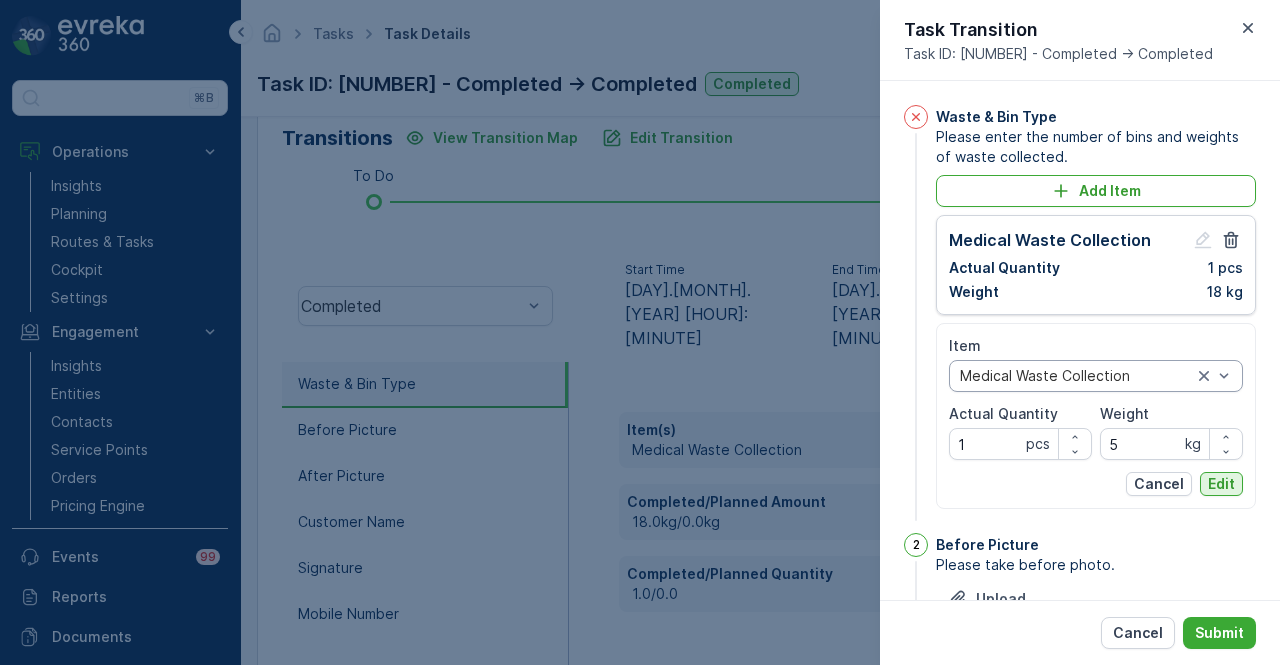 click on "Edit" at bounding box center (1221, 484) 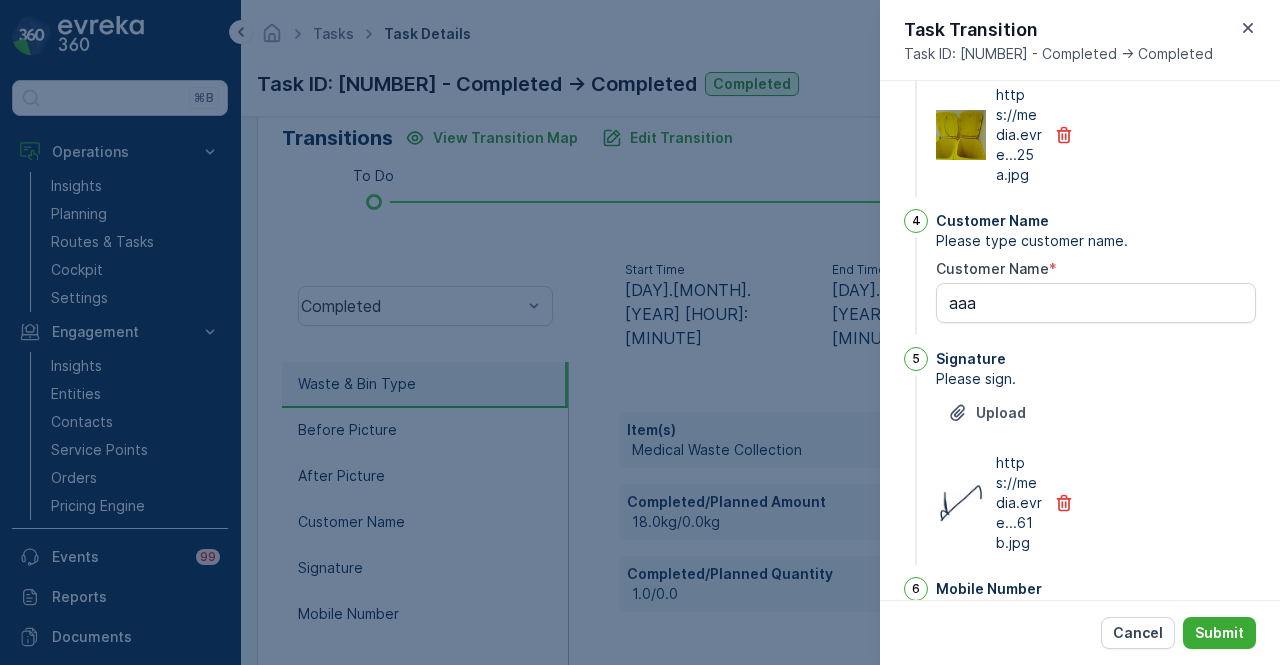scroll, scrollTop: 842, scrollLeft: 0, axis: vertical 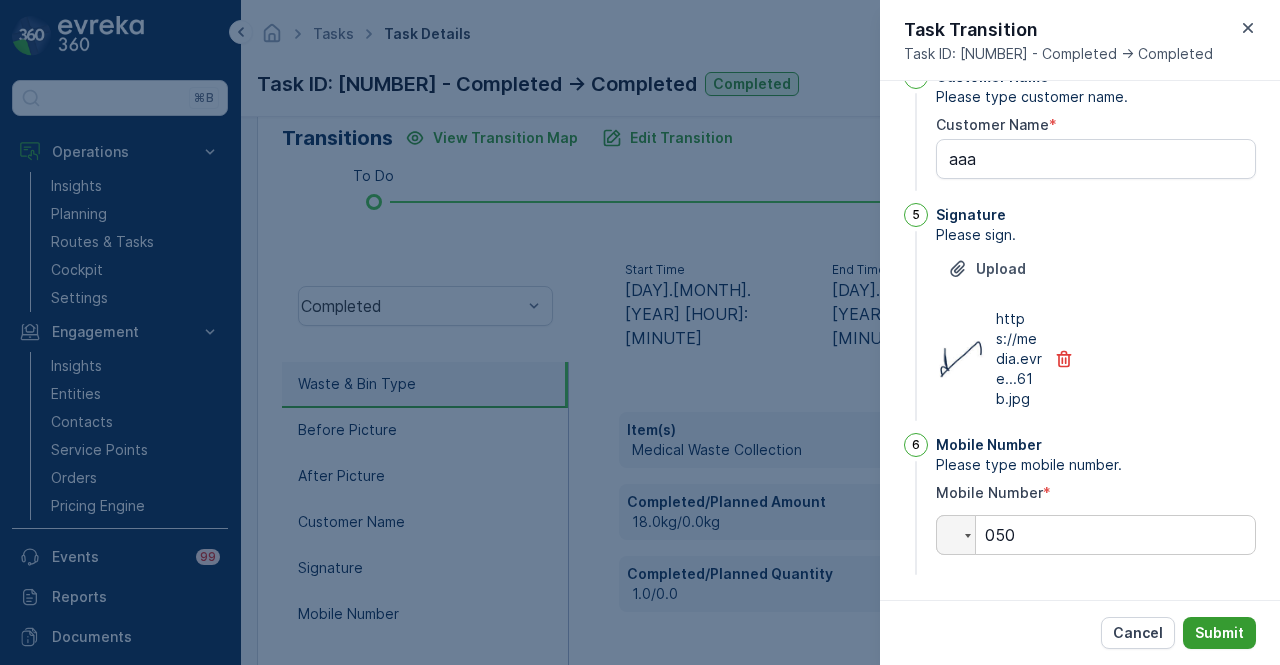 click on "Submit" at bounding box center (1219, 633) 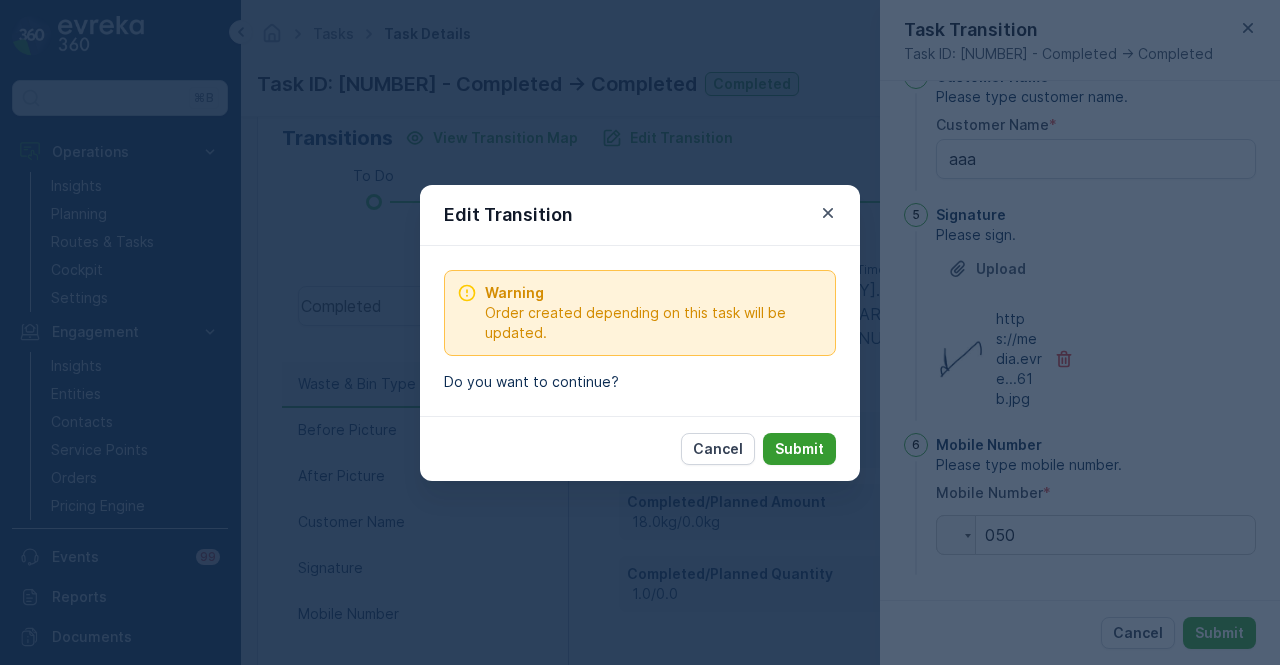 click on "Submit" at bounding box center [799, 449] 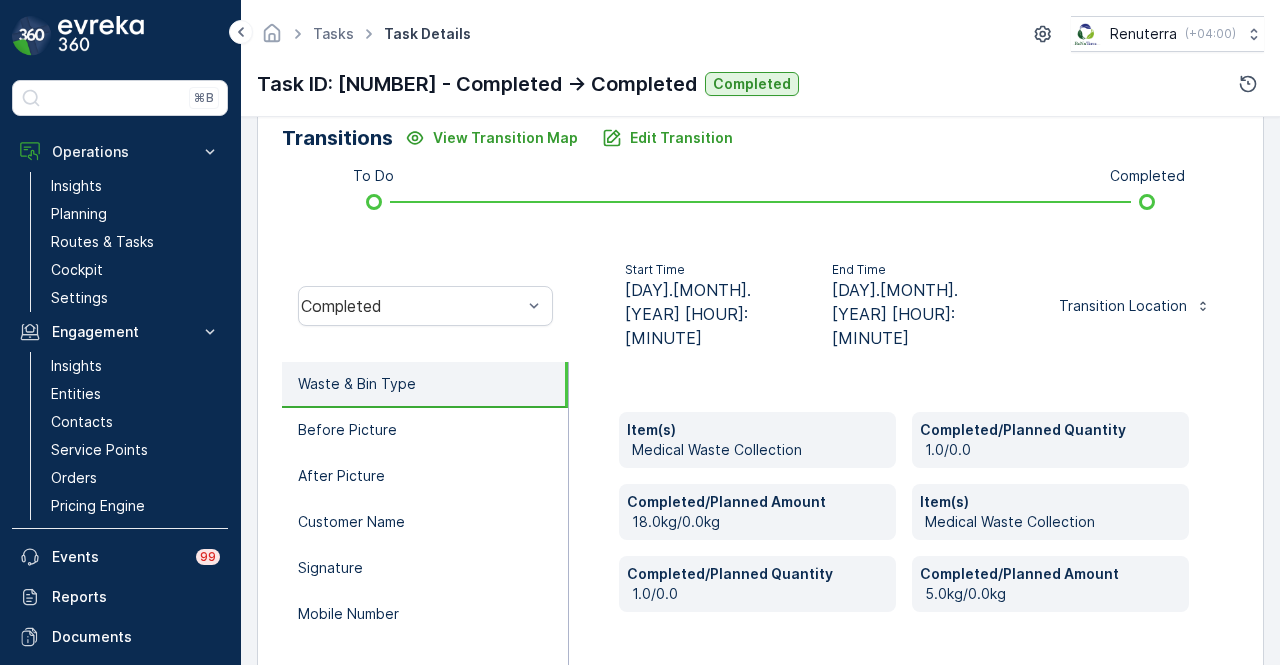 click on "Item(s) Medical Waste Collection Completed/Planned Quantity [NUMBER]/[NUMBER] Completed/Planned Amount [WEIGHT]/[WEIGHT] Item(s) Medical Waste Collection Completed/Planned Quantity [NUMBER]/[NUMBER] Completed/Planned Amount [WEIGHT]/[WEIGHT]" at bounding box center [904, 562] 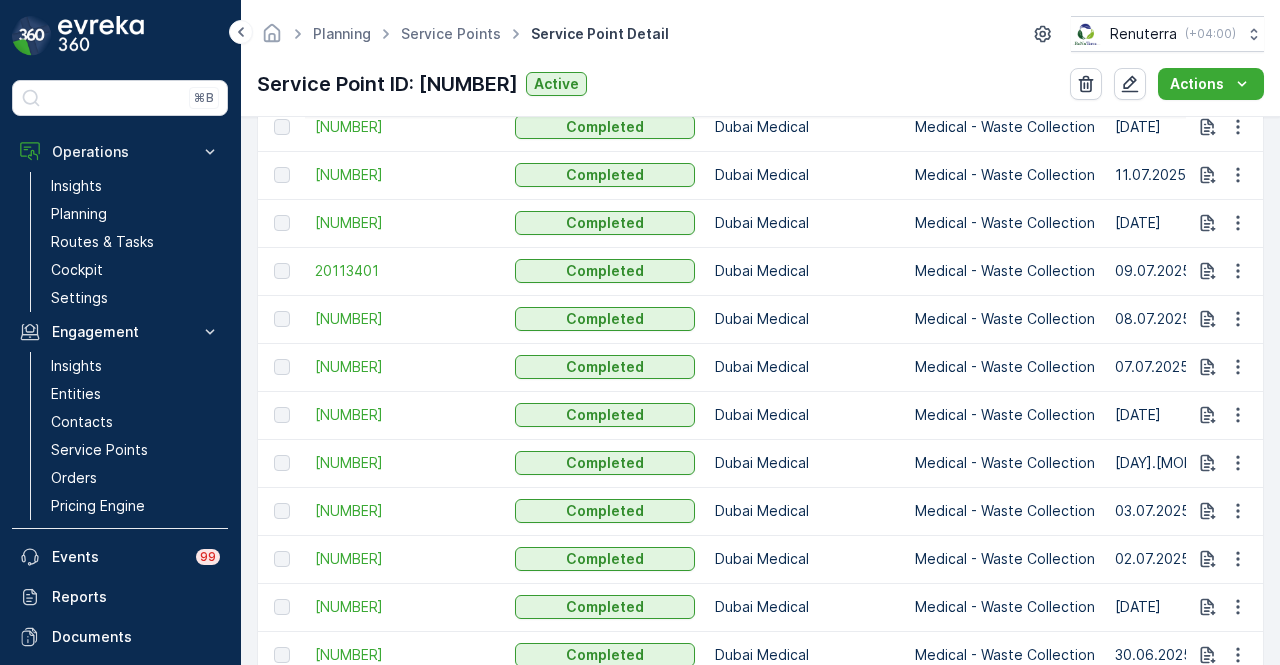 scroll, scrollTop: 1800, scrollLeft: 0, axis: vertical 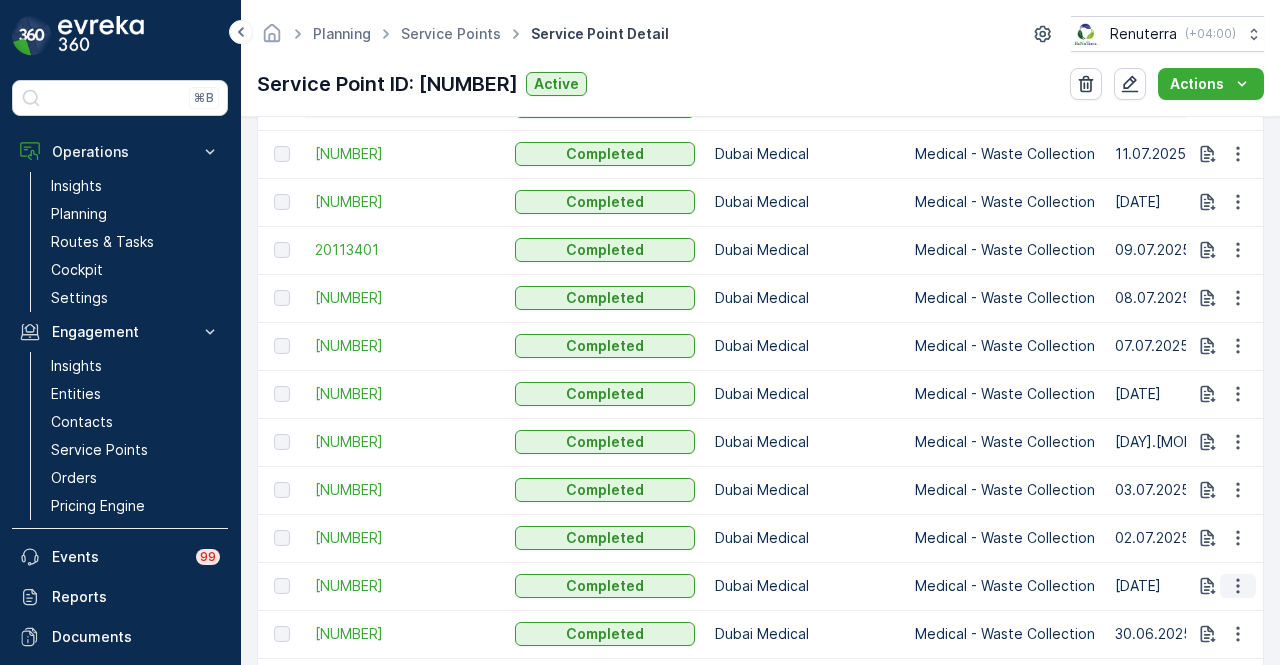 click 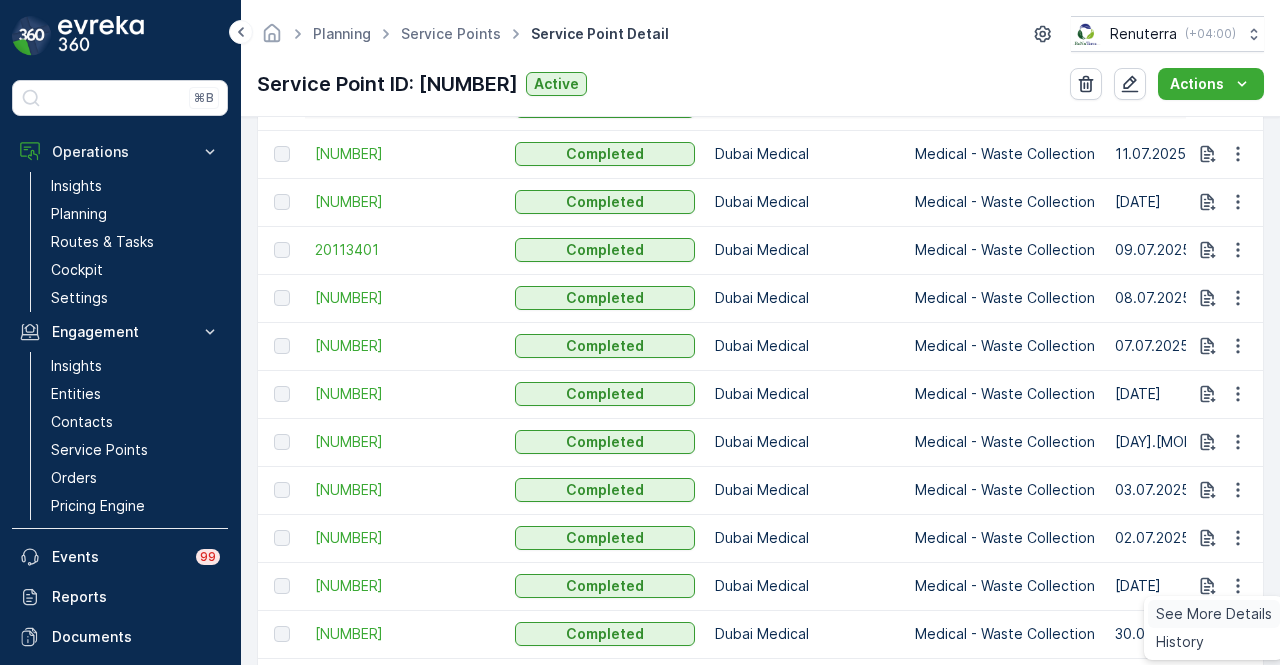 click on "See More Details" at bounding box center [1214, 614] 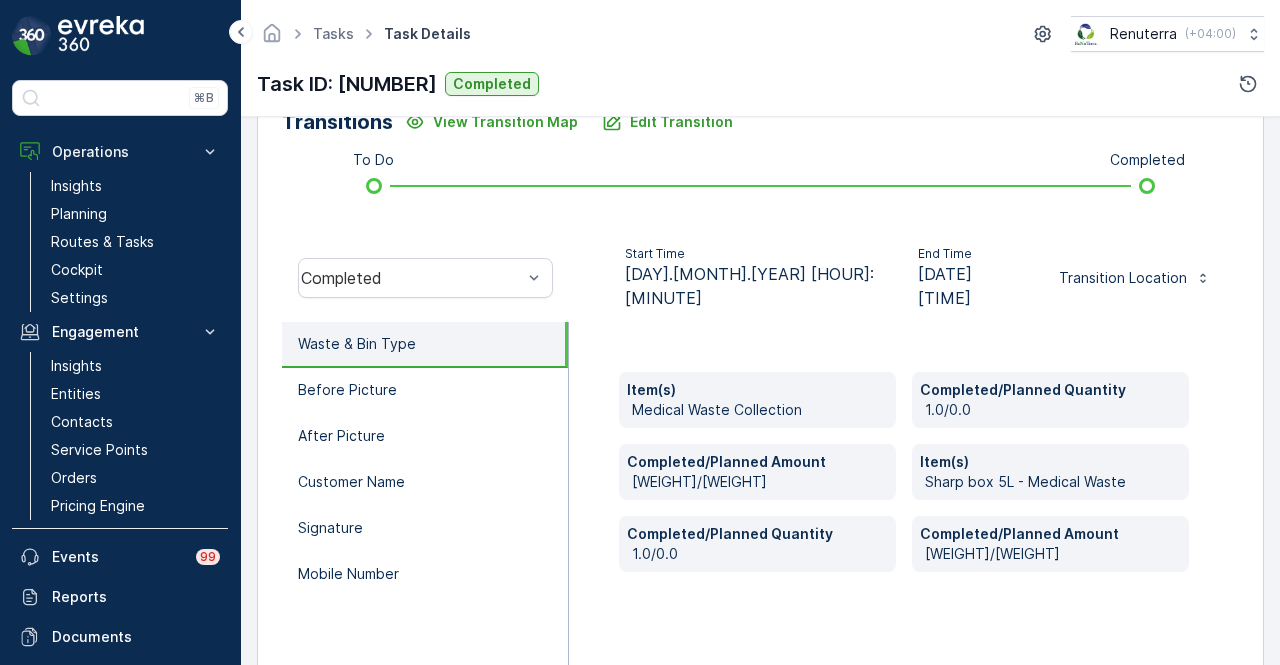 scroll, scrollTop: 394, scrollLeft: 0, axis: vertical 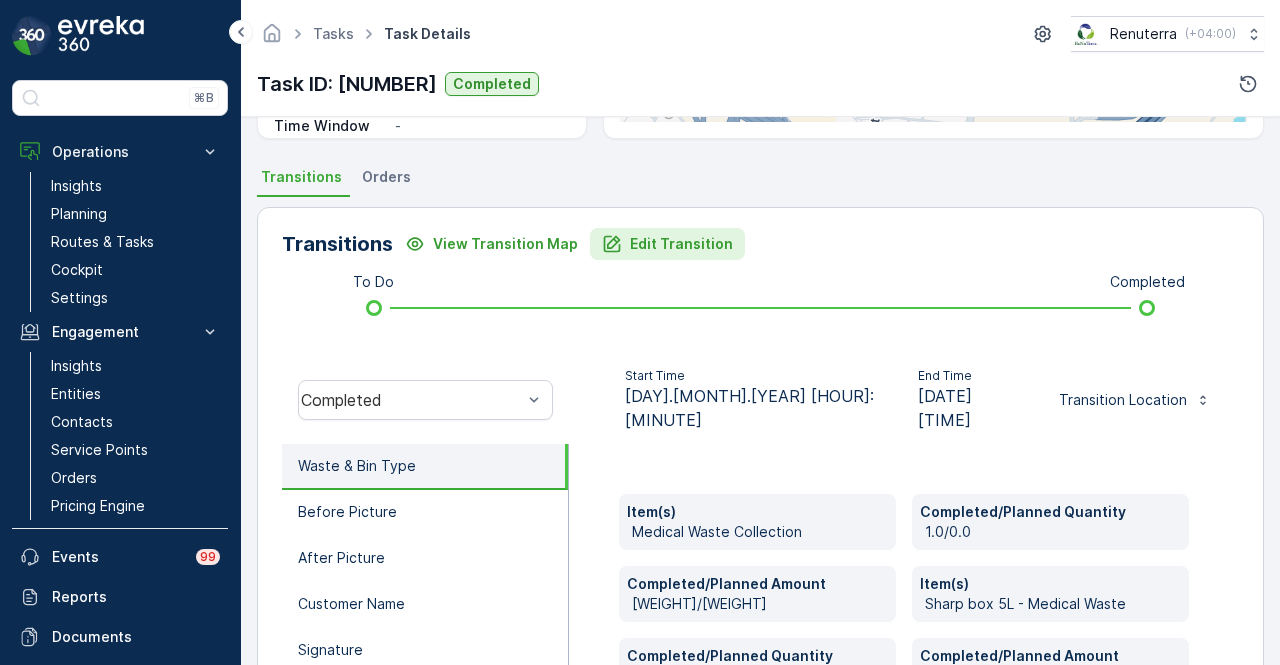 click on "Edit Transition" at bounding box center [681, 244] 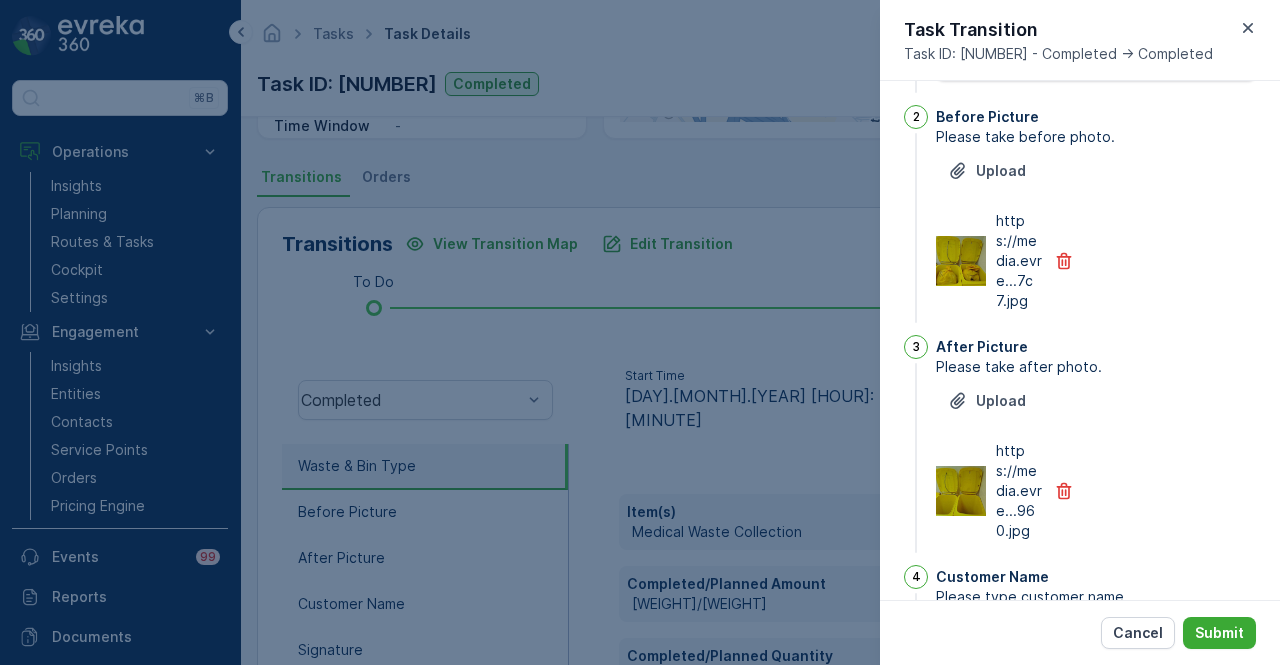 scroll, scrollTop: 0, scrollLeft: 0, axis: both 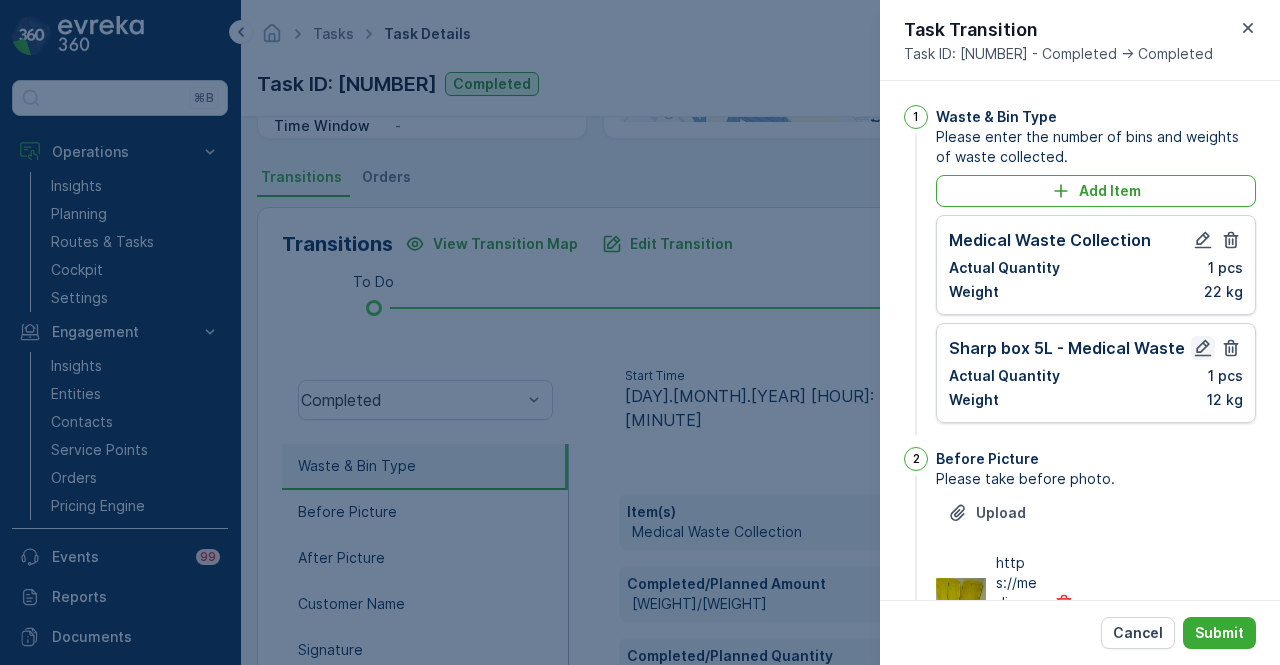 click 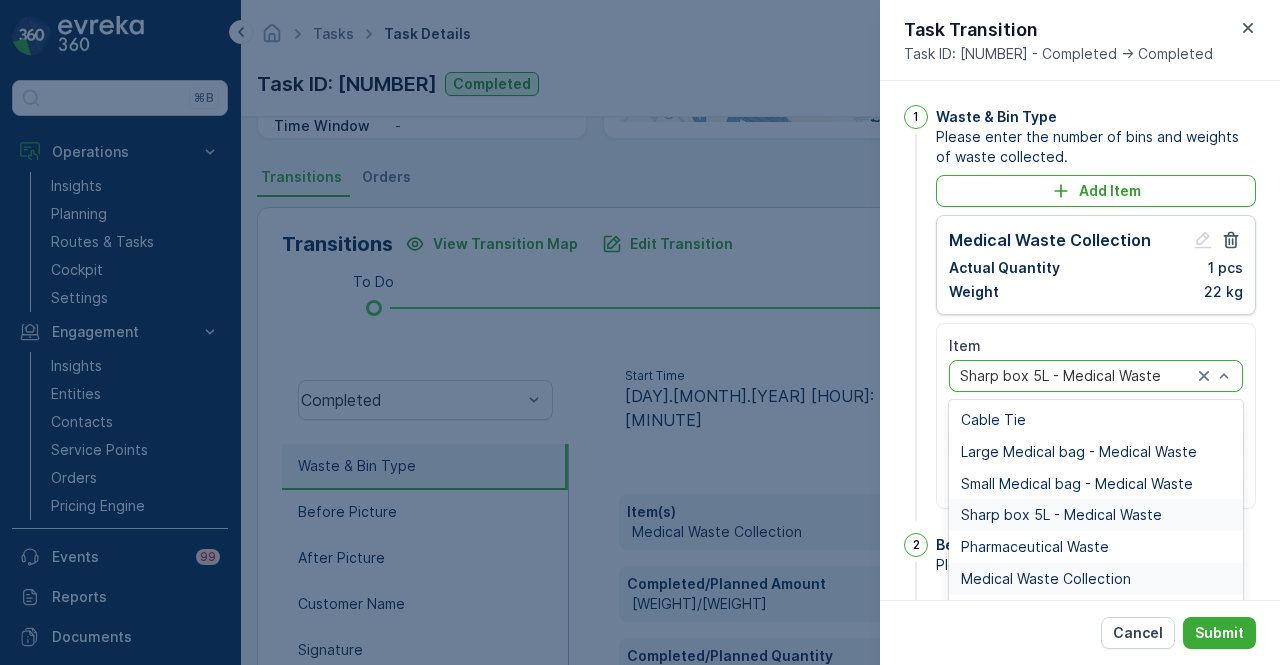 click on "Medical Waste Collection" at bounding box center [1096, 579] 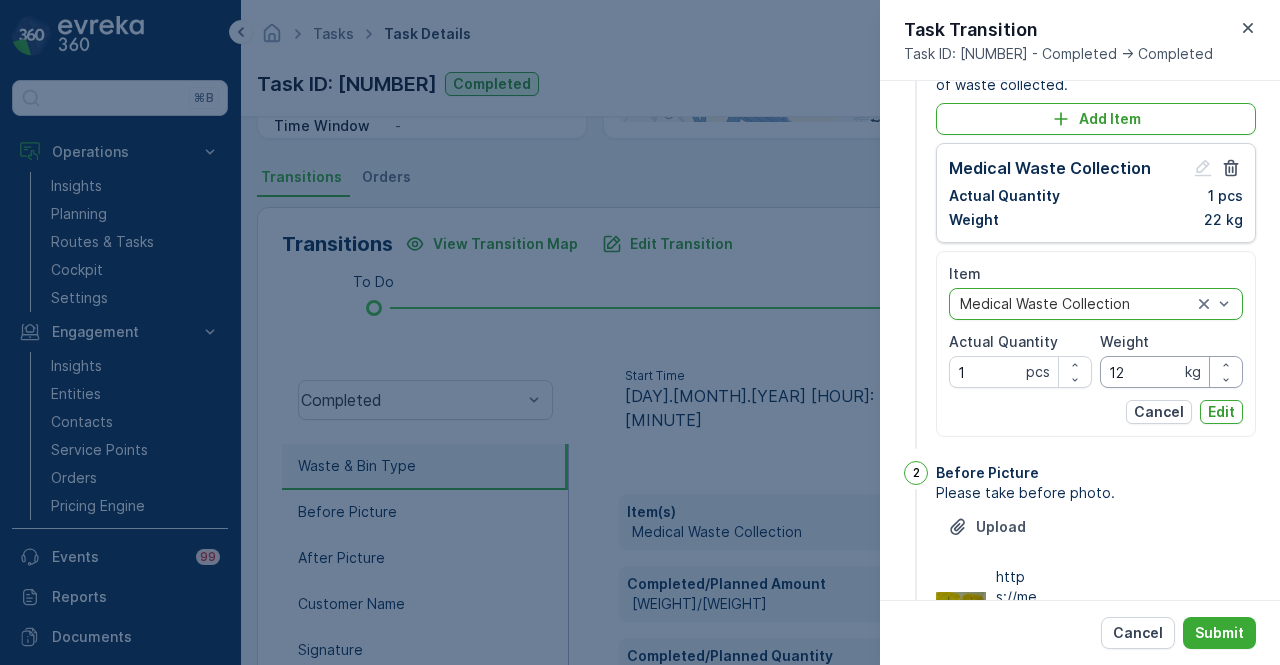 scroll, scrollTop: 100, scrollLeft: 0, axis: vertical 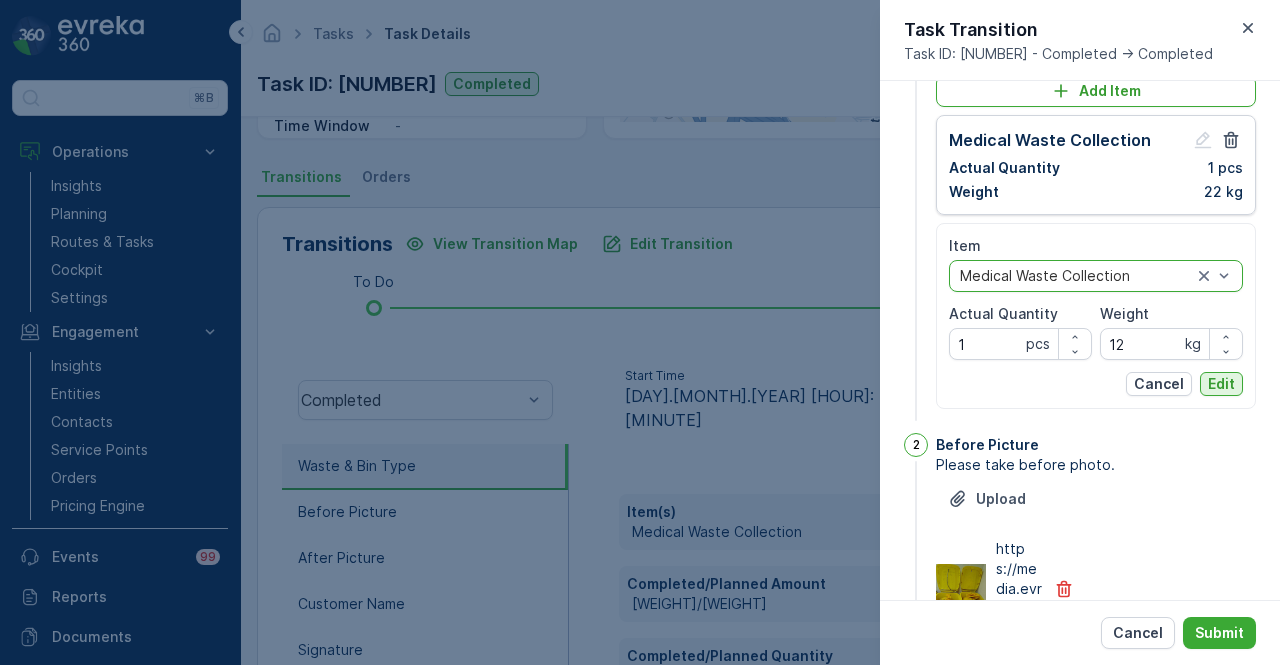 click on "Edit" at bounding box center [1221, 384] 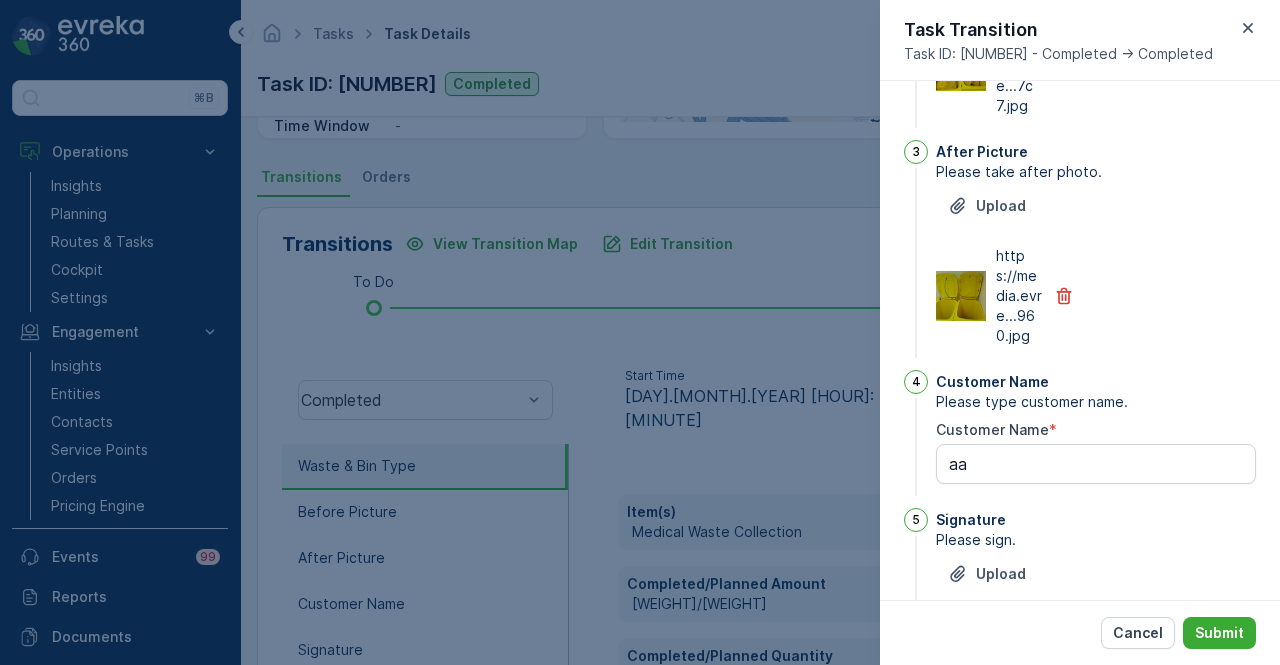 scroll, scrollTop: 842, scrollLeft: 0, axis: vertical 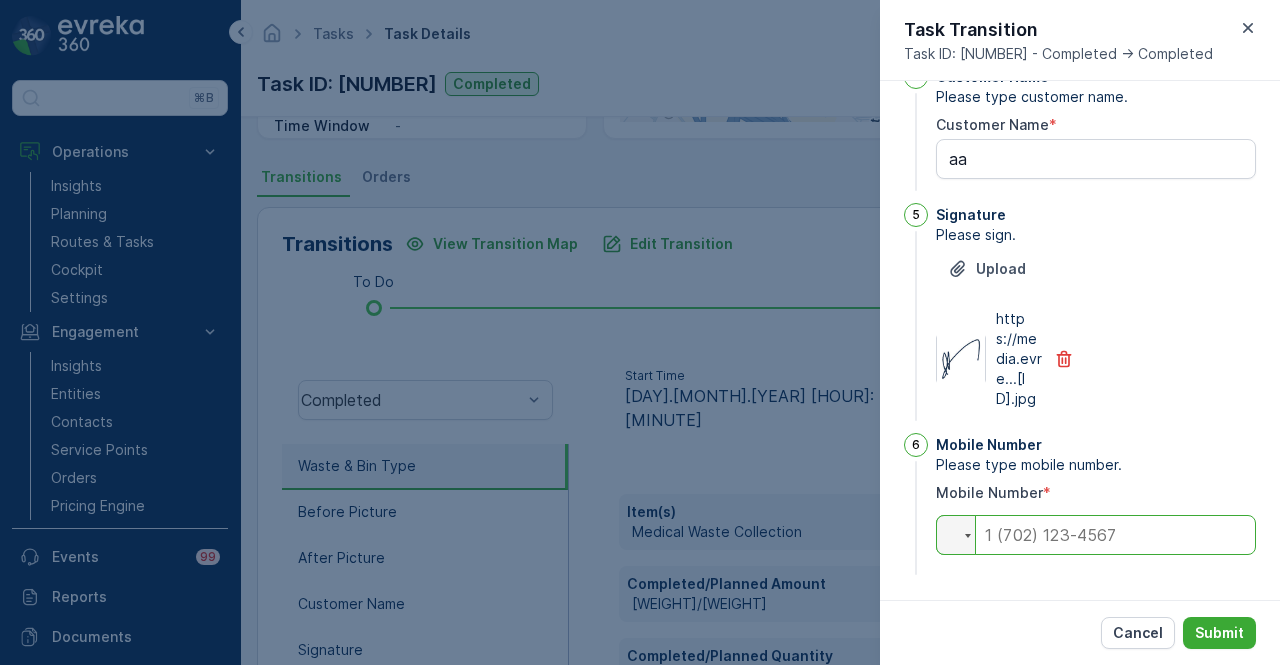 click at bounding box center [1096, 535] 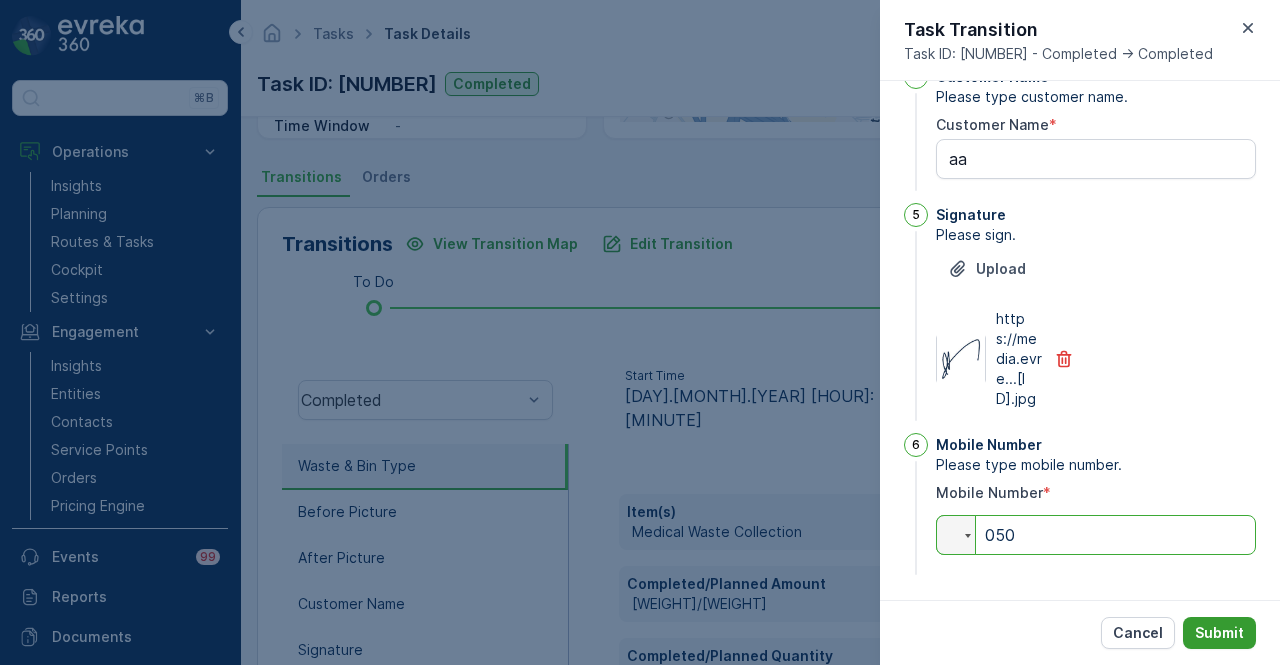 type on "050" 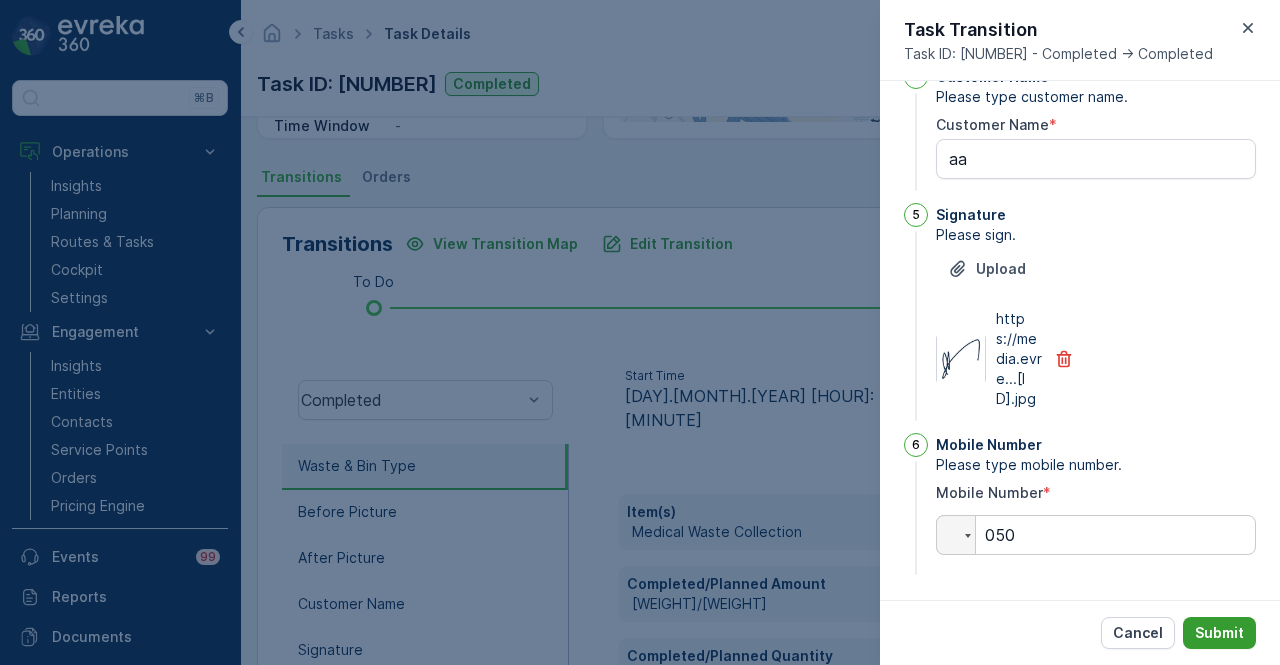 click on "Submit" at bounding box center (1219, 633) 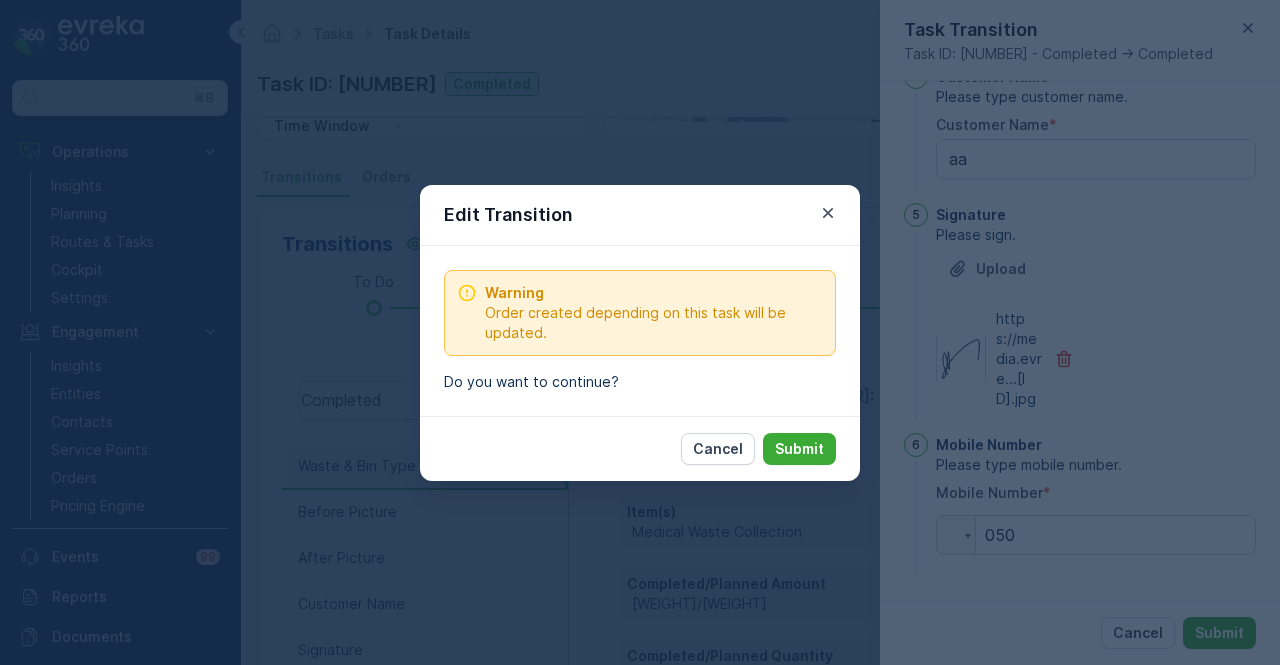 click on "Cancel Submit" at bounding box center (640, 448) 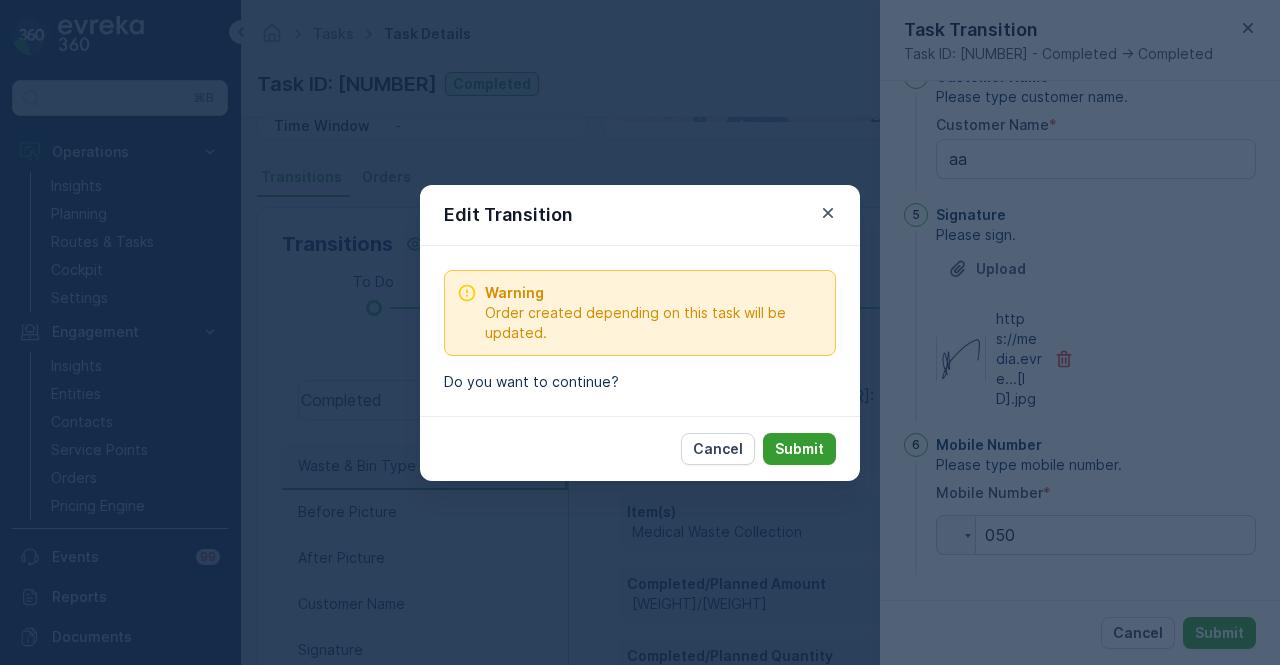 click on "Submit" at bounding box center (799, 449) 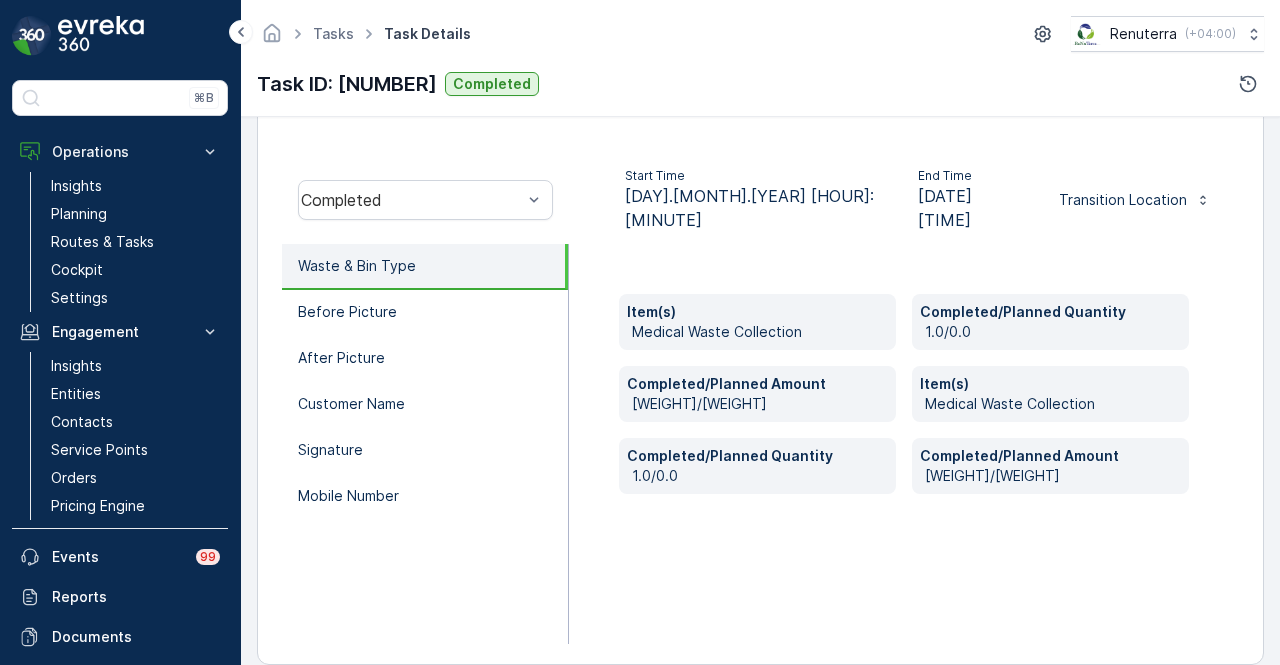 scroll, scrollTop: 0, scrollLeft: 0, axis: both 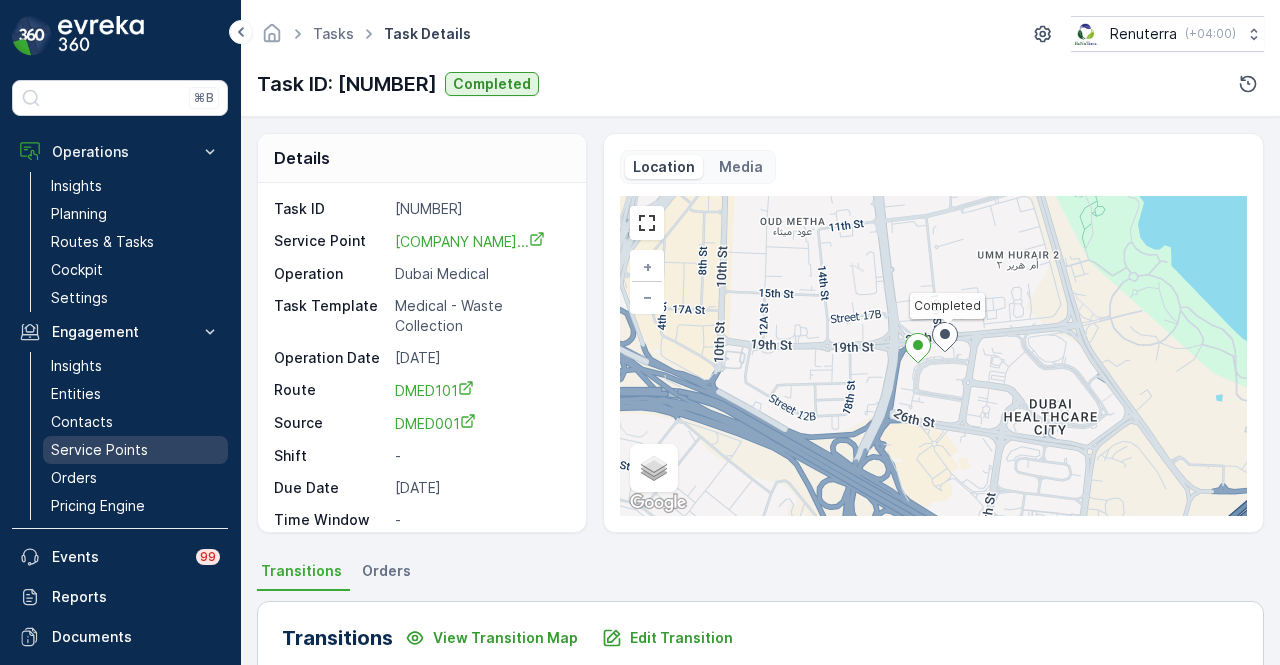 click on "Service Points" at bounding box center [99, 450] 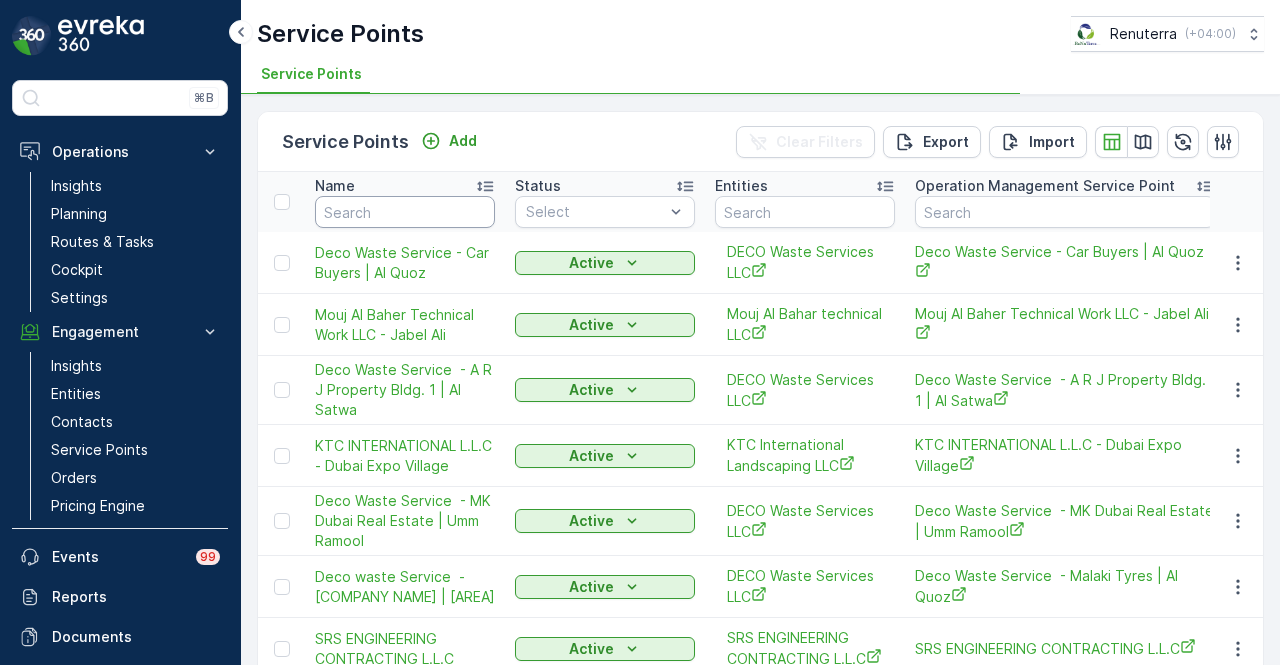 click at bounding box center (405, 212) 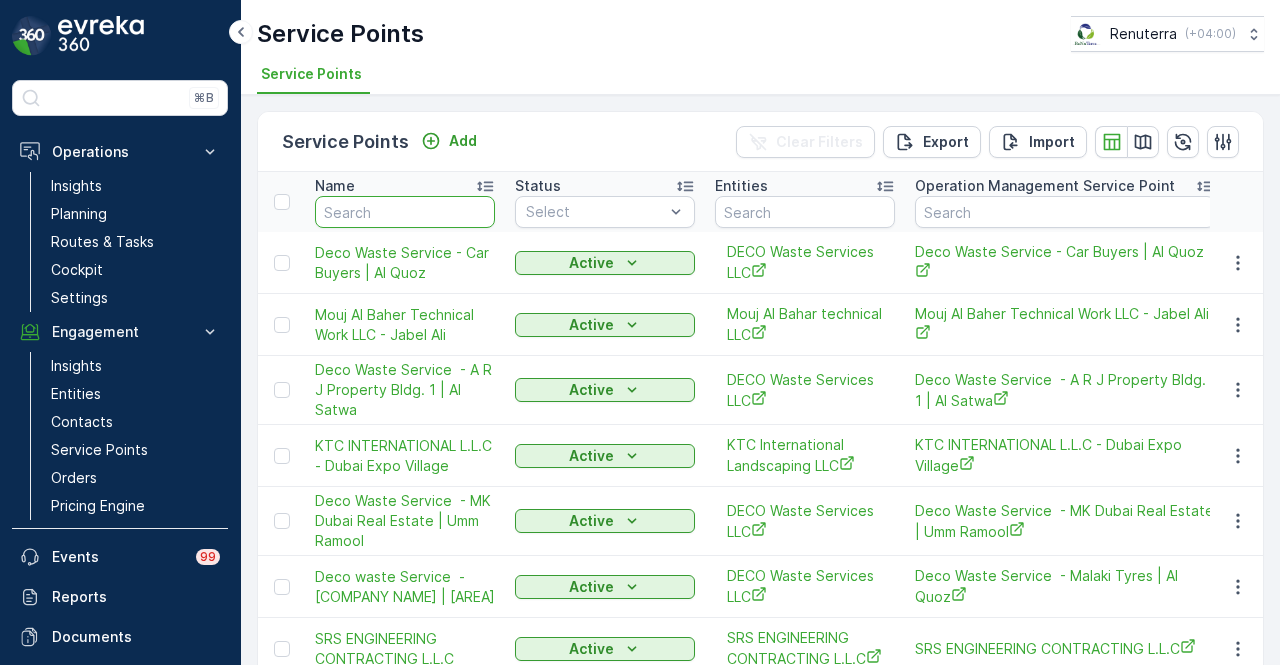 click at bounding box center [405, 212] 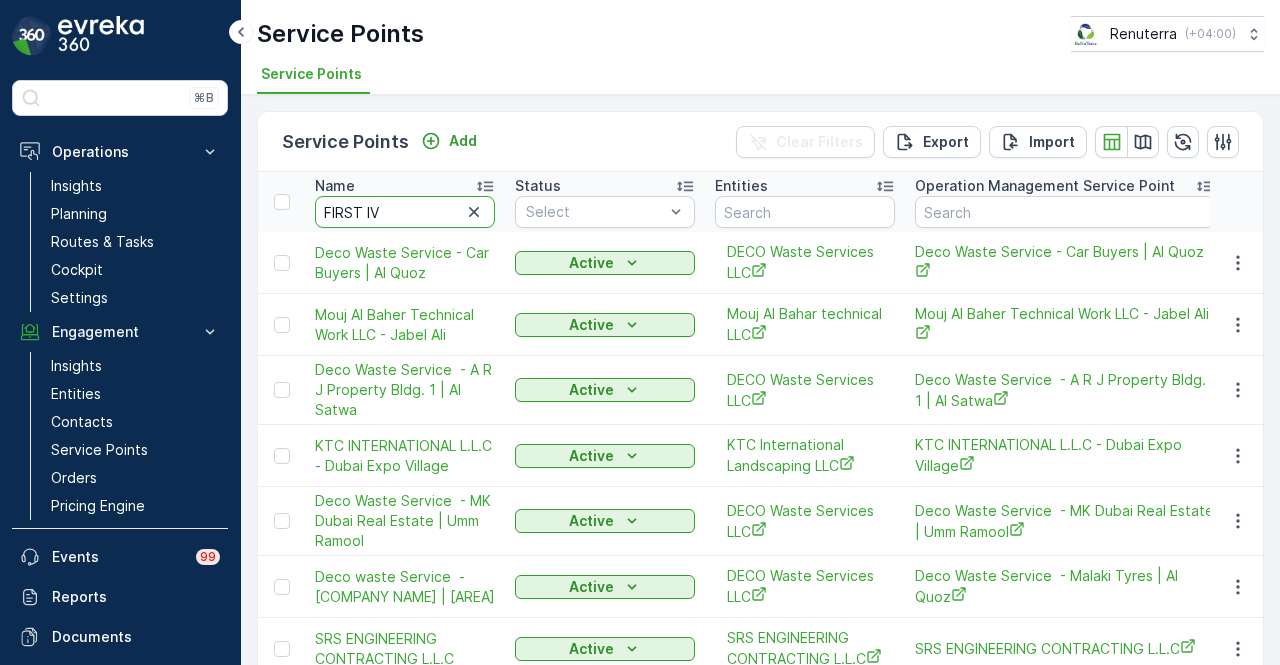 type on "FIRST IVF" 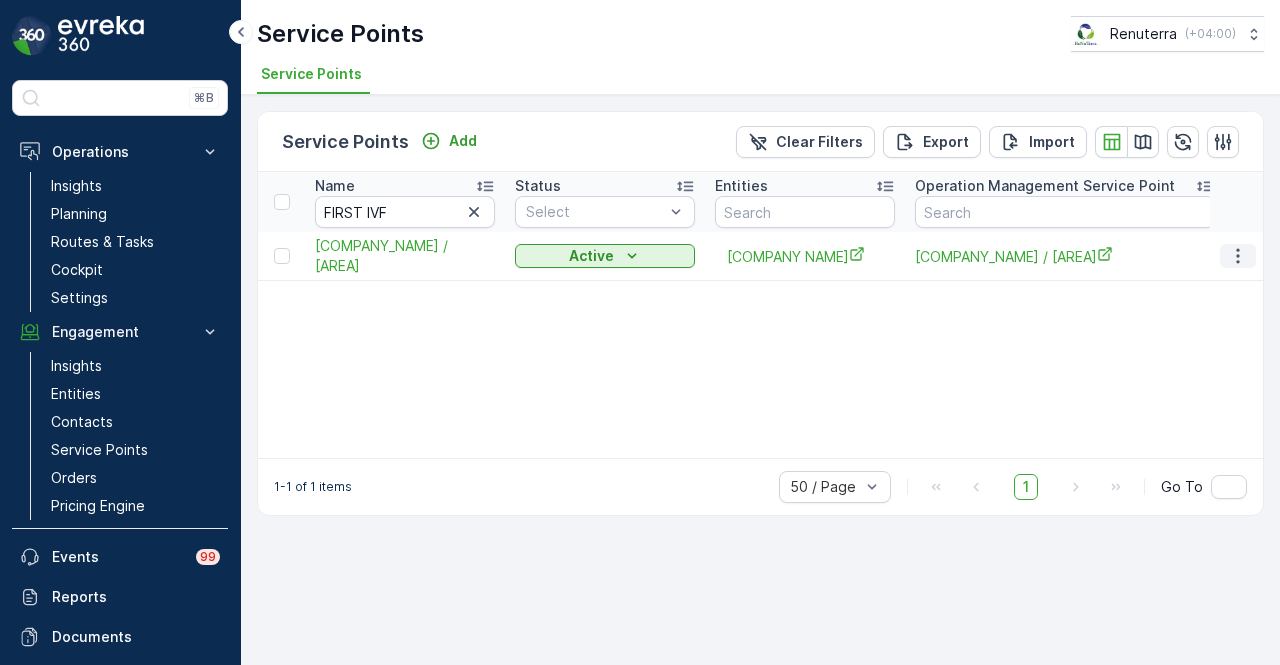 click at bounding box center [1238, 256] 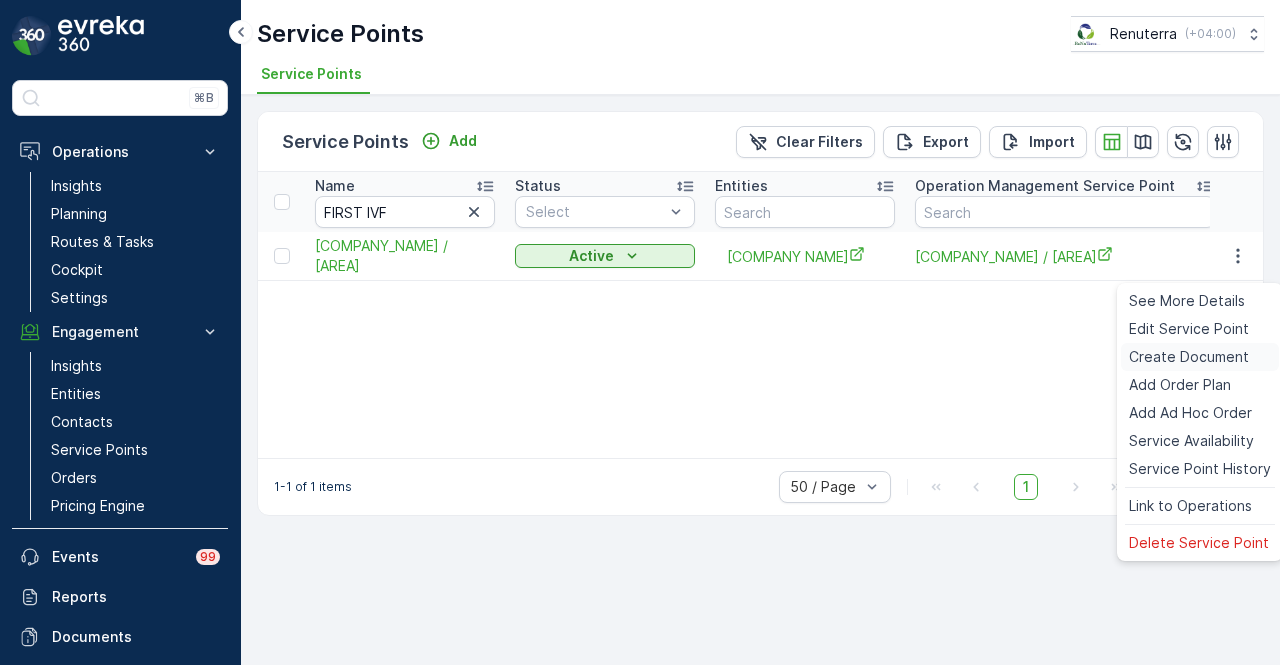 click on "Create Document" at bounding box center (1189, 357) 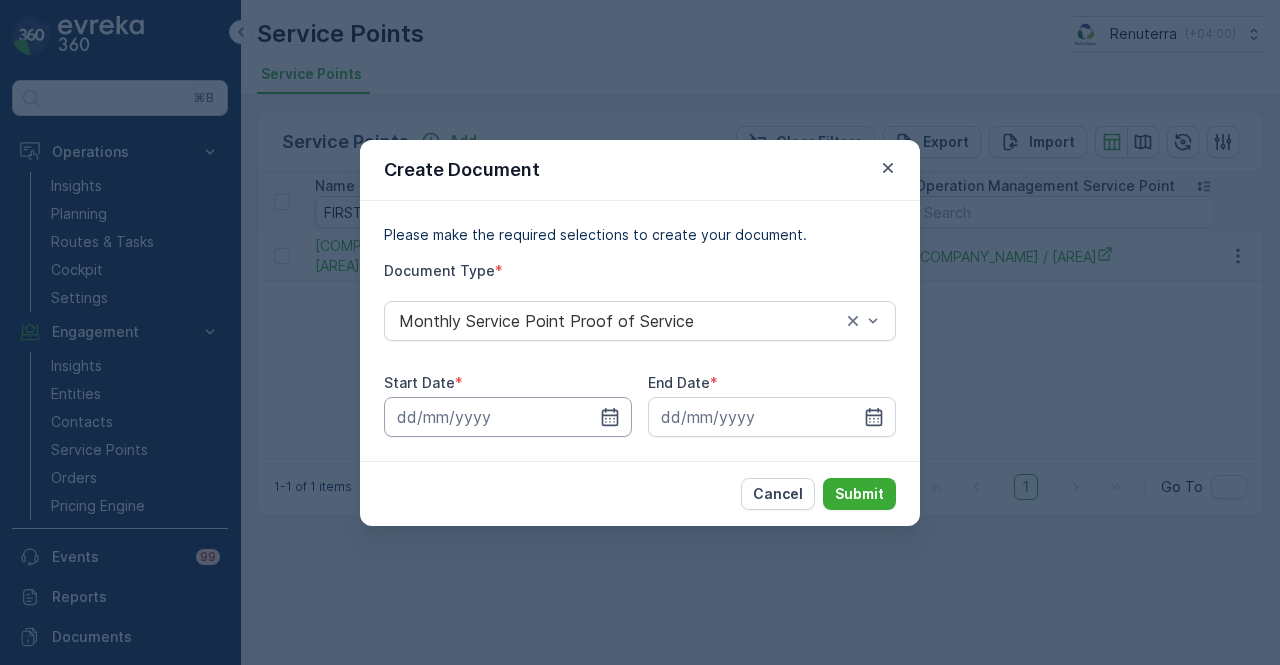 click at bounding box center (508, 417) 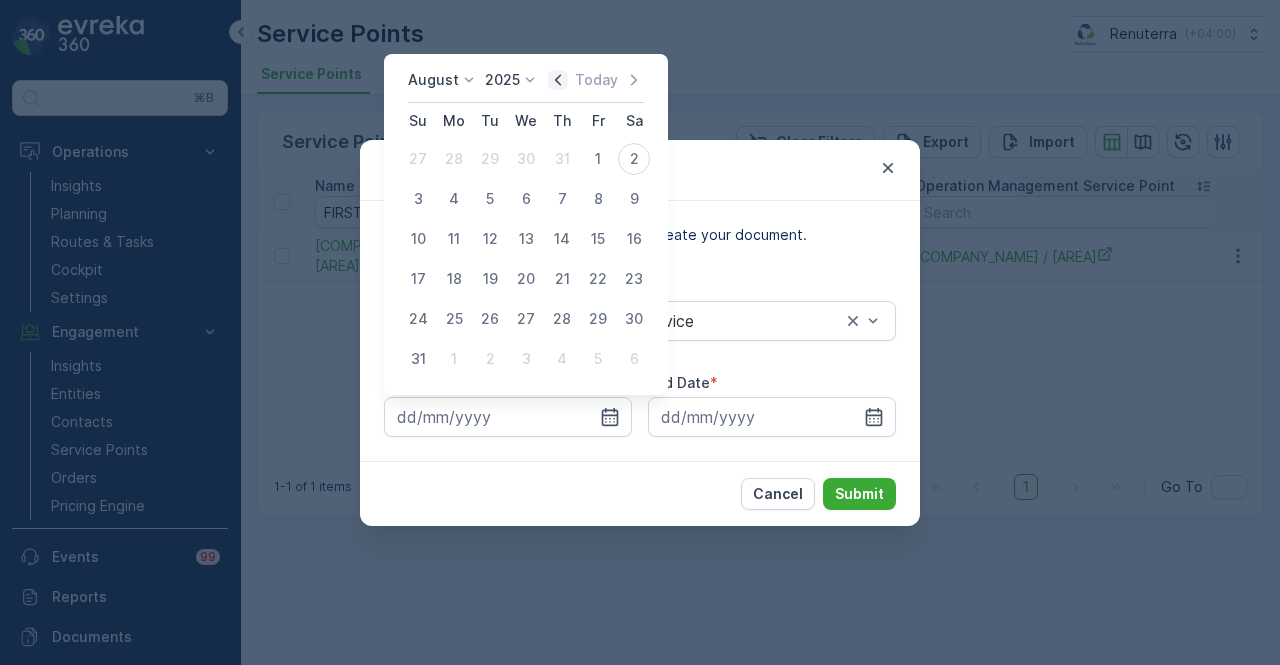 click 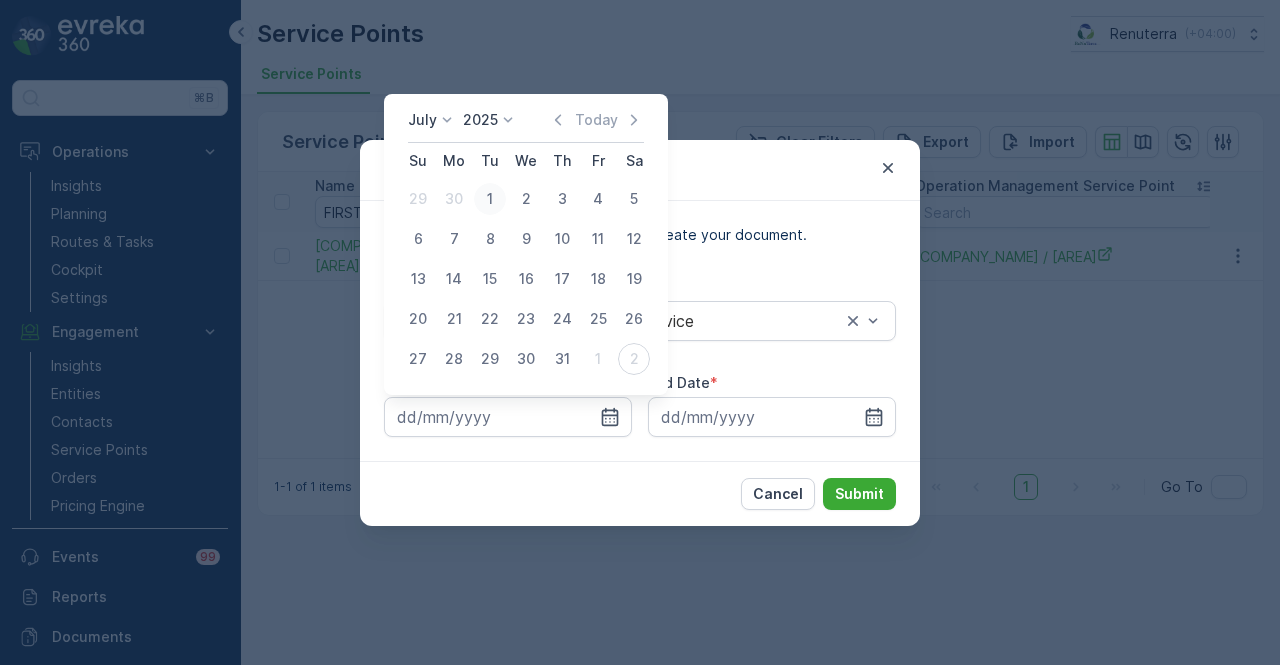drag, startPoint x: 489, startPoint y: 193, endPoint x: 787, endPoint y: 373, distance: 348.14365 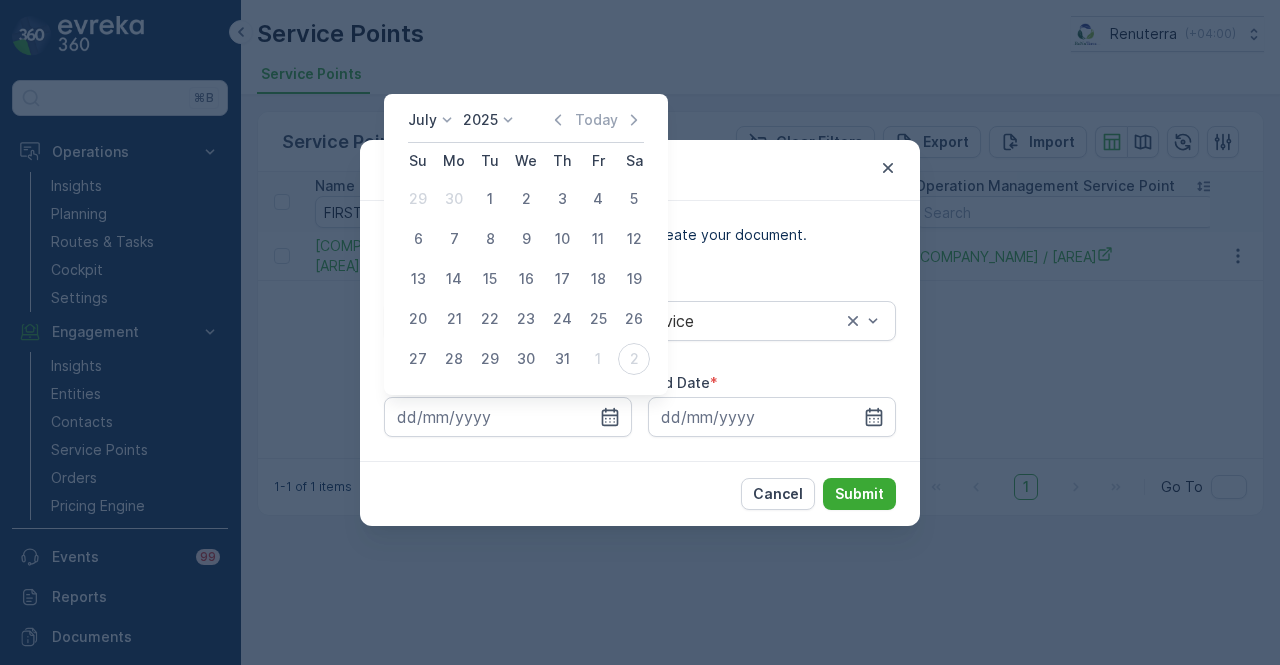 click on "1" at bounding box center [490, 199] 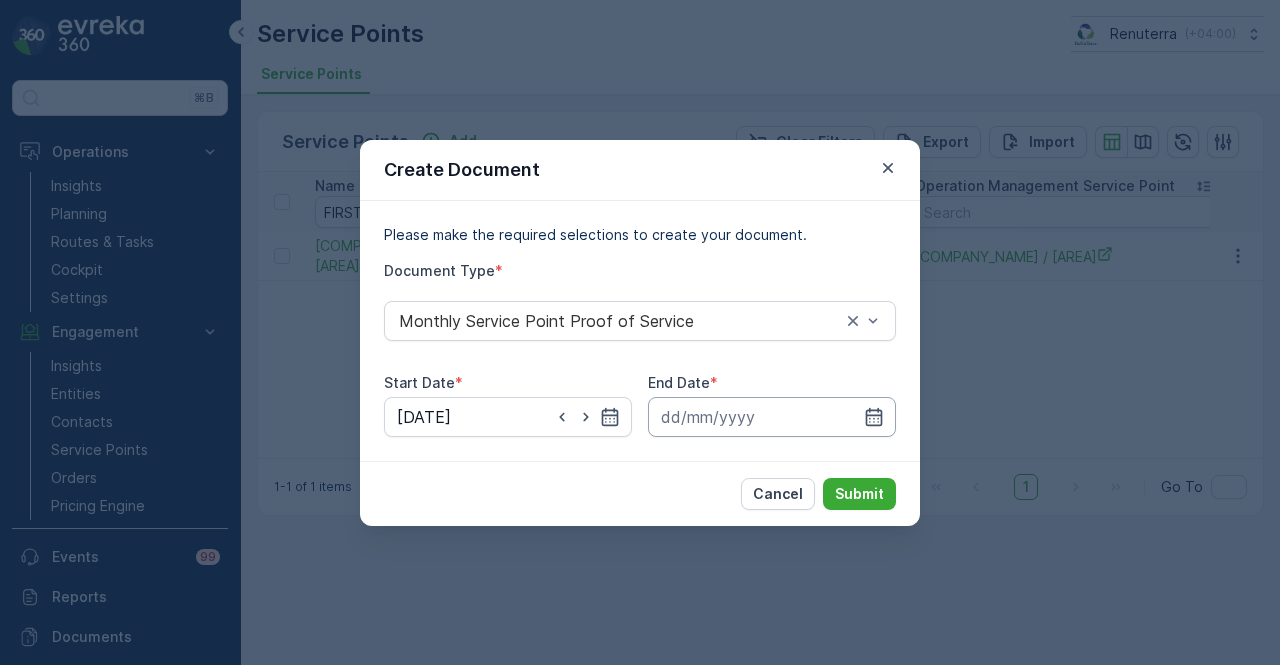 drag, startPoint x: 862, startPoint y: 419, endPoint x: 863, endPoint y: 399, distance: 20.024984 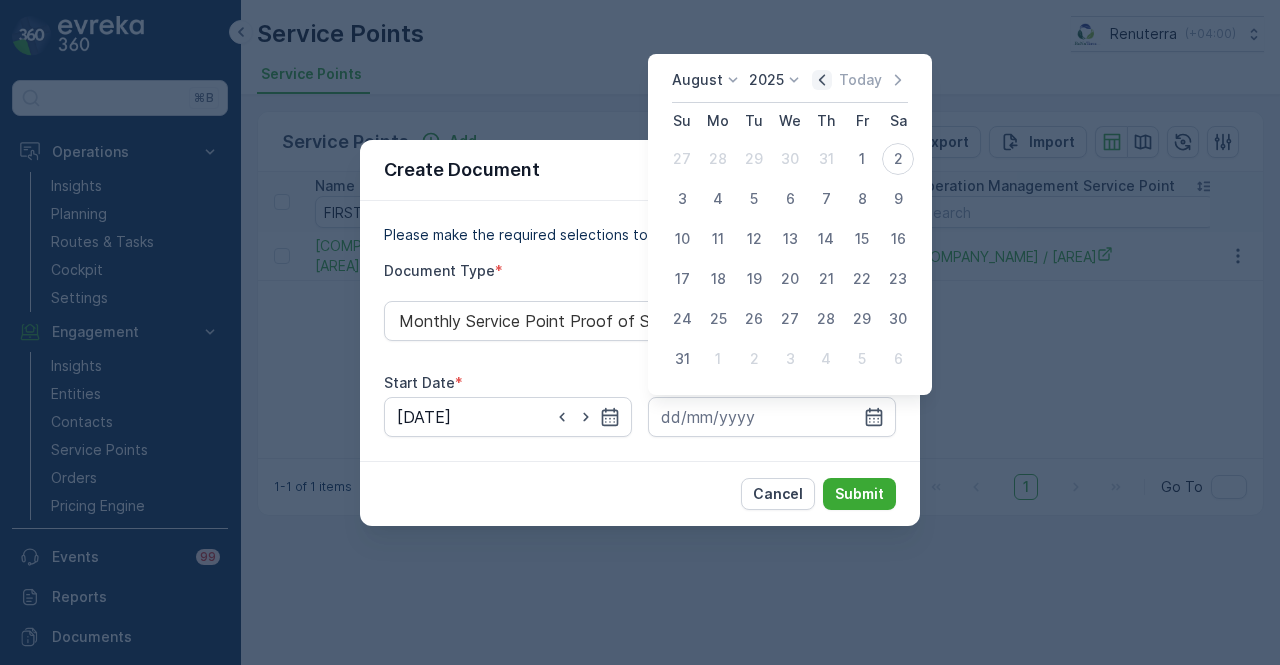 click 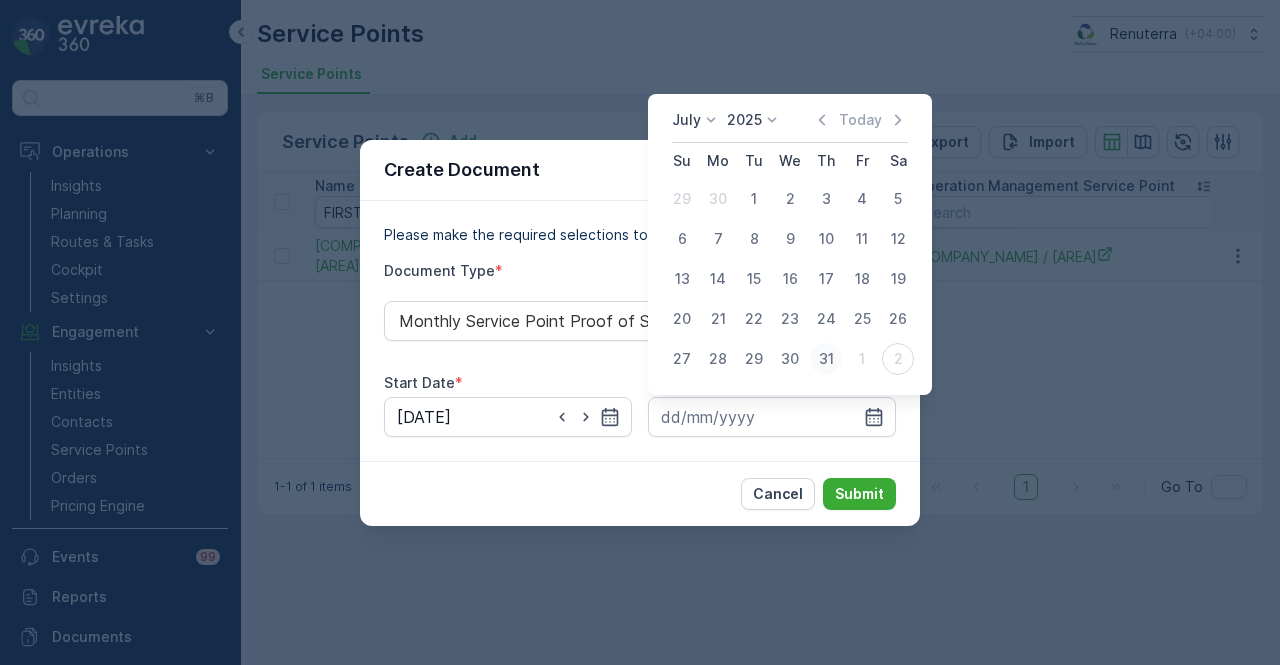 click on "31" at bounding box center [826, 359] 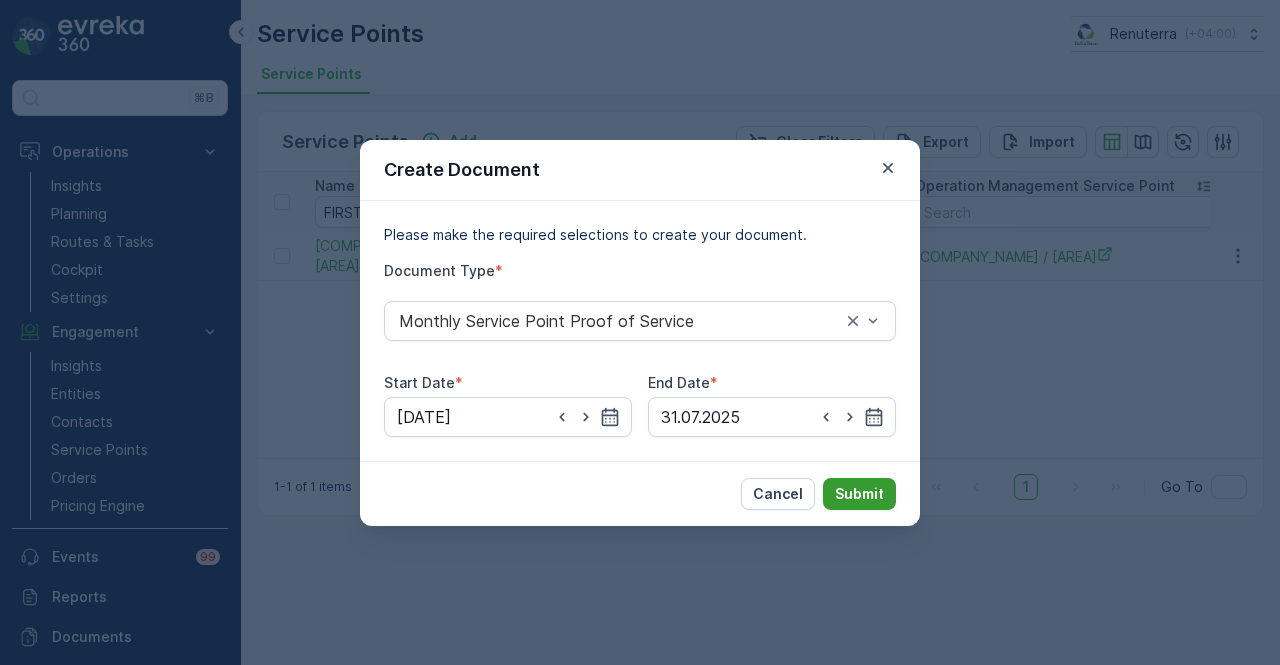 click on "Submit" at bounding box center (859, 494) 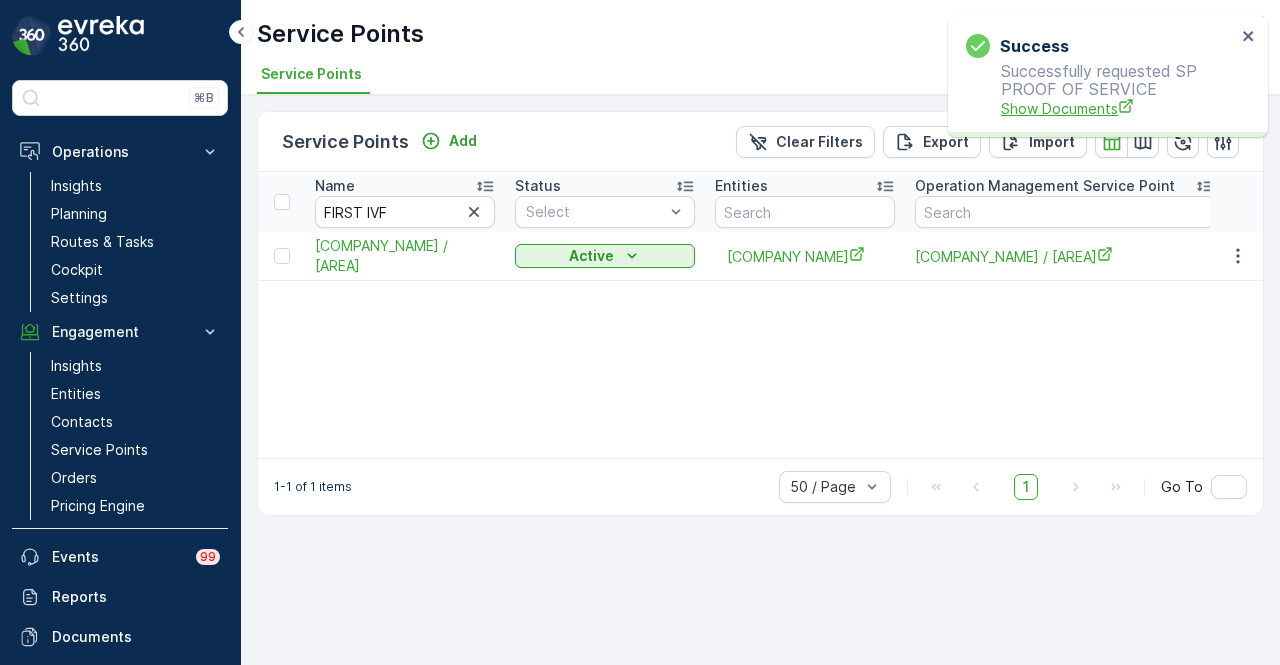click on "Show Documents" at bounding box center (1118, 108) 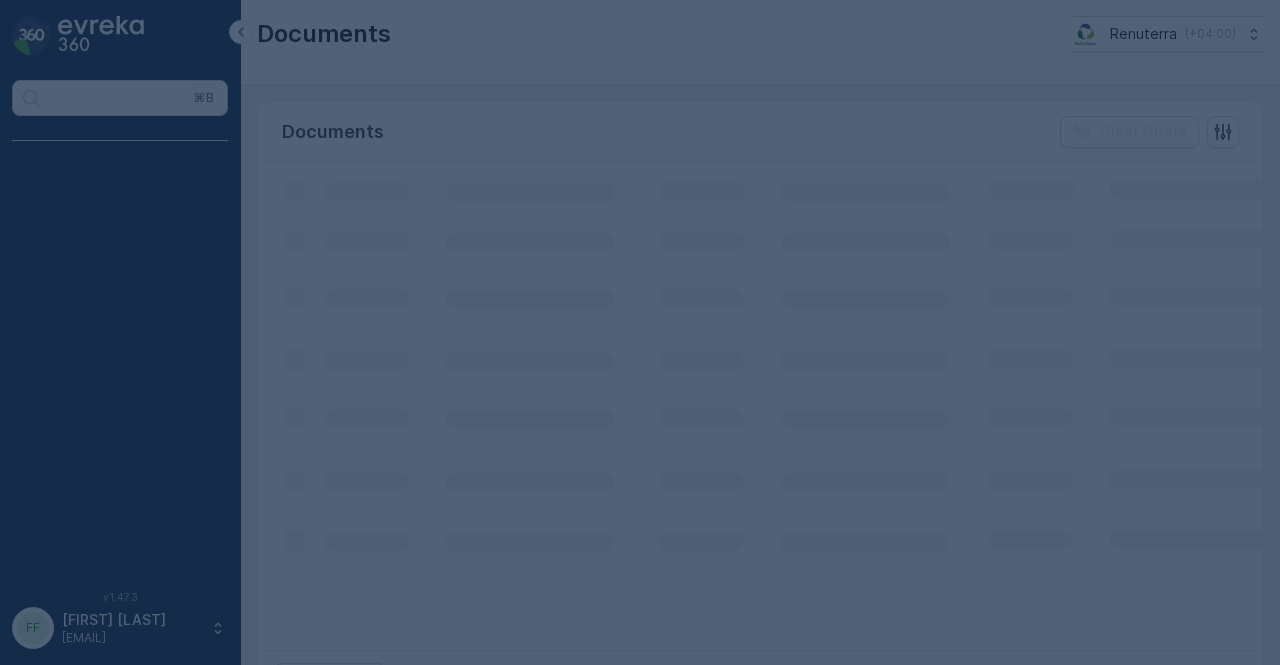 scroll, scrollTop: 0, scrollLeft: 0, axis: both 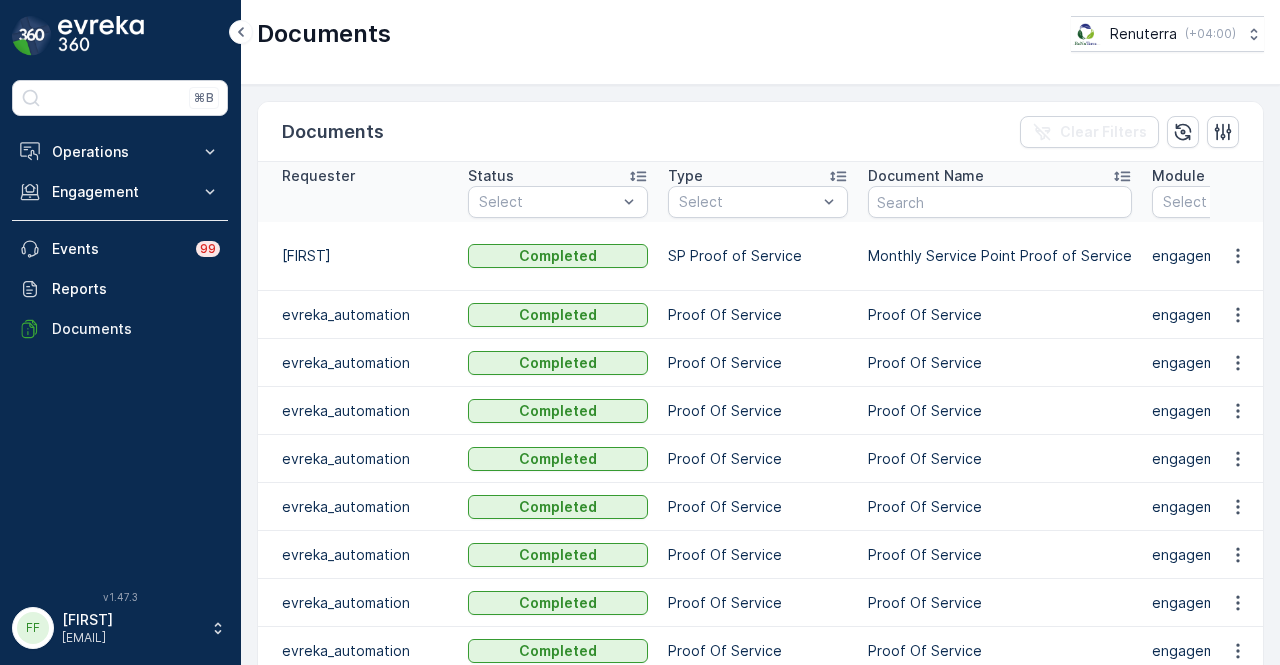 click at bounding box center [1237, 256] 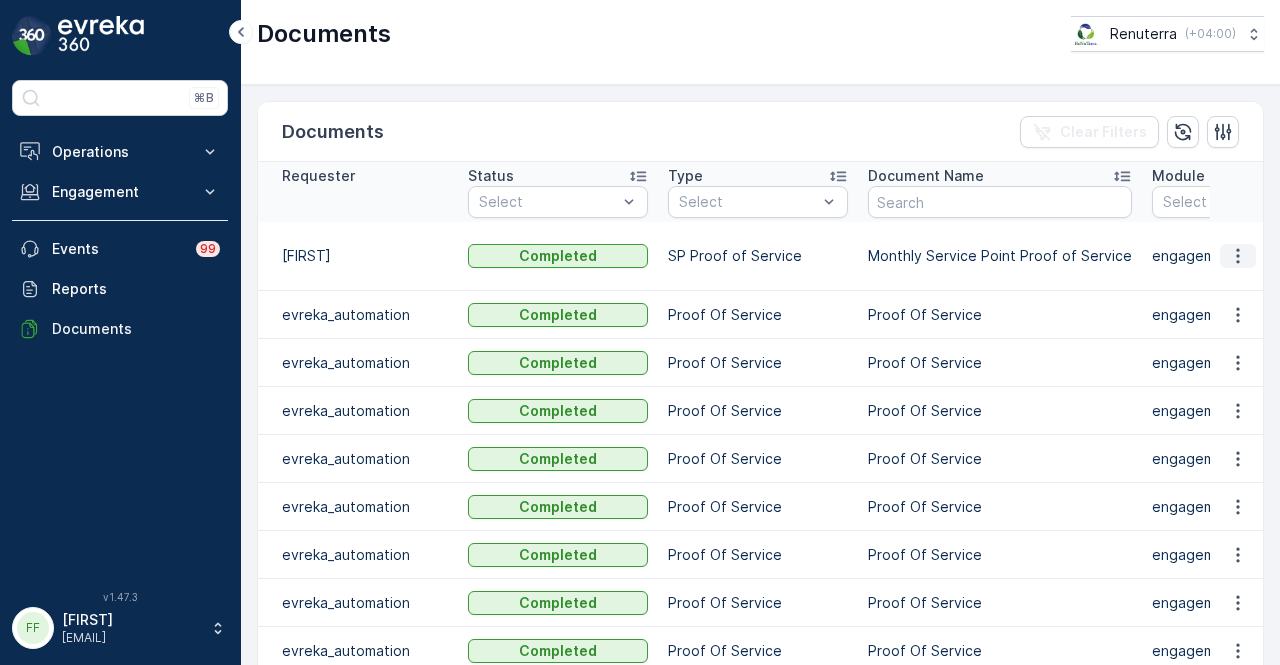 click 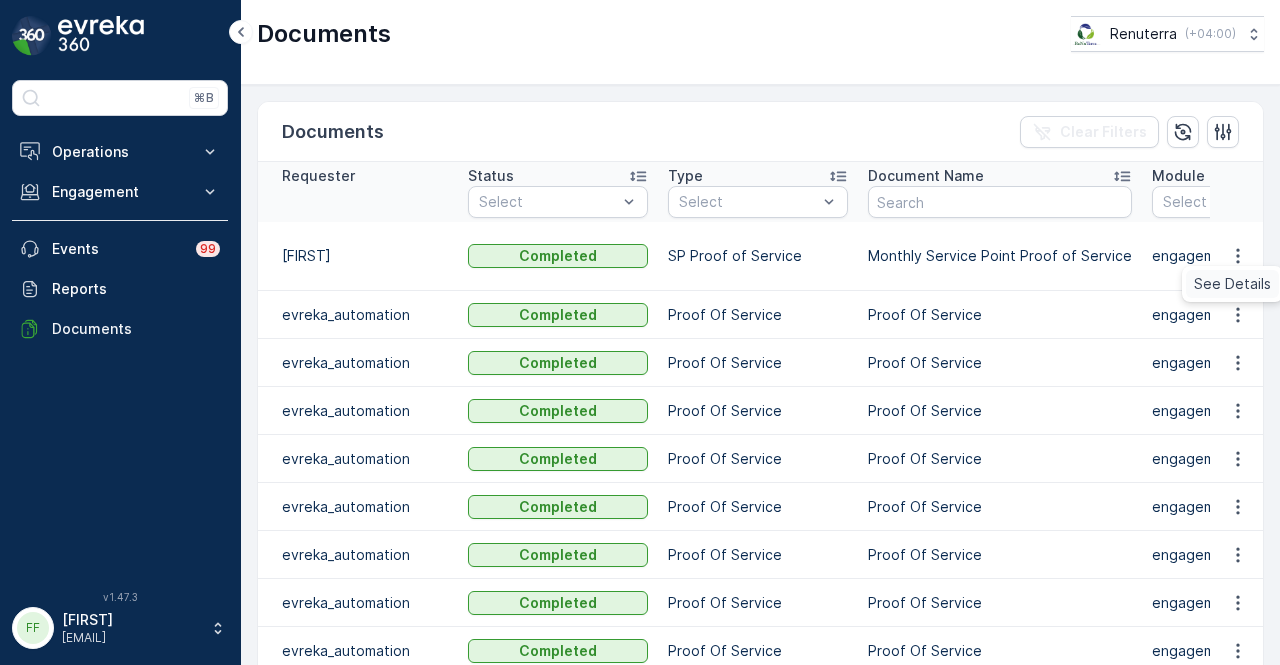 click on "See Details" at bounding box center [1232, 284] 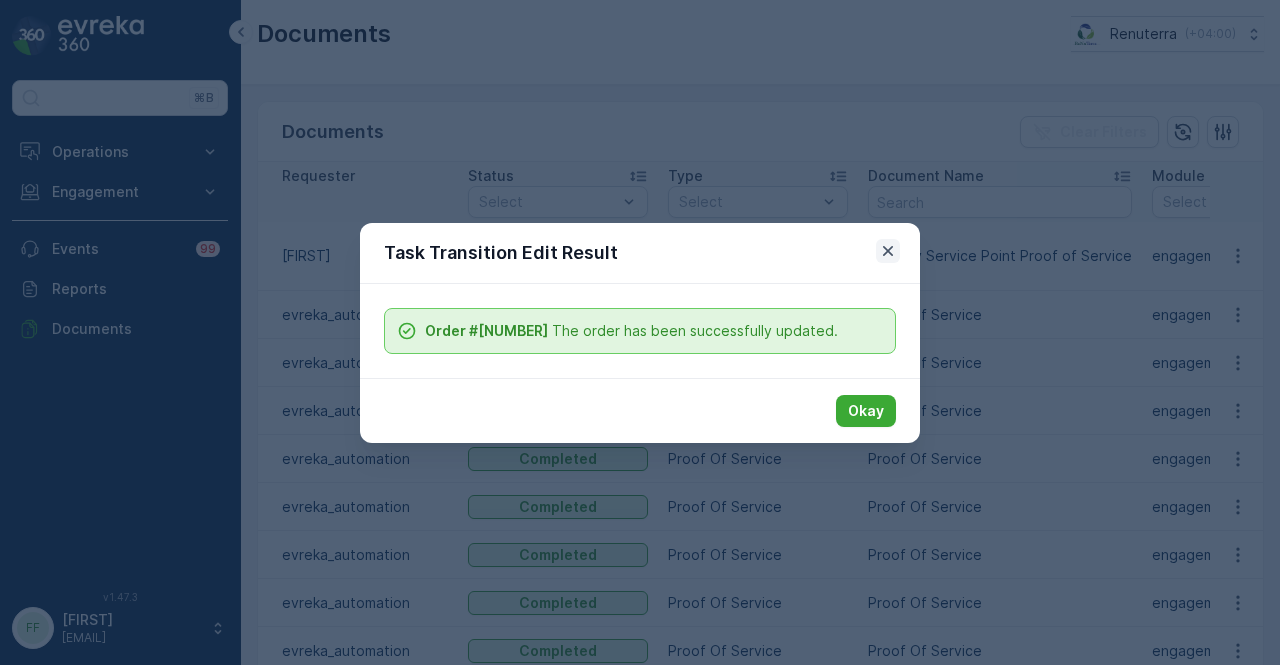 click 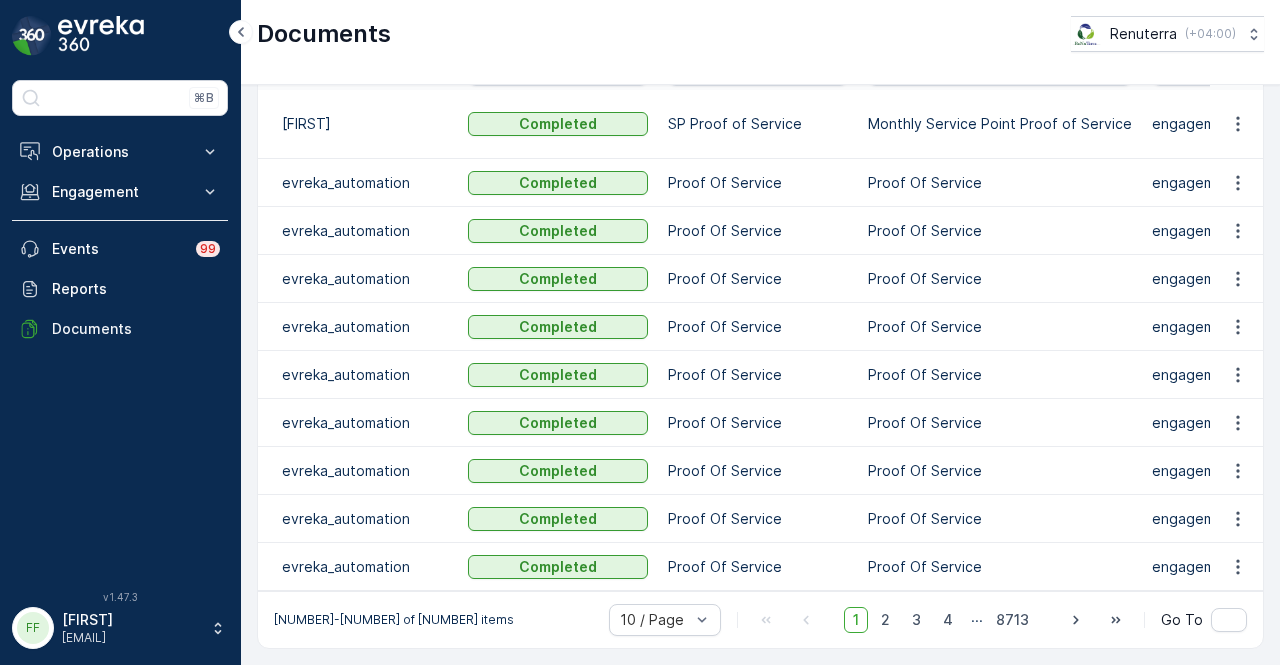 scroll, scrollTop: 0, scrollLeft: 0, axis: both 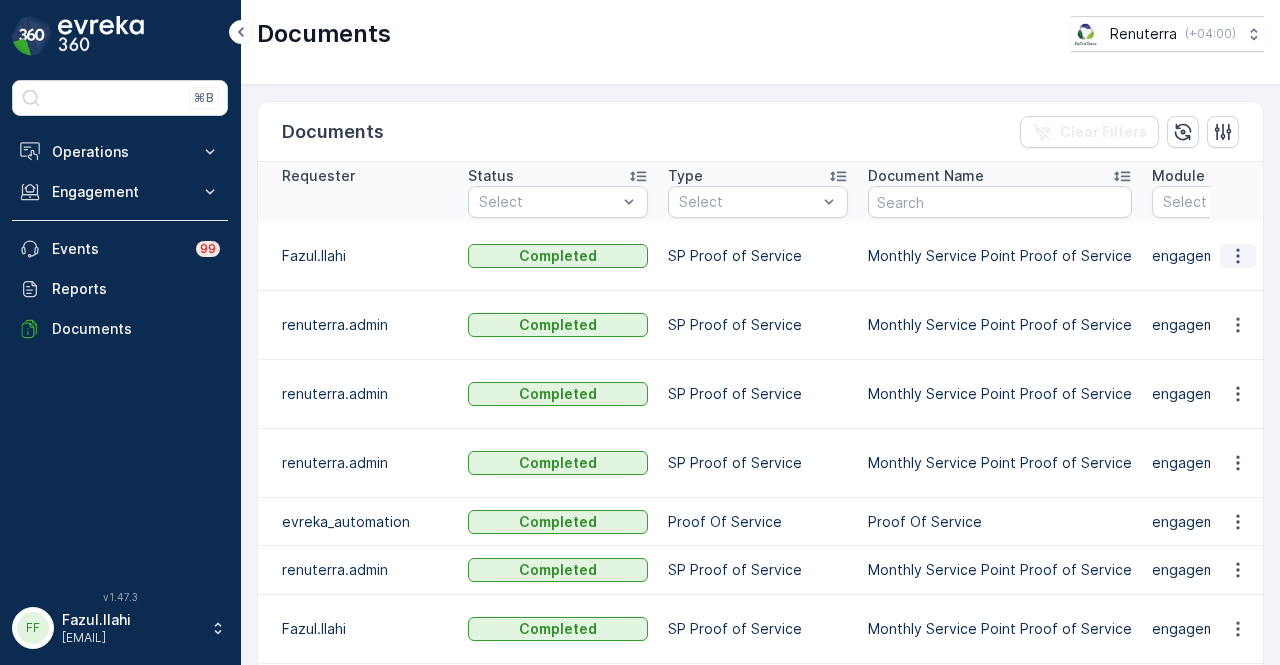click 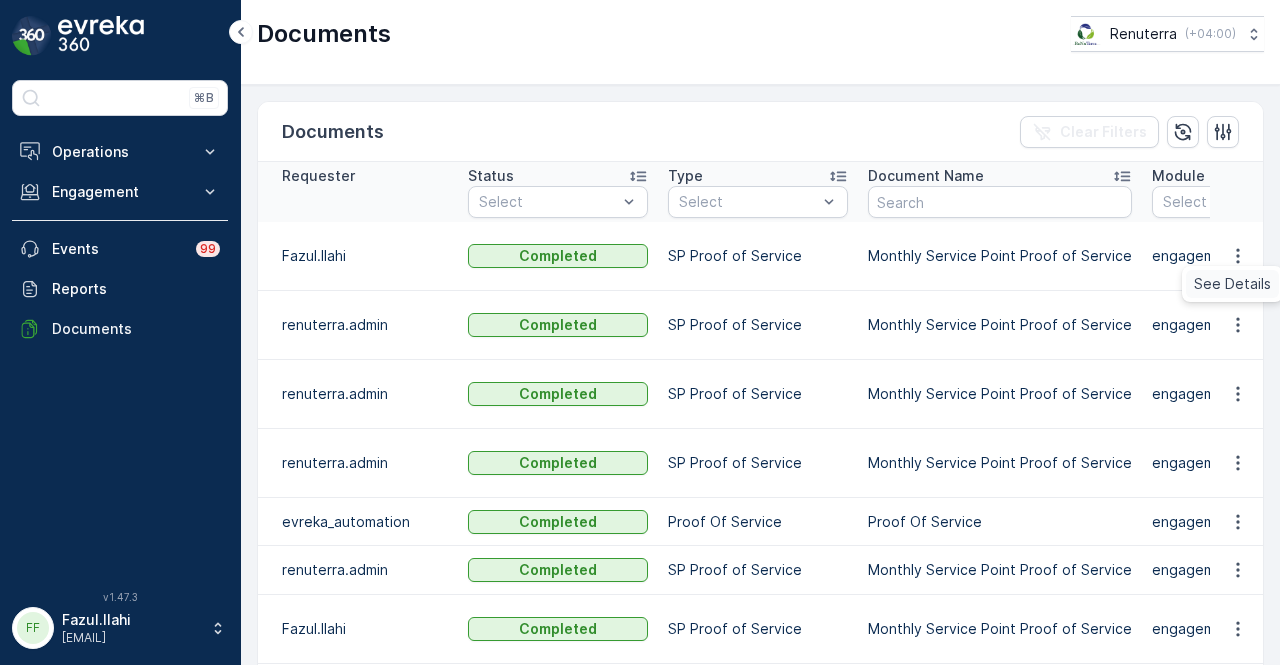 click on "See Details" at bounding box center [1232, 284] 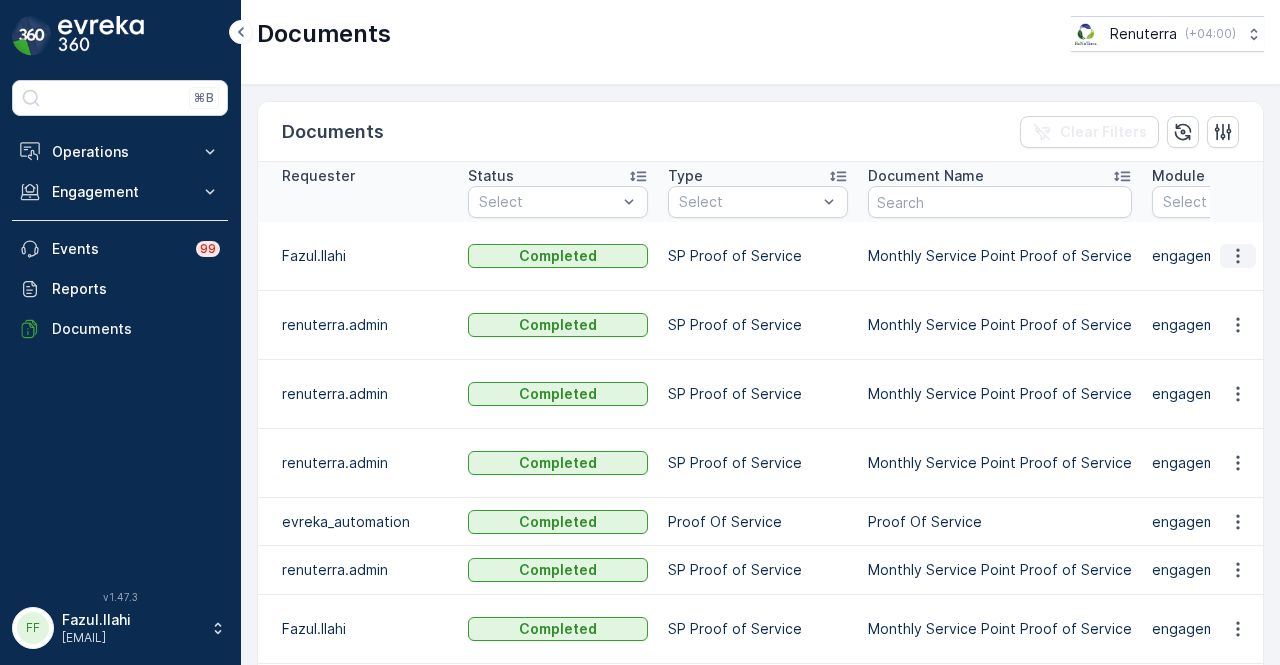click 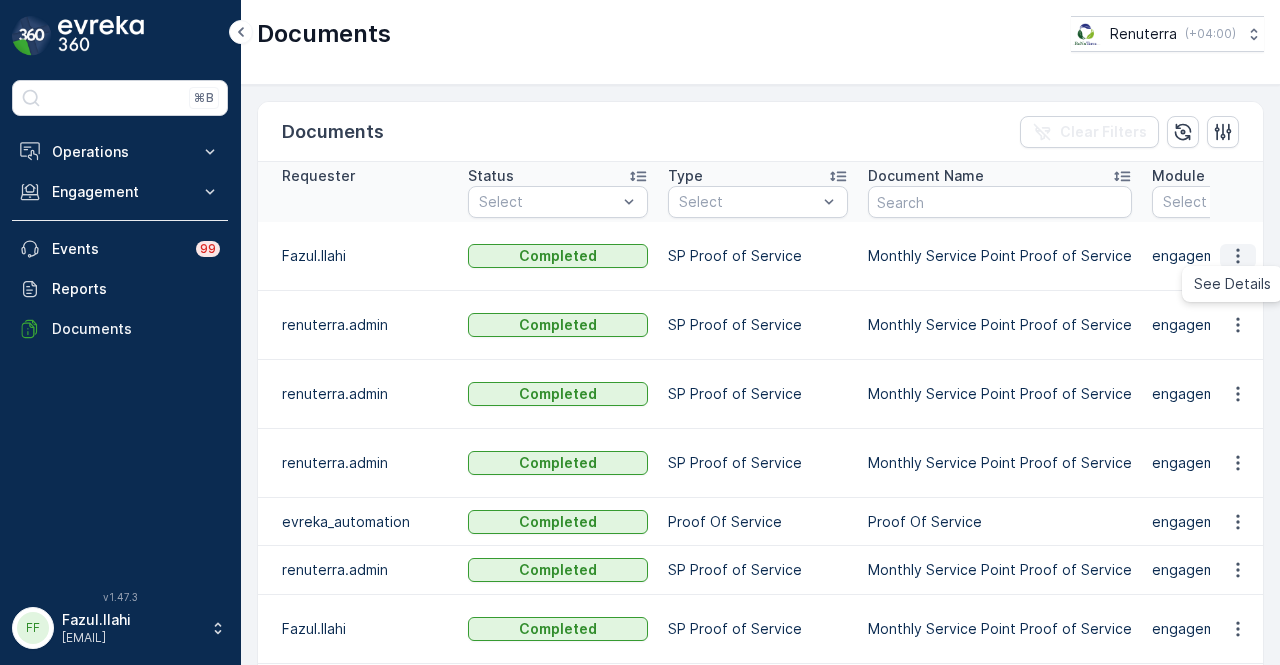 click on "See Details" at bounding box center (1232, 284) 